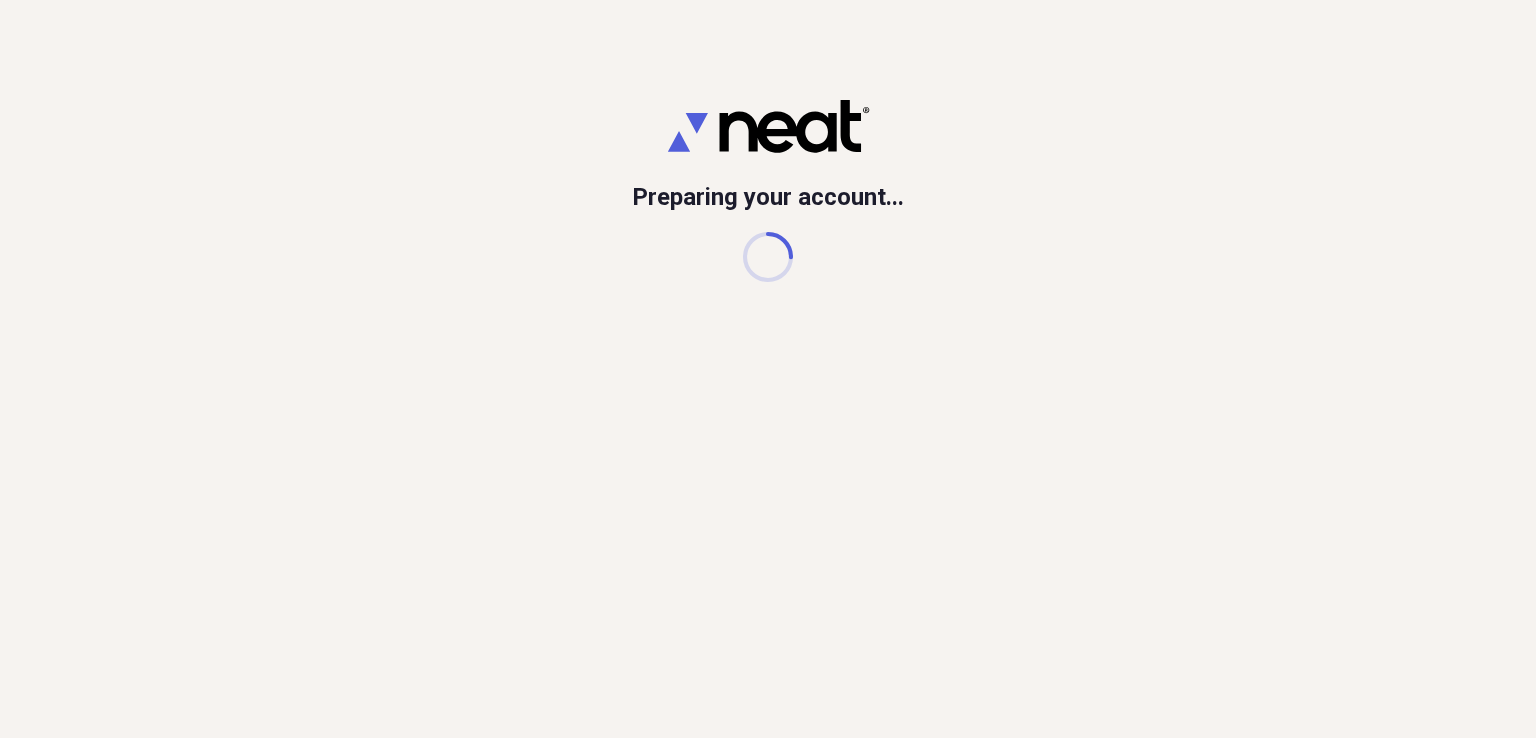 scroll, scrollTop: 0, scrollLeft: 0, axis: both 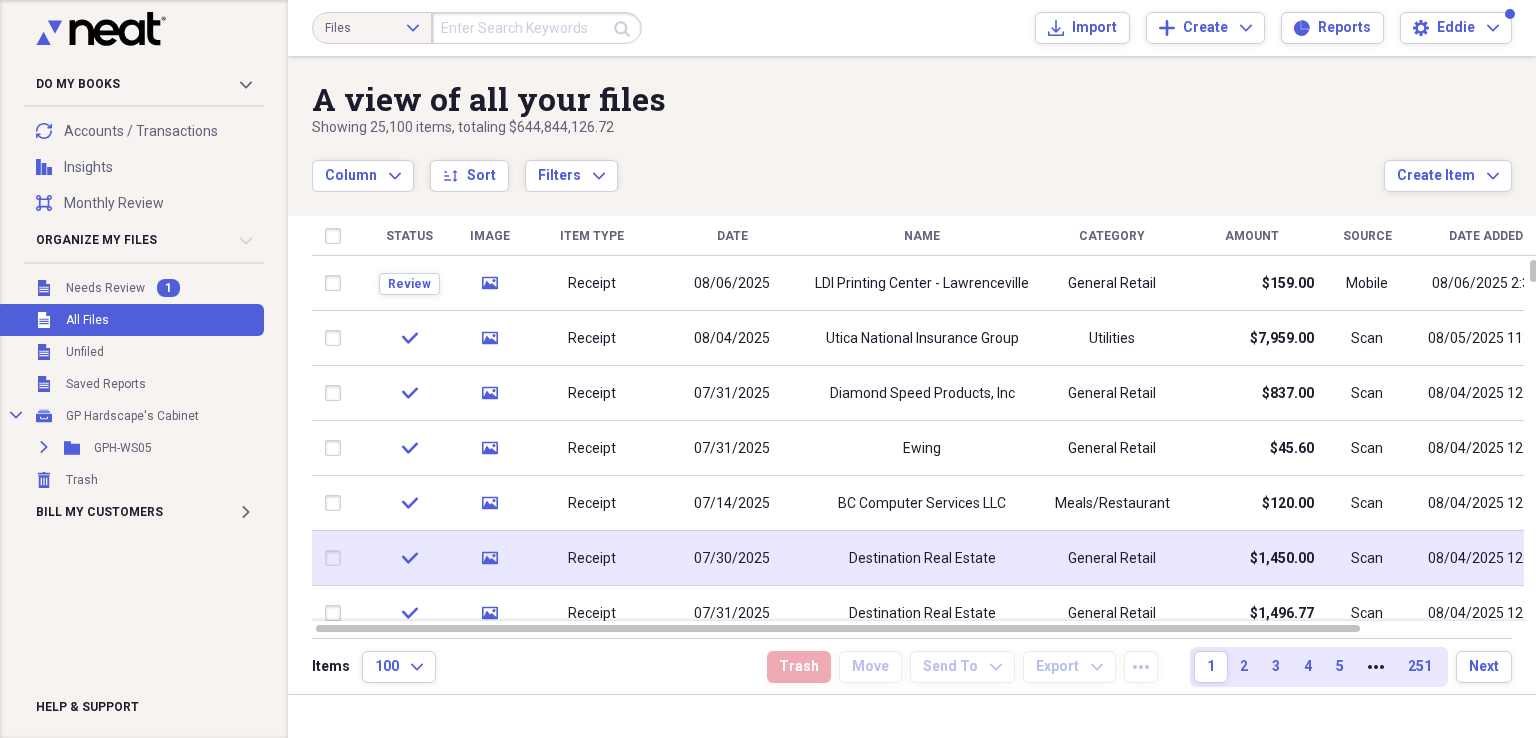 click 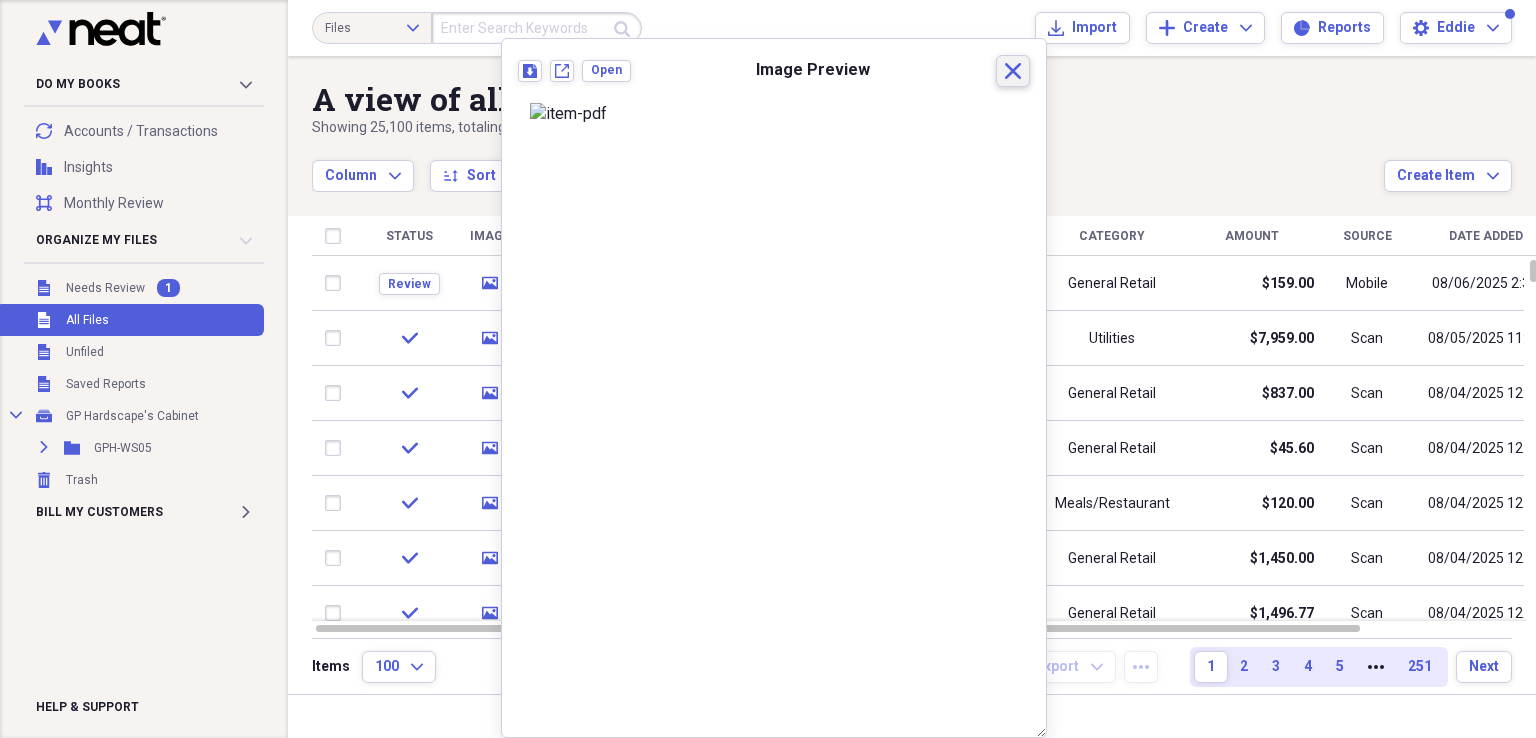 click on "Close" 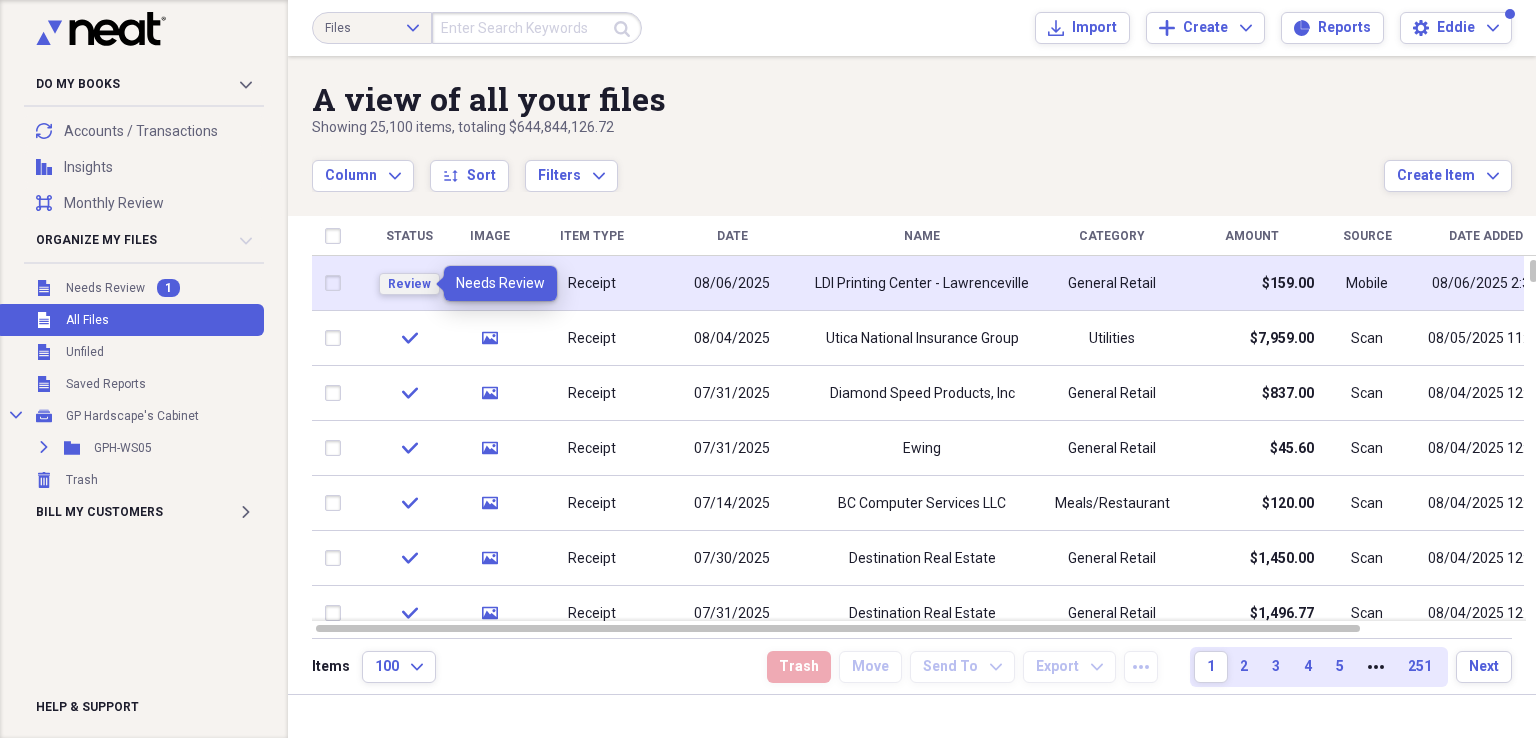 click on "Review" at bounding box center [409, 284] 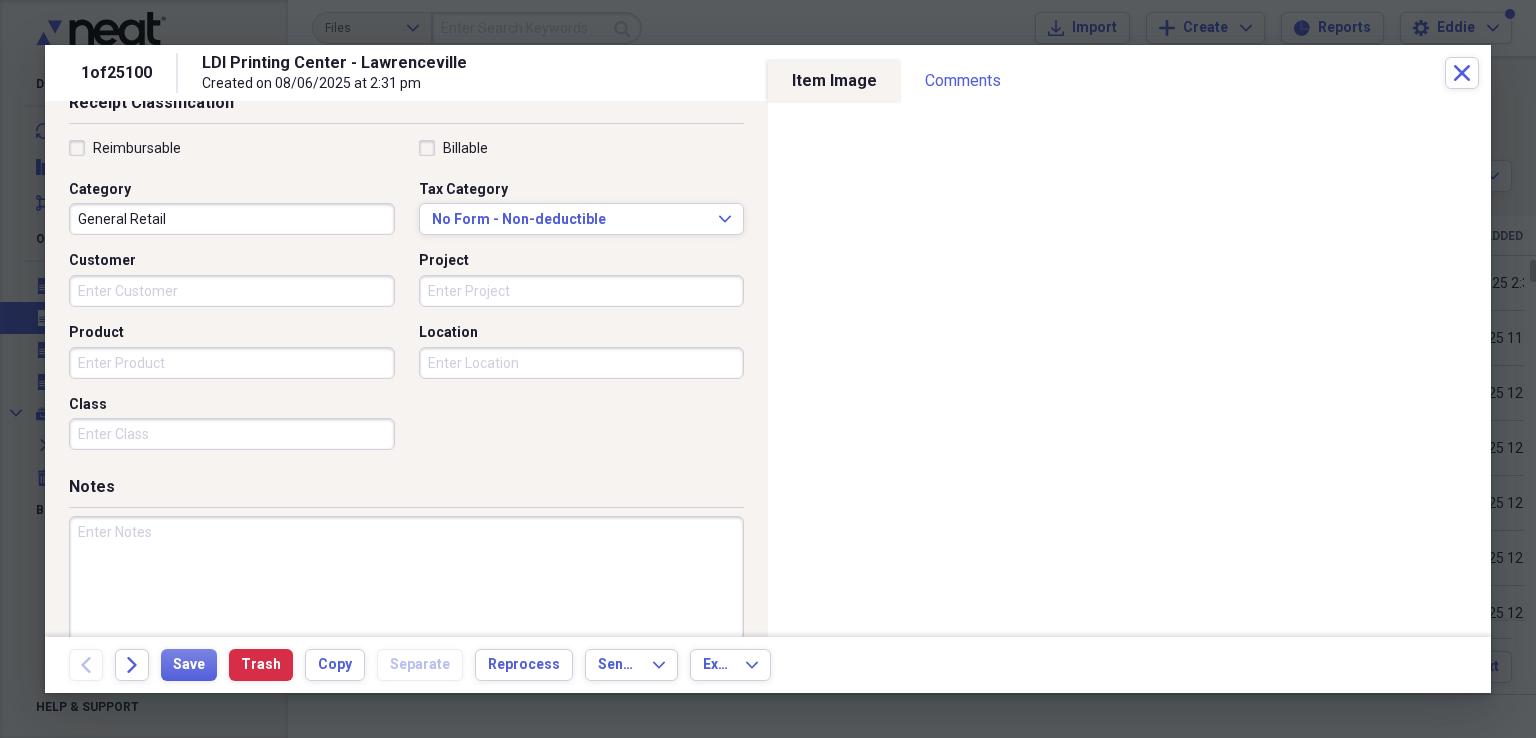 scroll, scrollTop: 484, scrollLeft: 0, axis: vertical 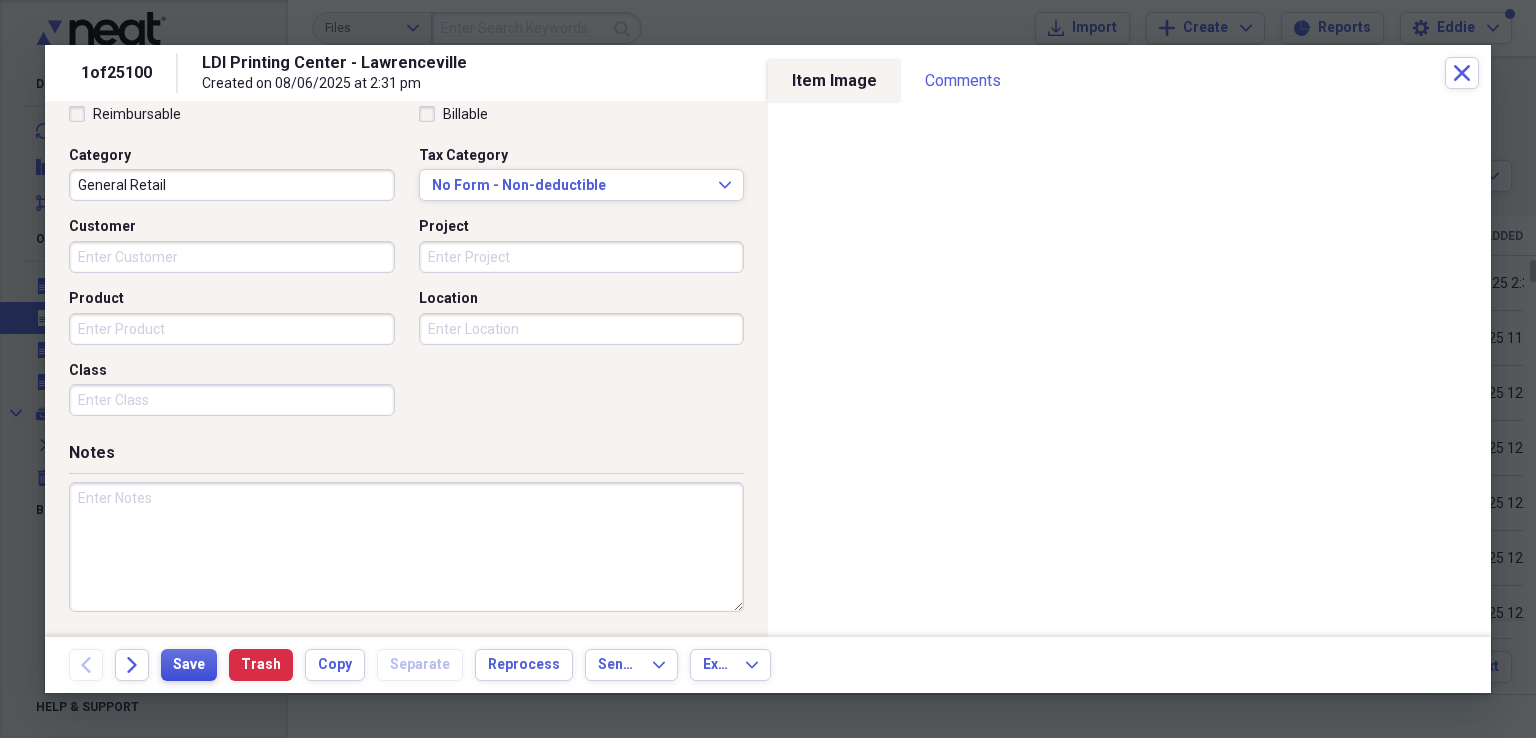 click on "Save" at bounding box center (189, 665) 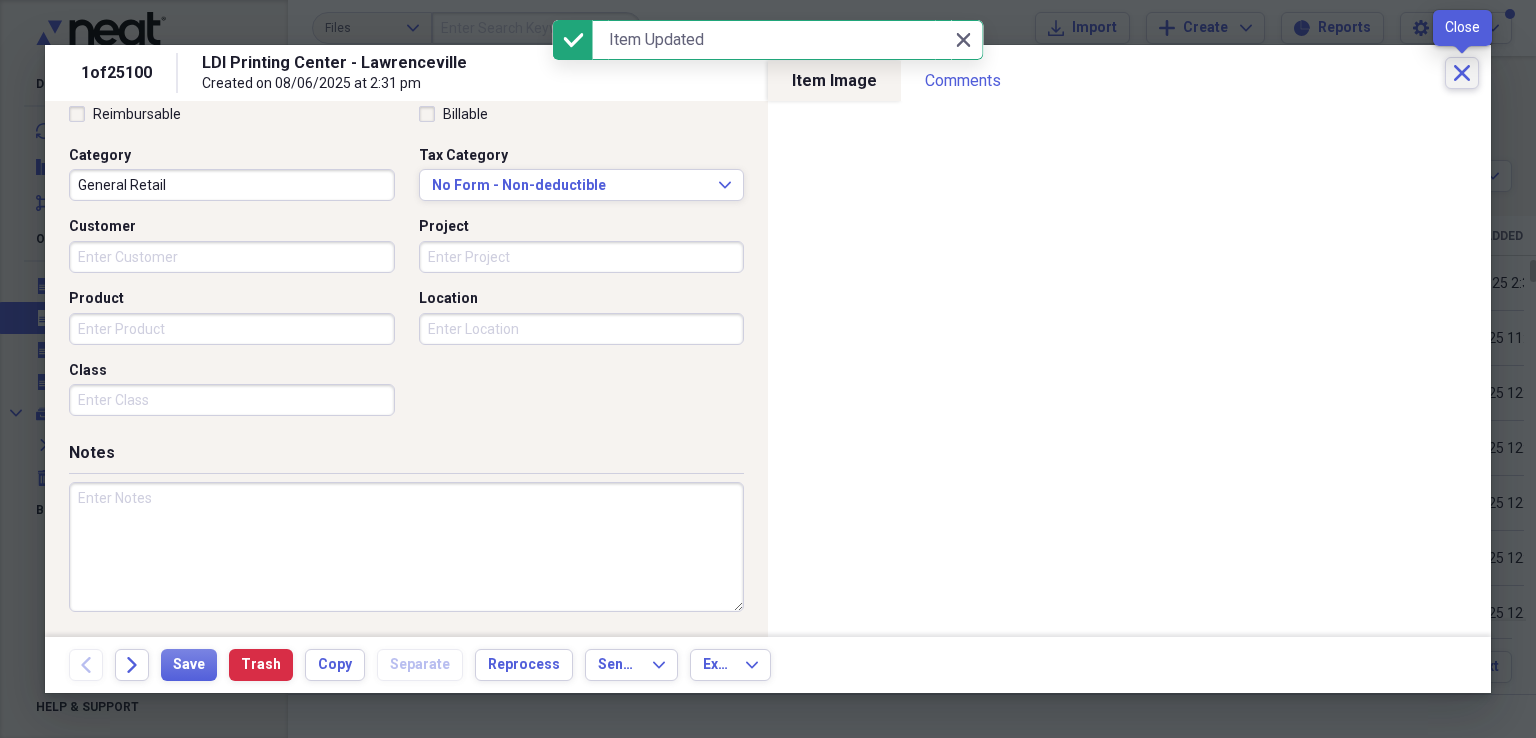 click on "Close" at bounding box center [1462, 73] 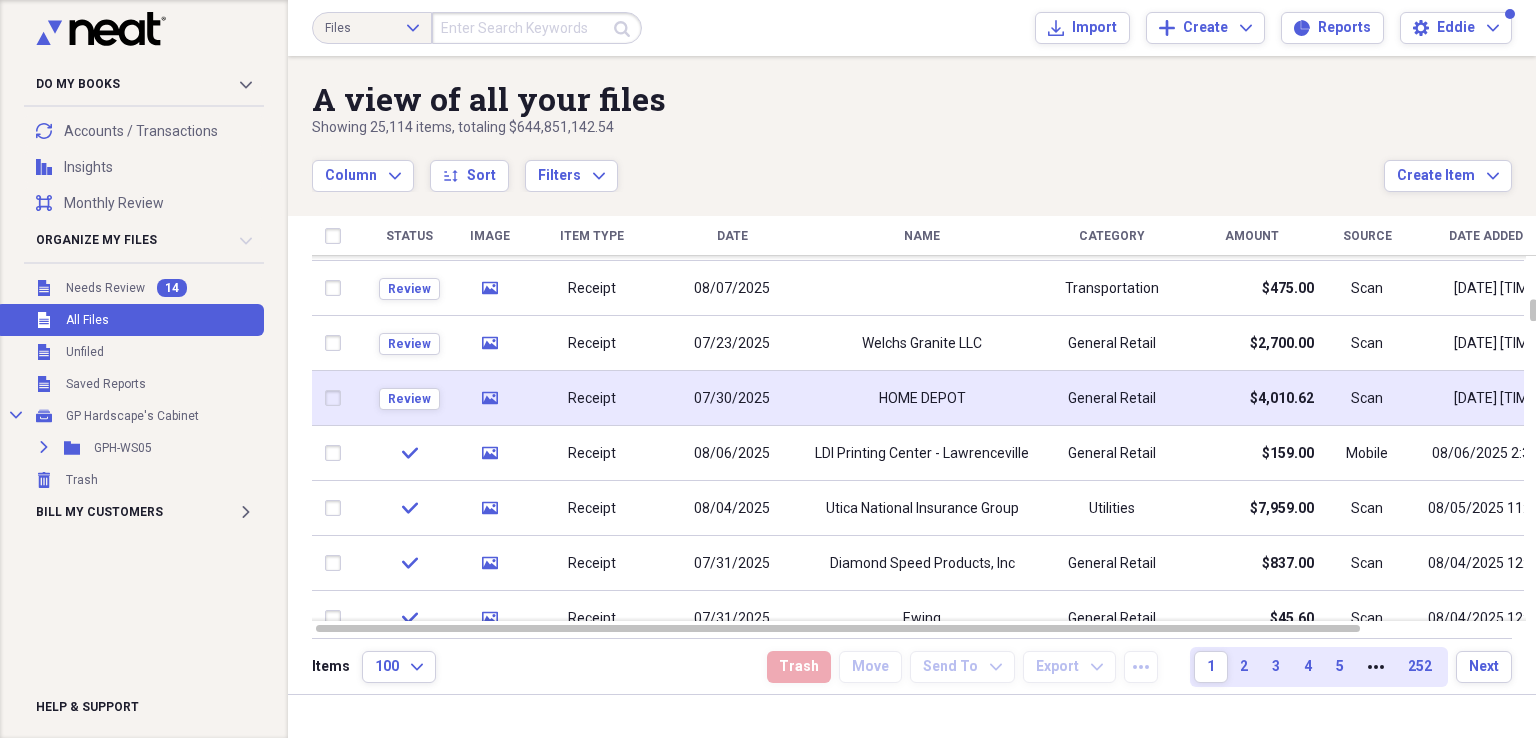 click on "Receipt" at bounding box center (592, 399) 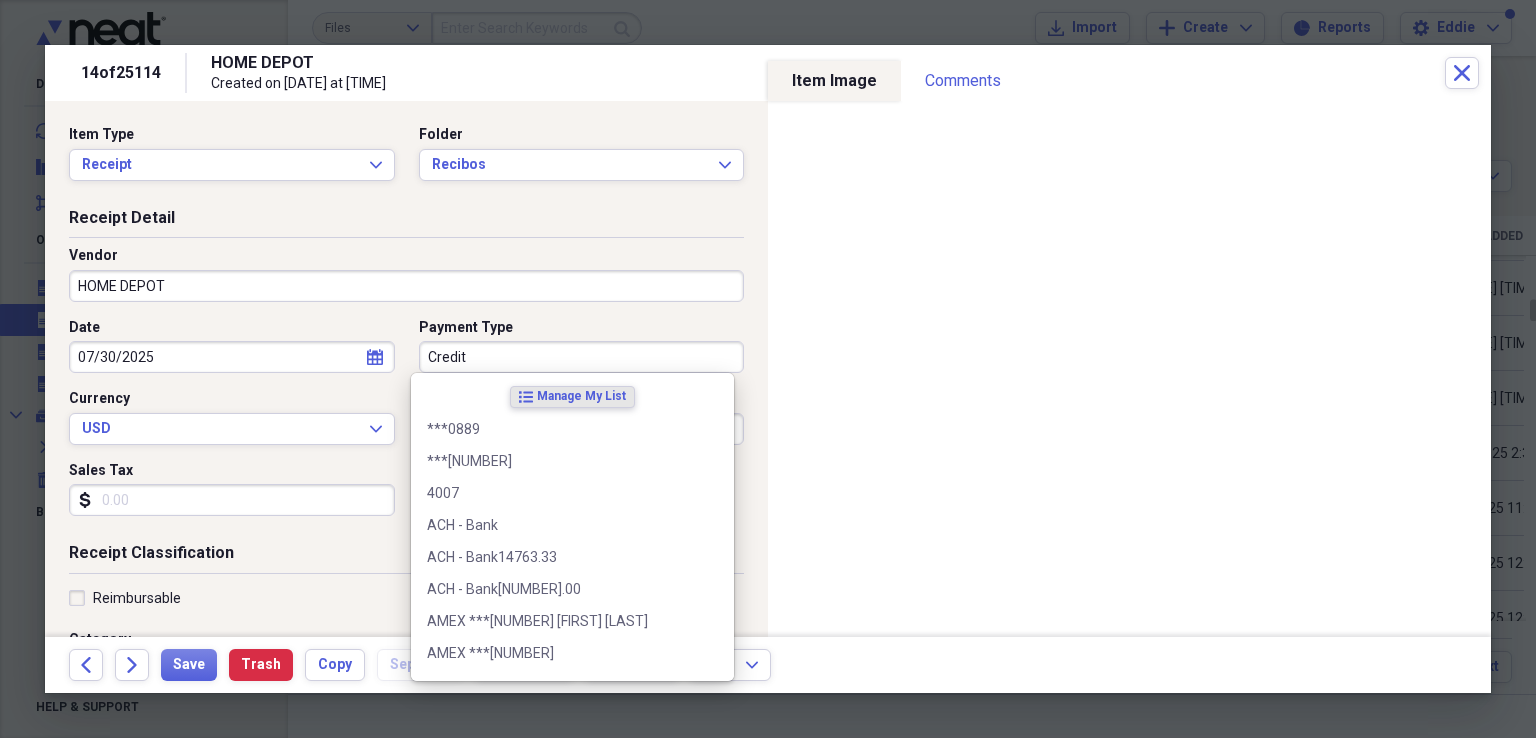 click on "Credit" at bounding box center (582, 357) 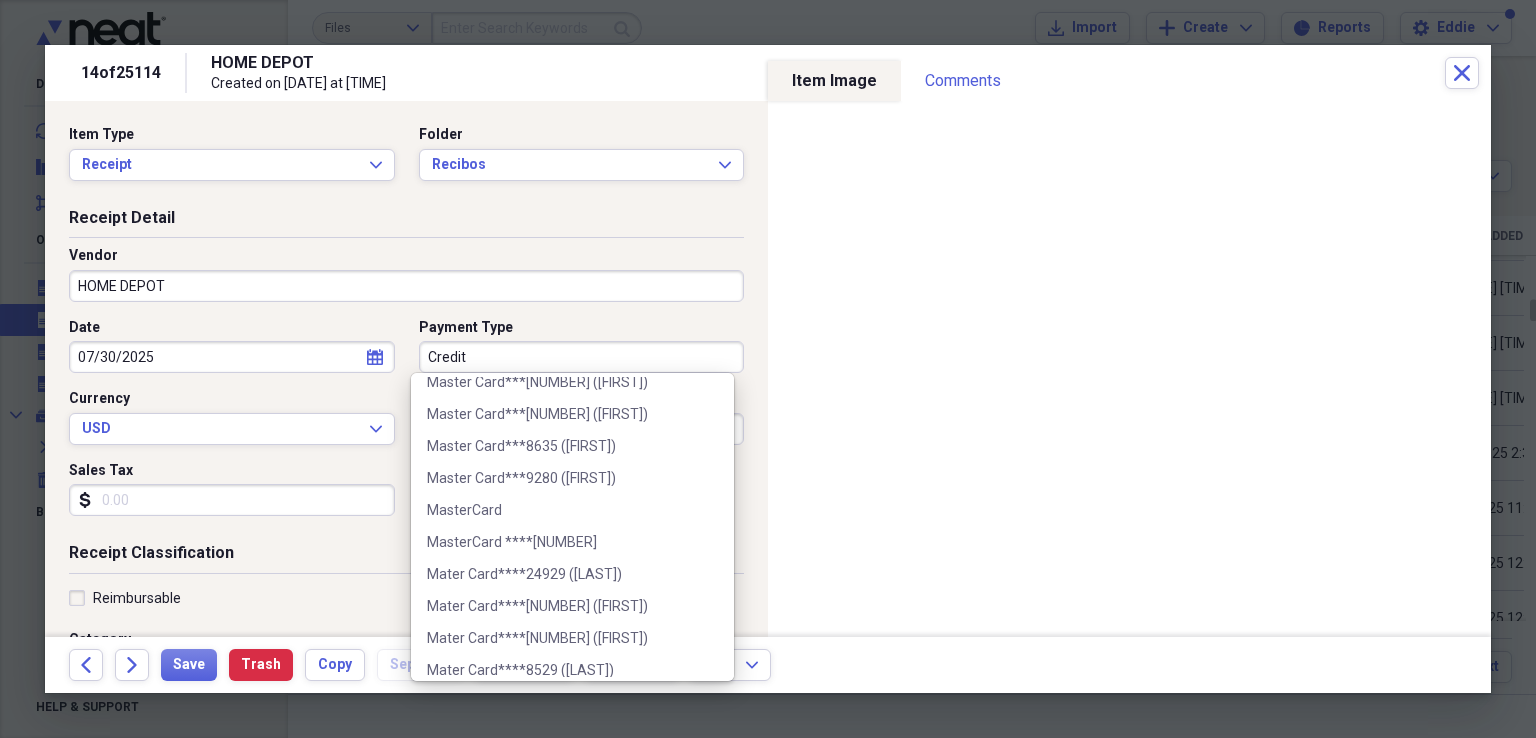 scroll, scrollTop: 2696, scrollLeft: 0, axis: vertical 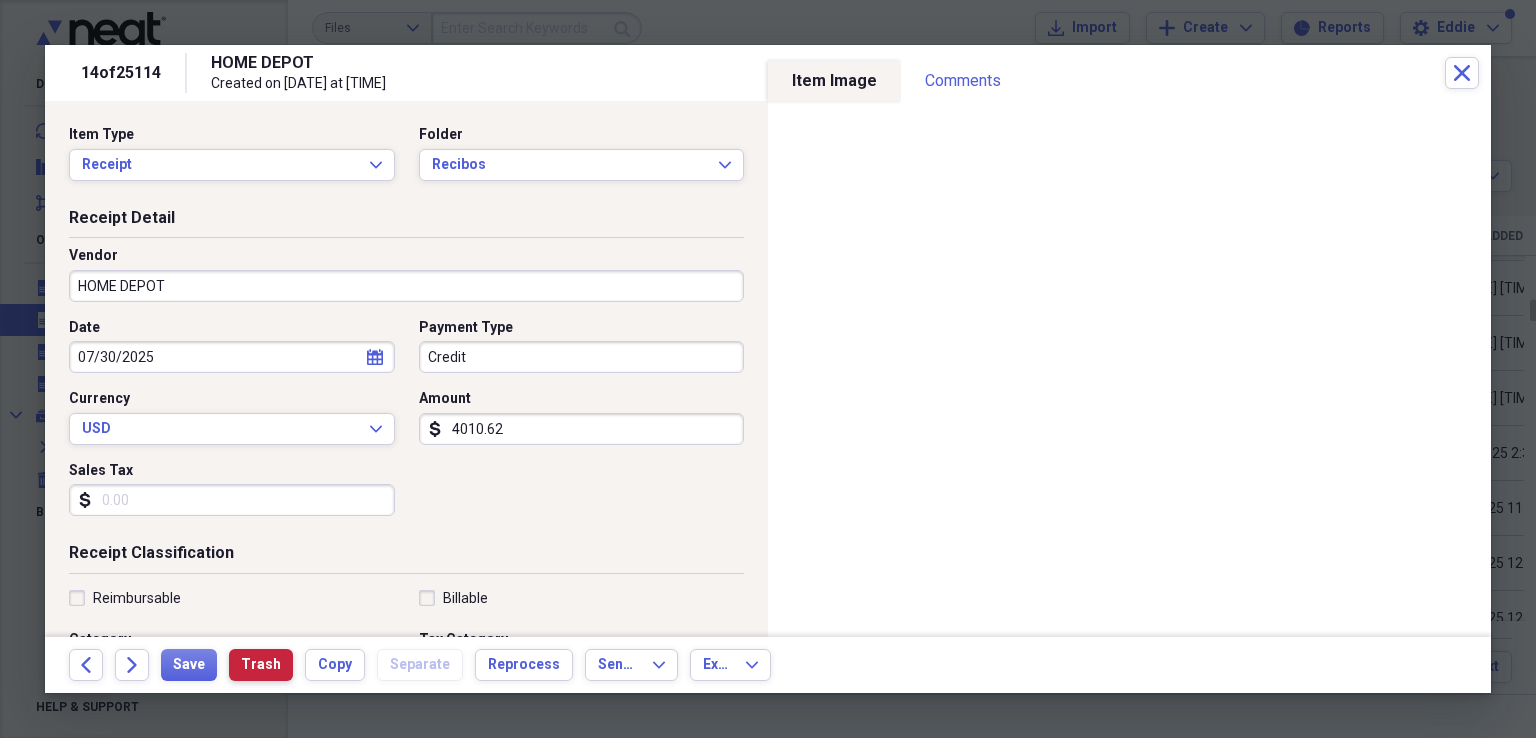 click on "Trash" at bounding box center [261, 665] 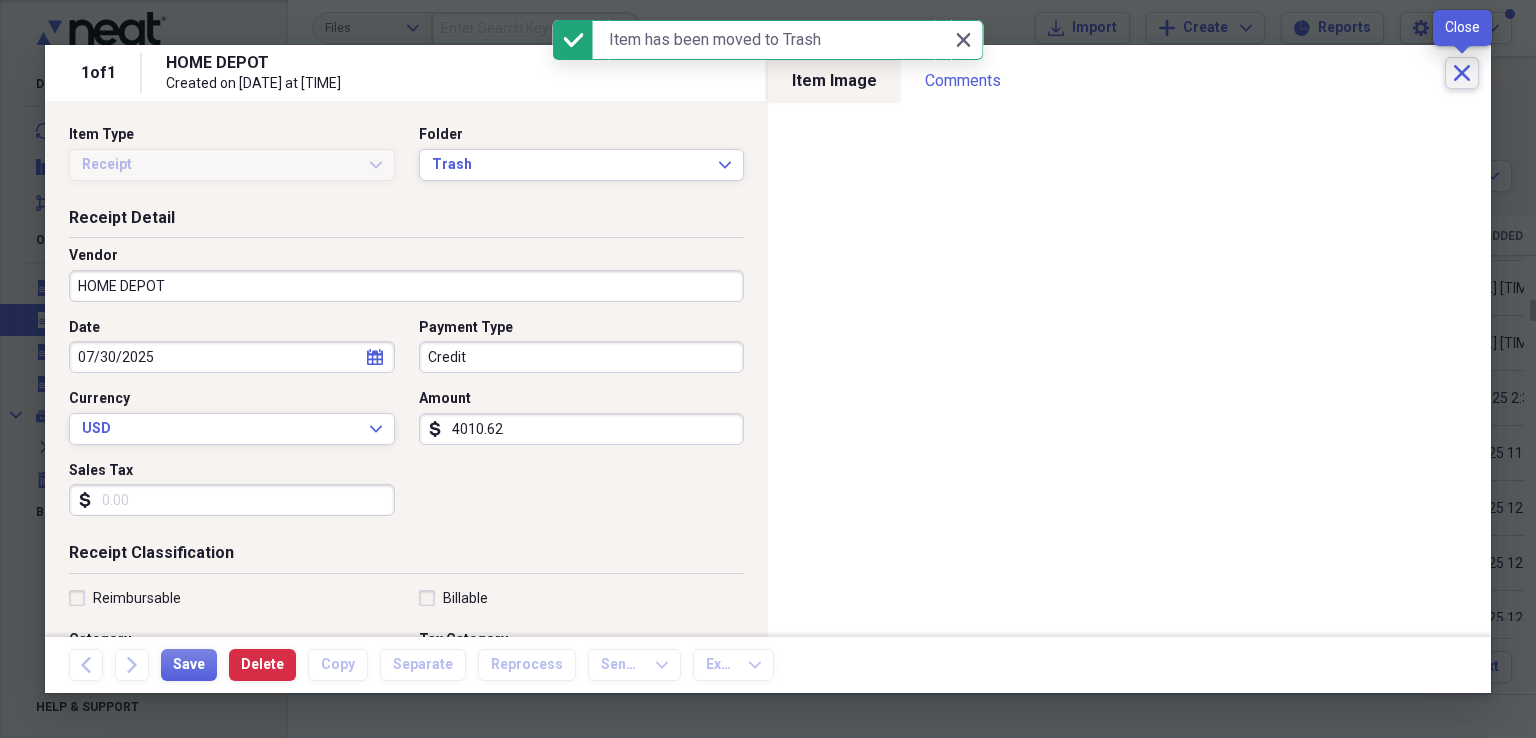 click on "Close" 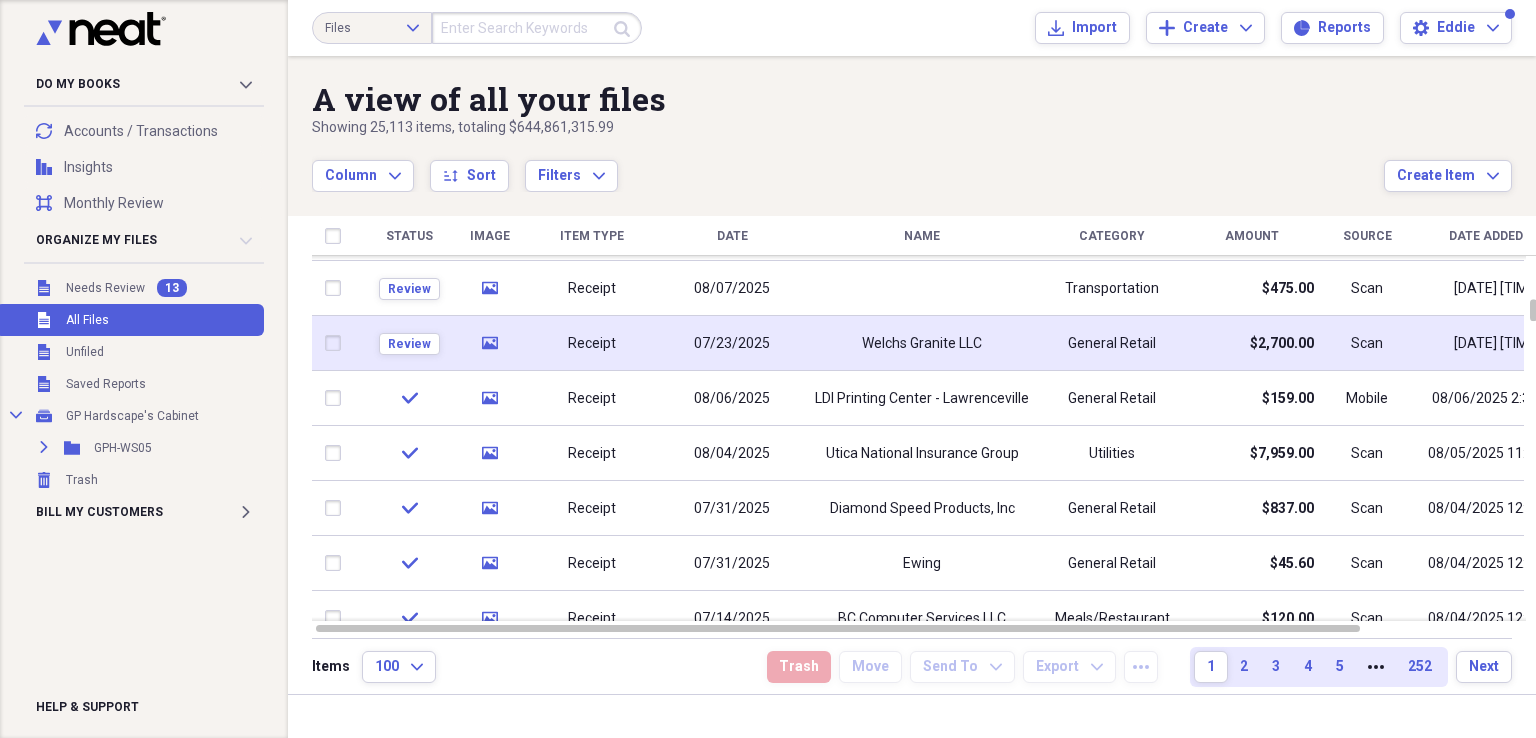 click on "Receipt" at bounding box center [592, 344] 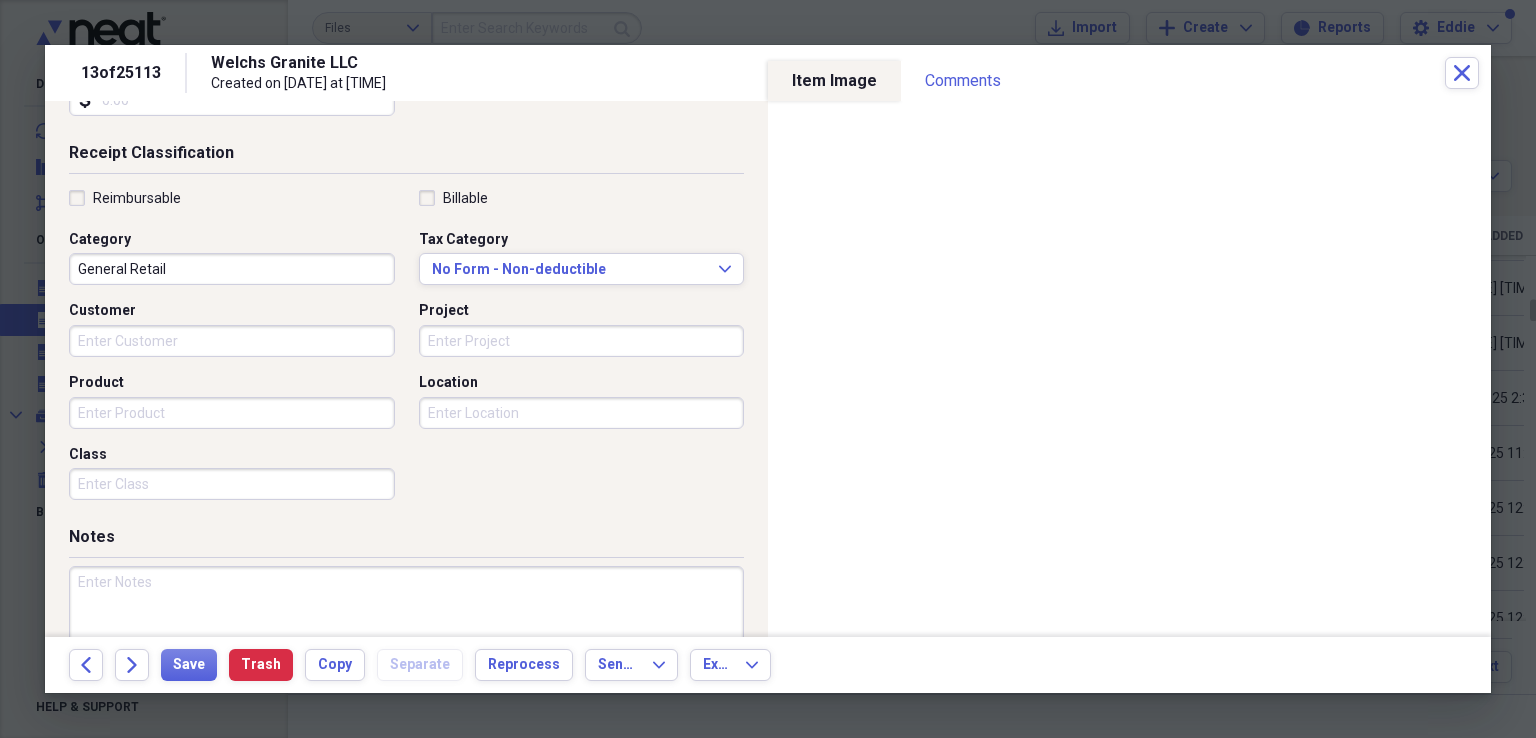 scroll, scrollTop: 100, scrollLeft: 0, axis: vertical 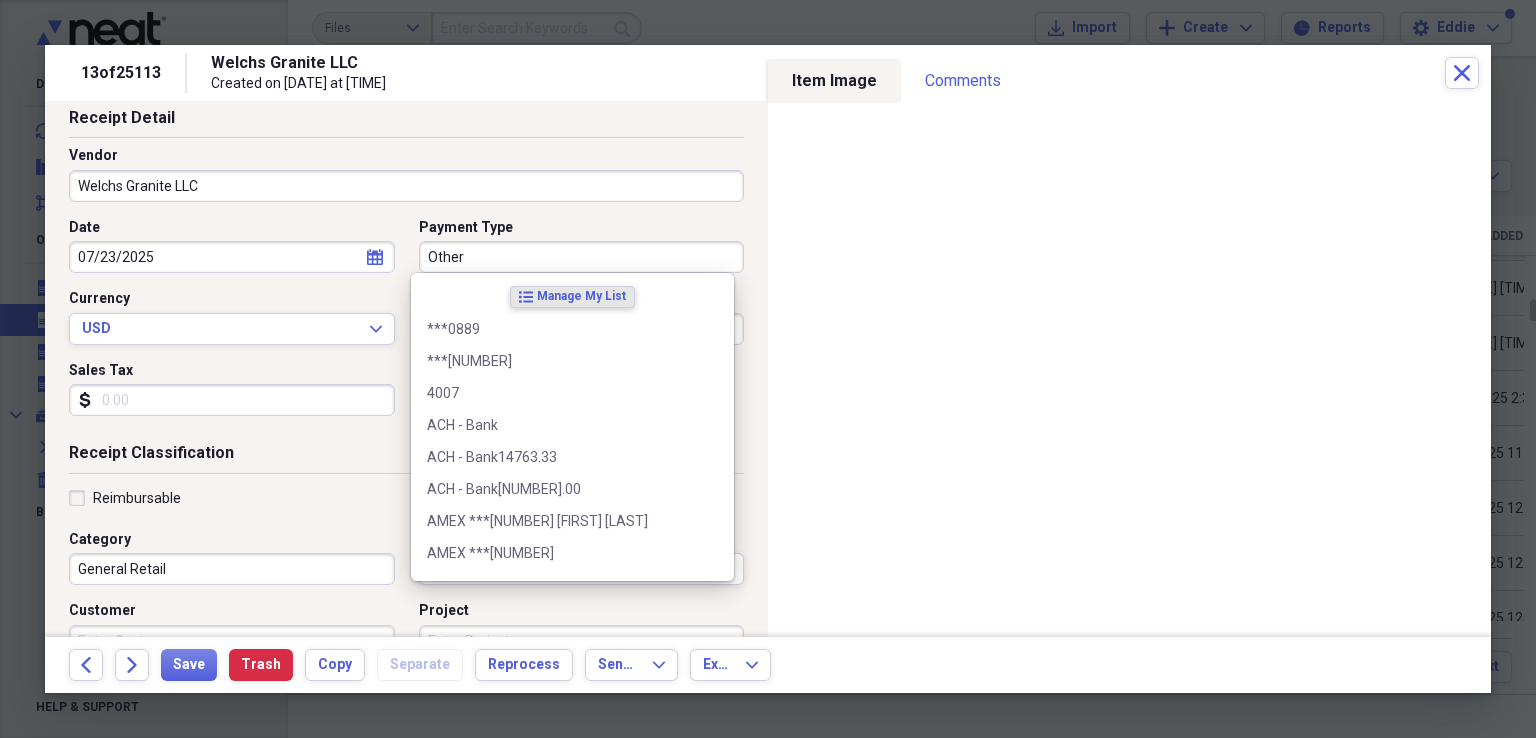 click on "Other" at bounding box center [582, 257] 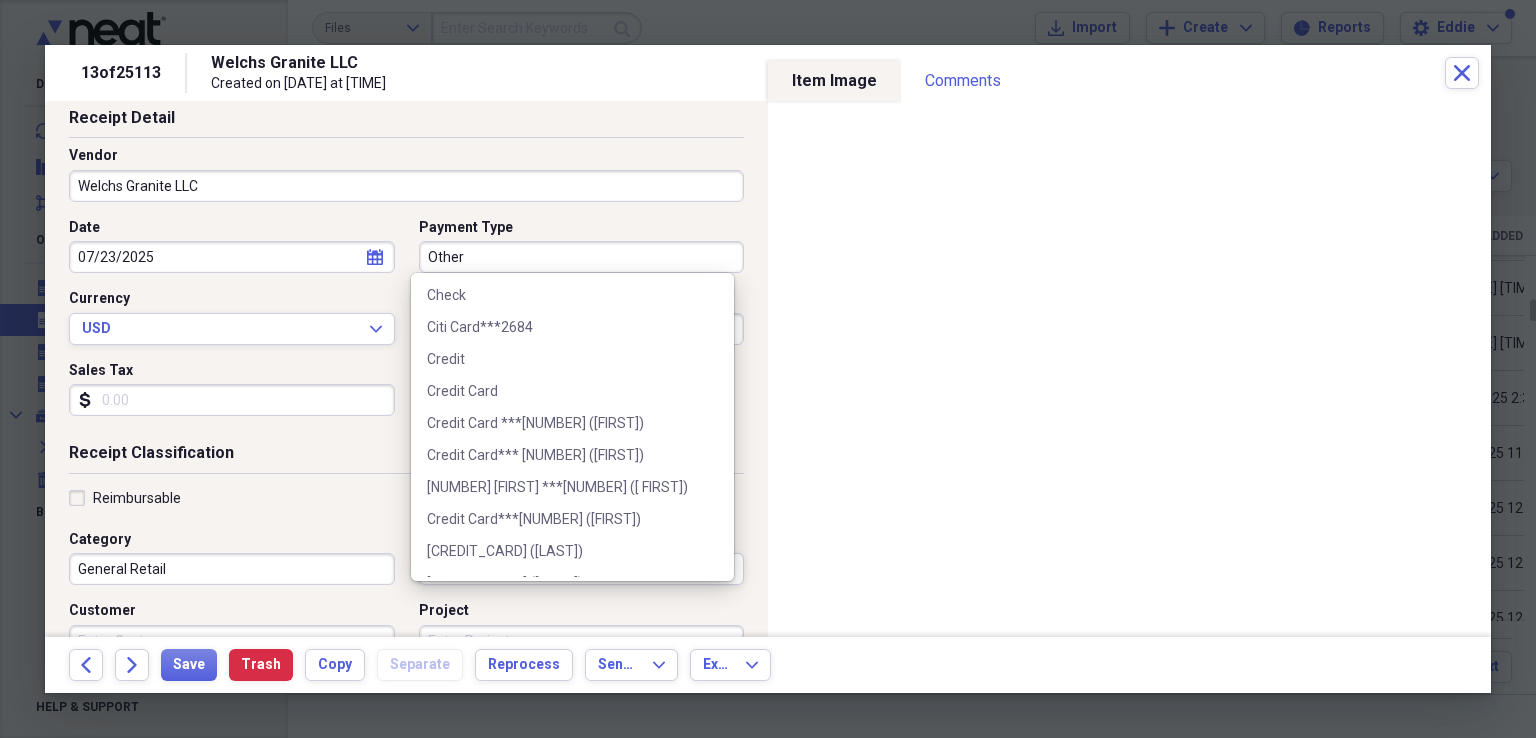 scroll, scrollTop: 796, scrollLeft: 0, axis: vertical 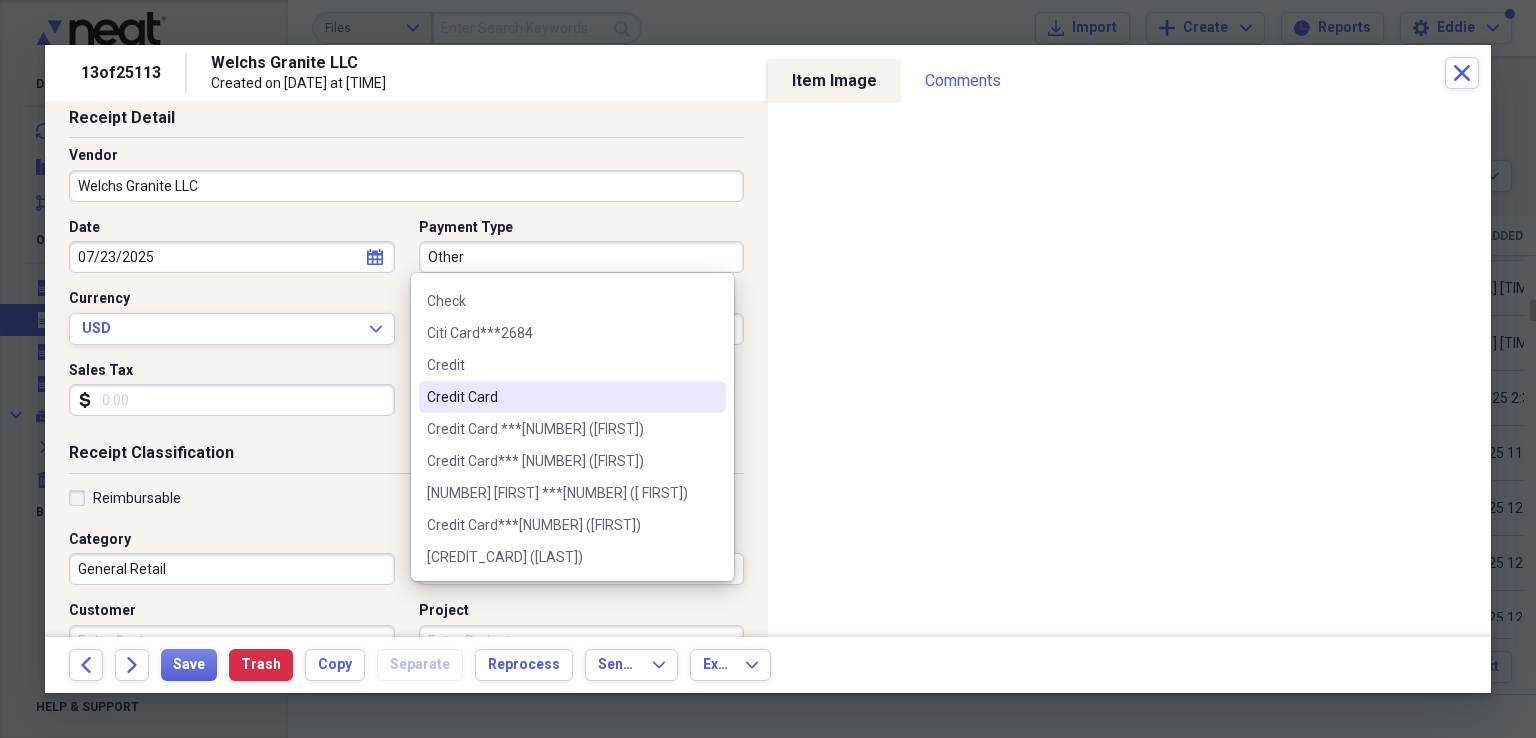 click on "Credit Card" at bounding box center [560, 397] 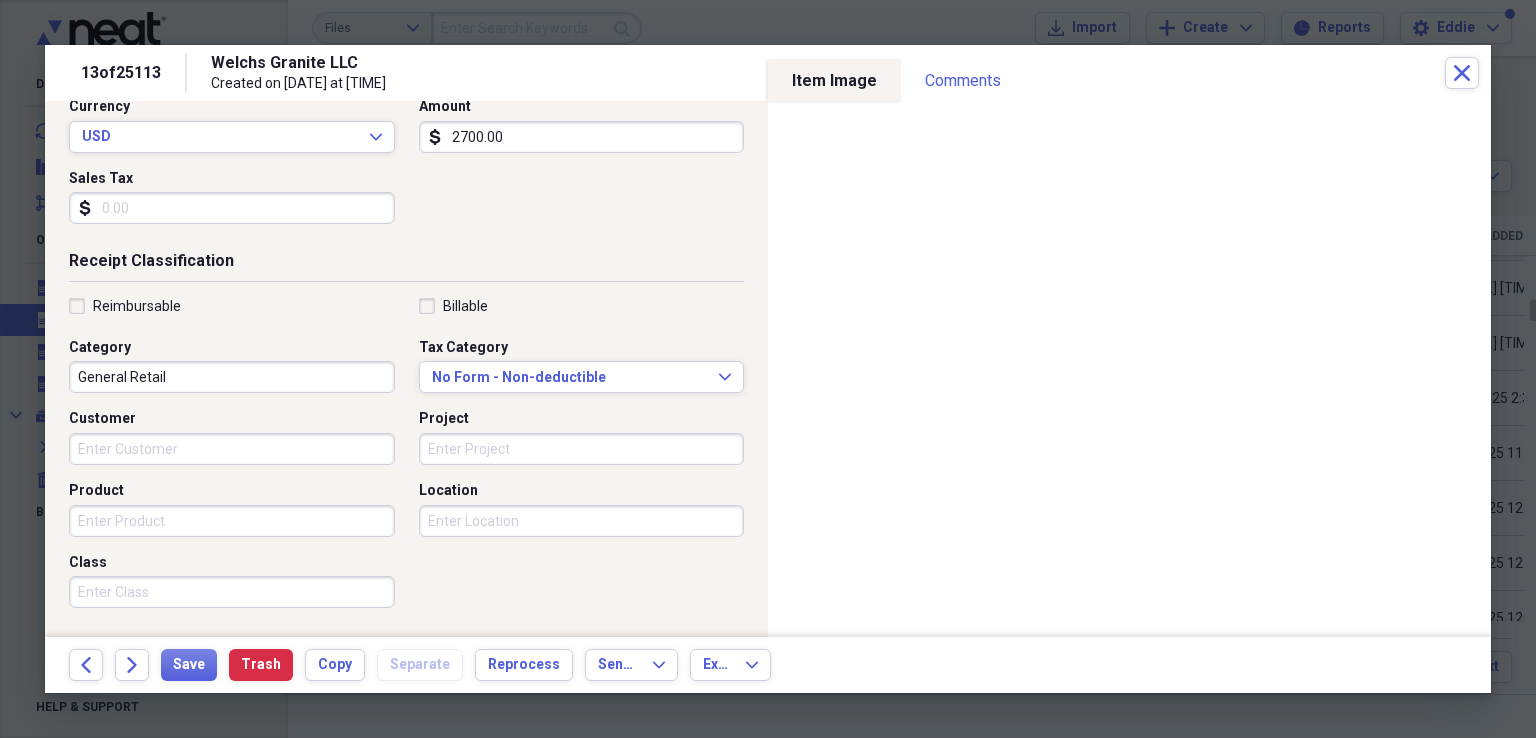 scroll, scrollTop: 484, scrollLeft: 0, axis: vertical 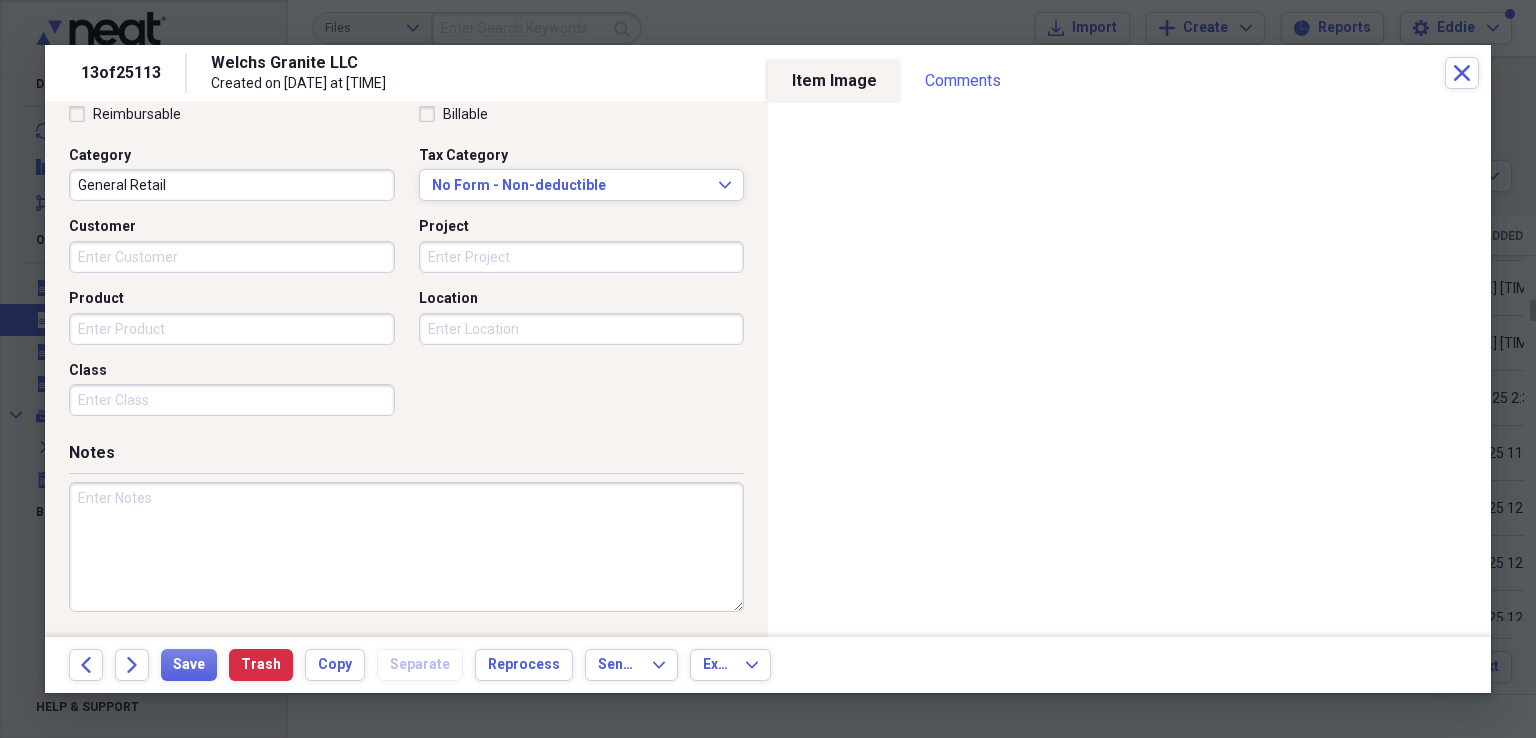 click on "Project" at bounding box center (582, 257) 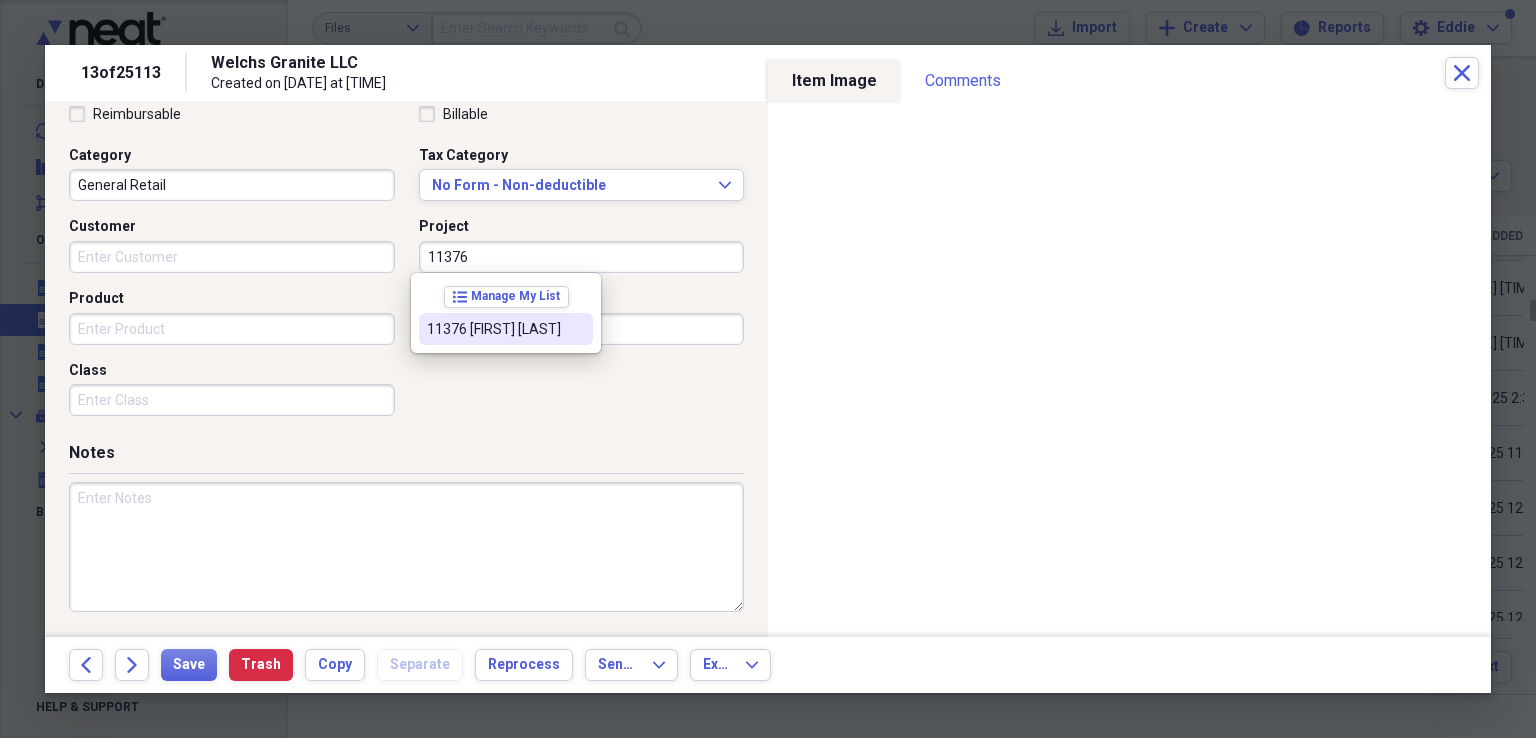 type on "11376 [FIRST] [LAST]" 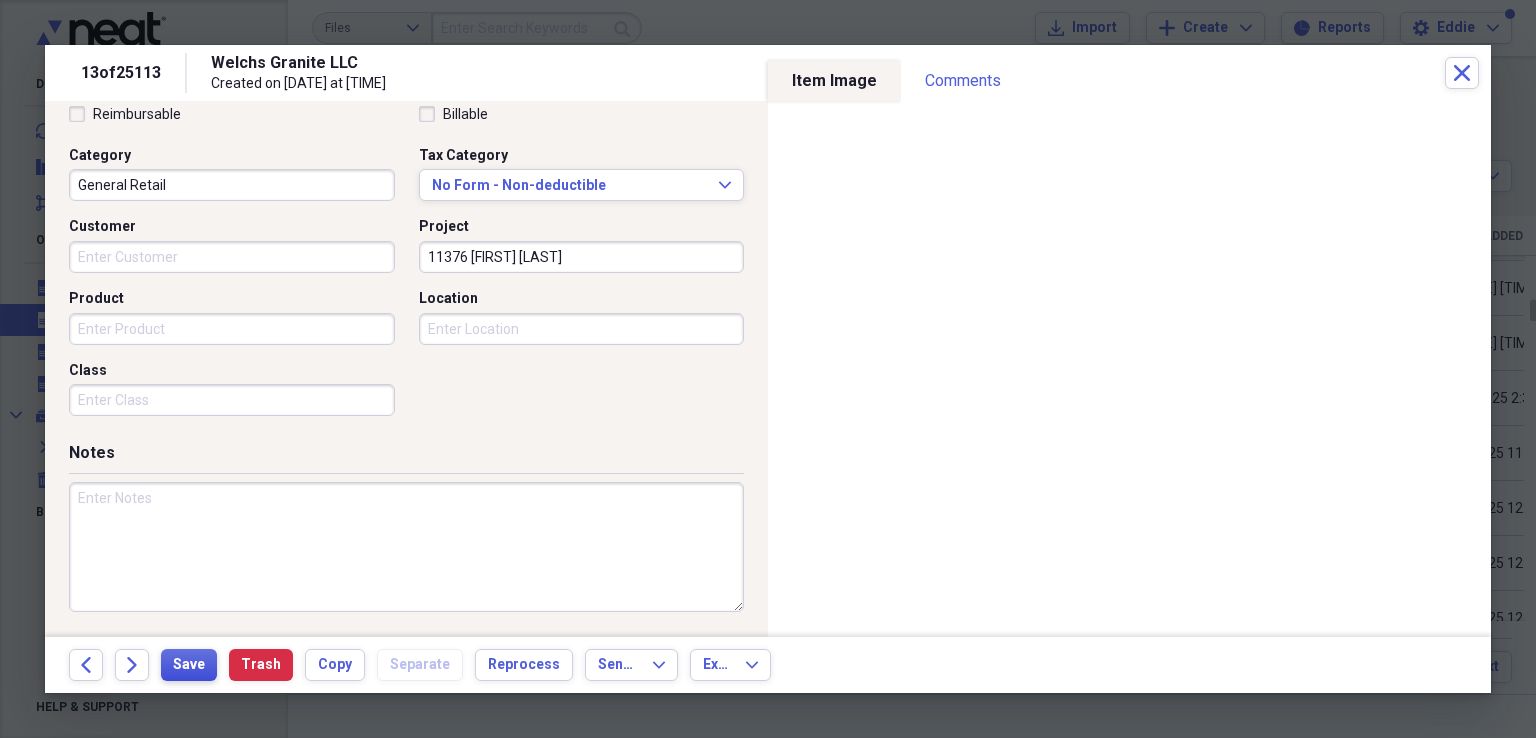click on "Save" at bounding box center [189, 665] 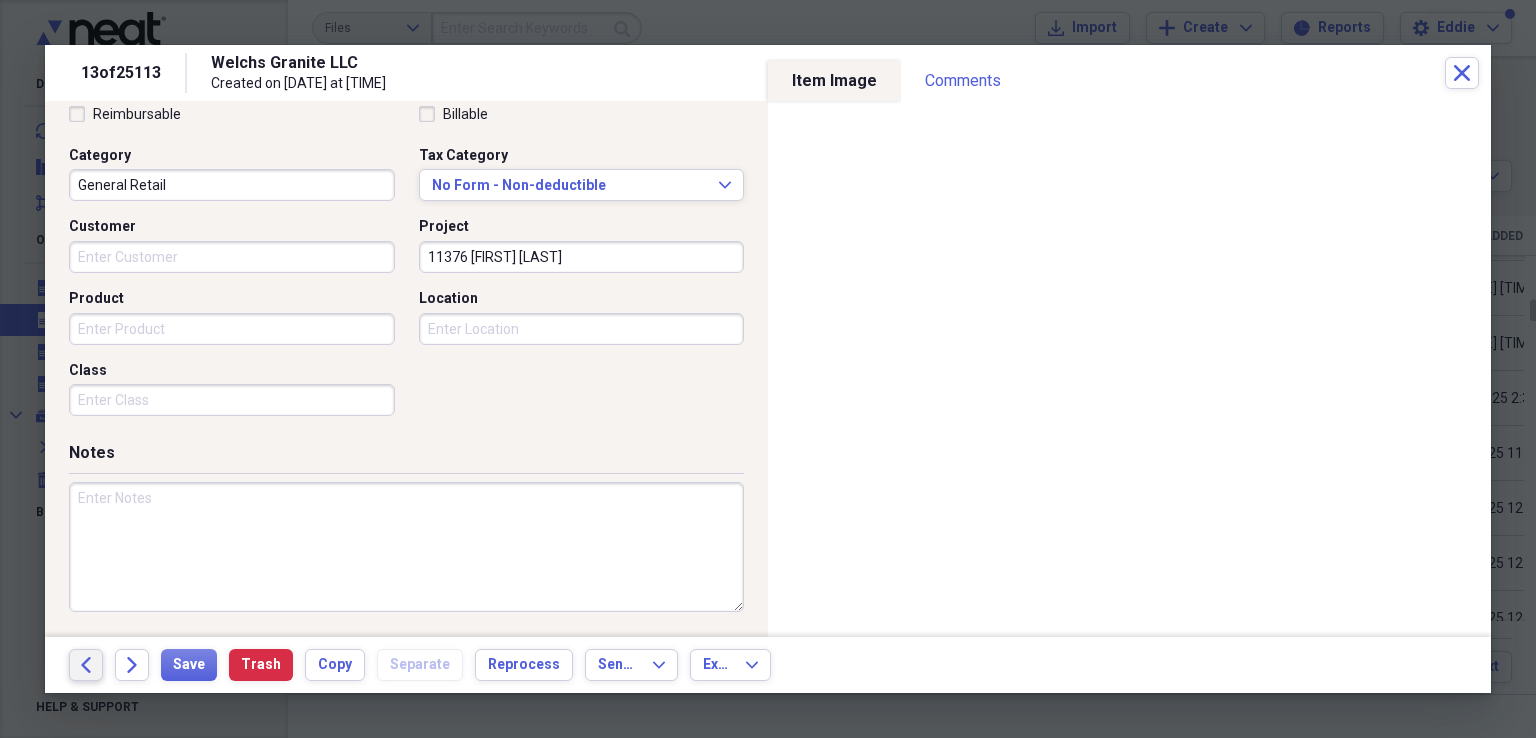 click on "Back" 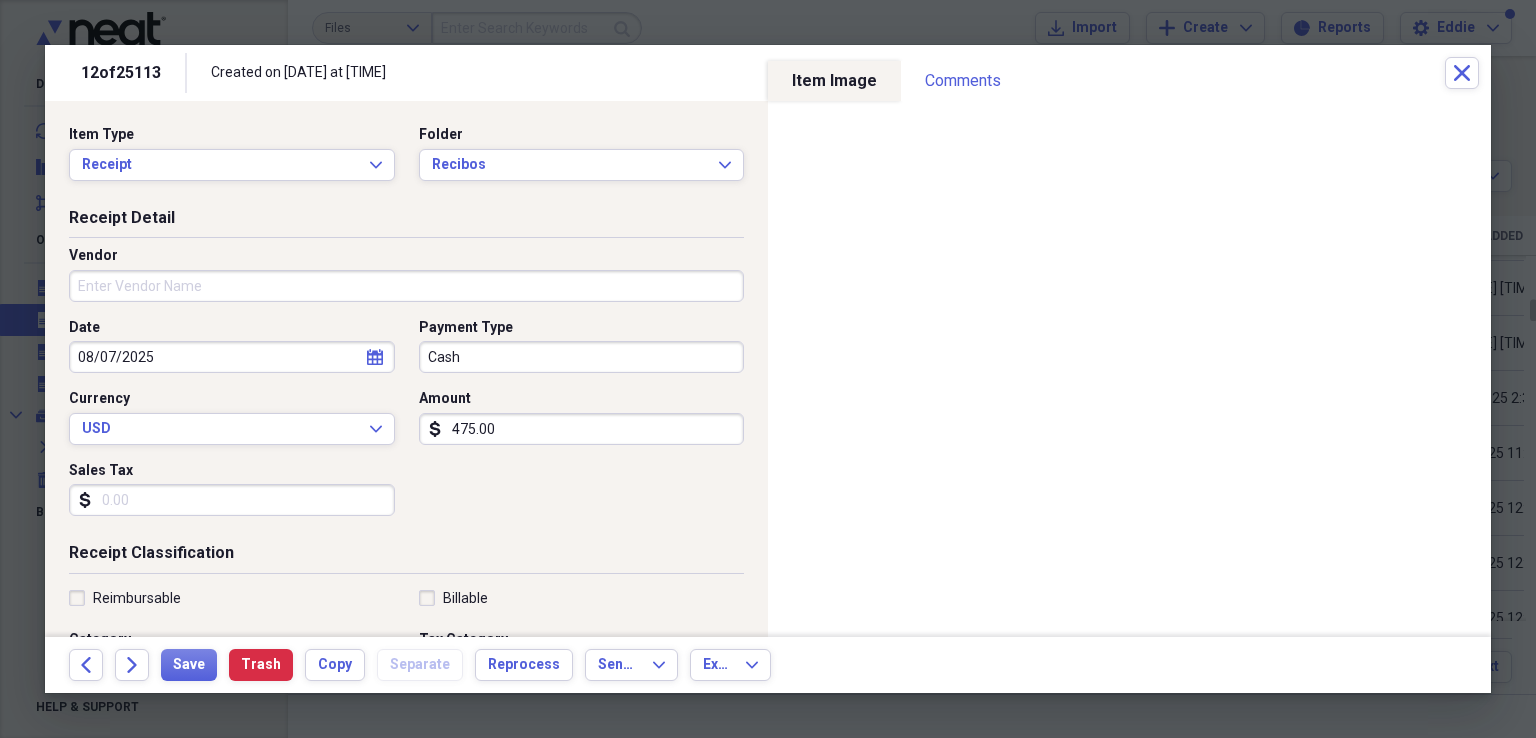 click on "Vendor" at bounding box center [406, 286] 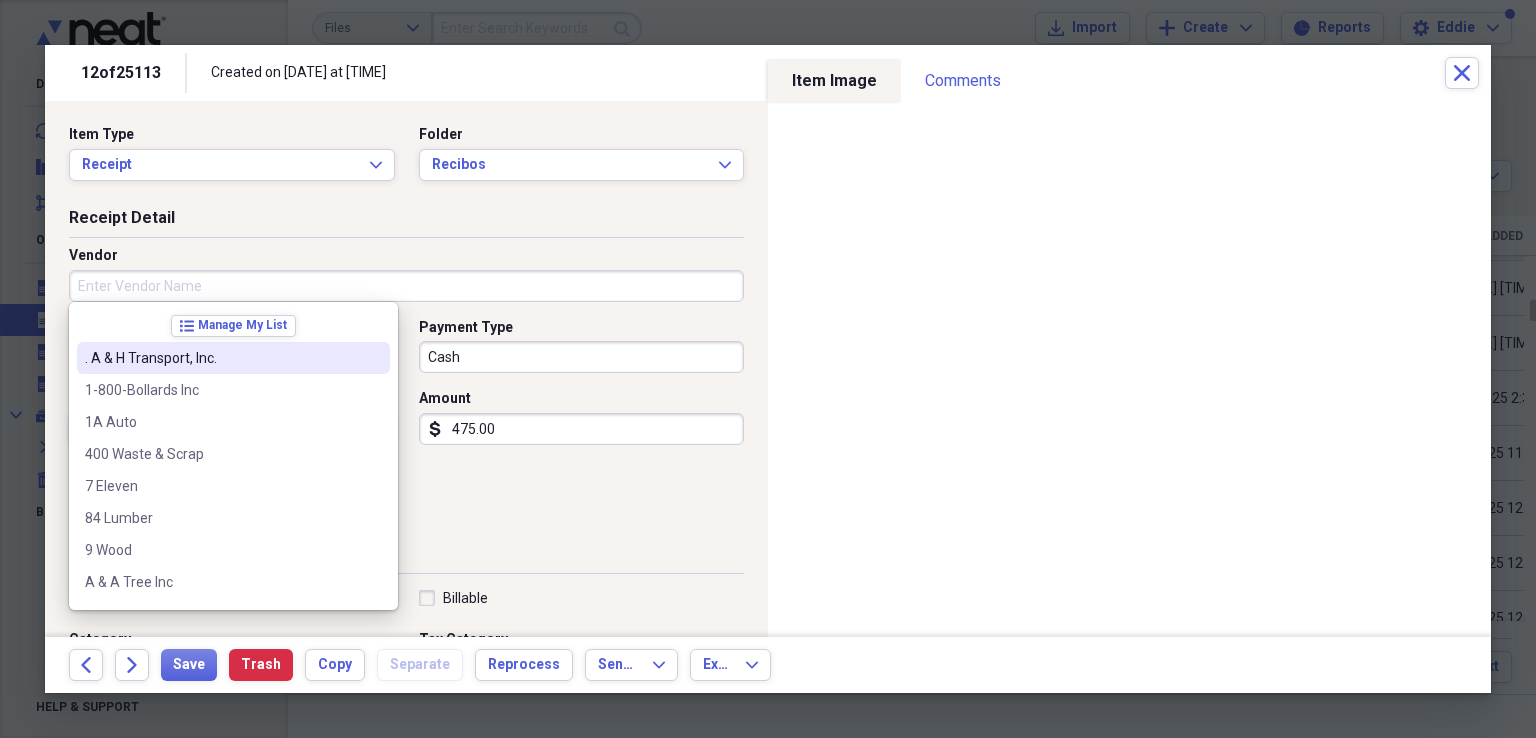 click on ". A & H Transport, Inc." at bounding box center (221, 358) 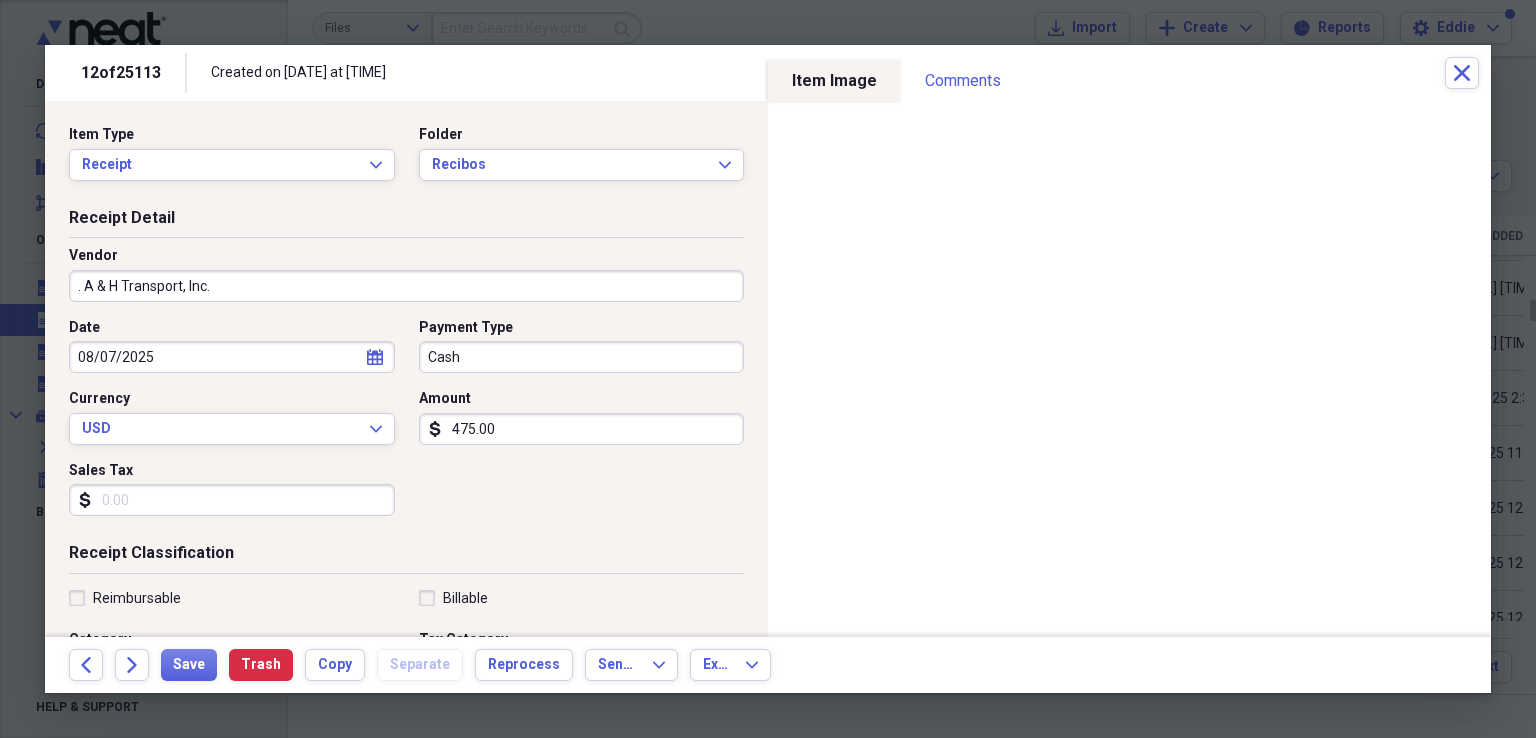click on "Cash" at bounding box center (582, 357) 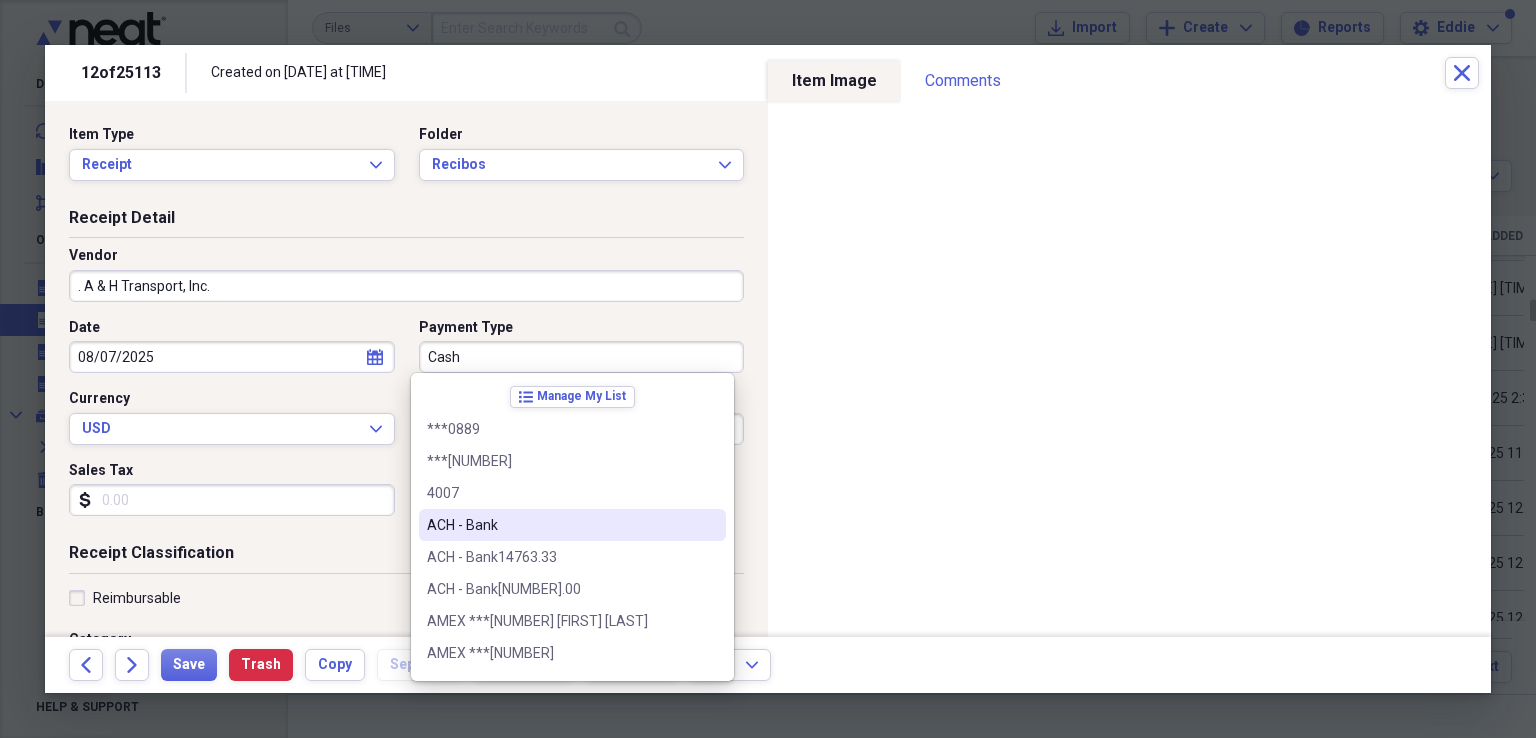 click on "ACH - Bank" at bounding box center (572, 525) 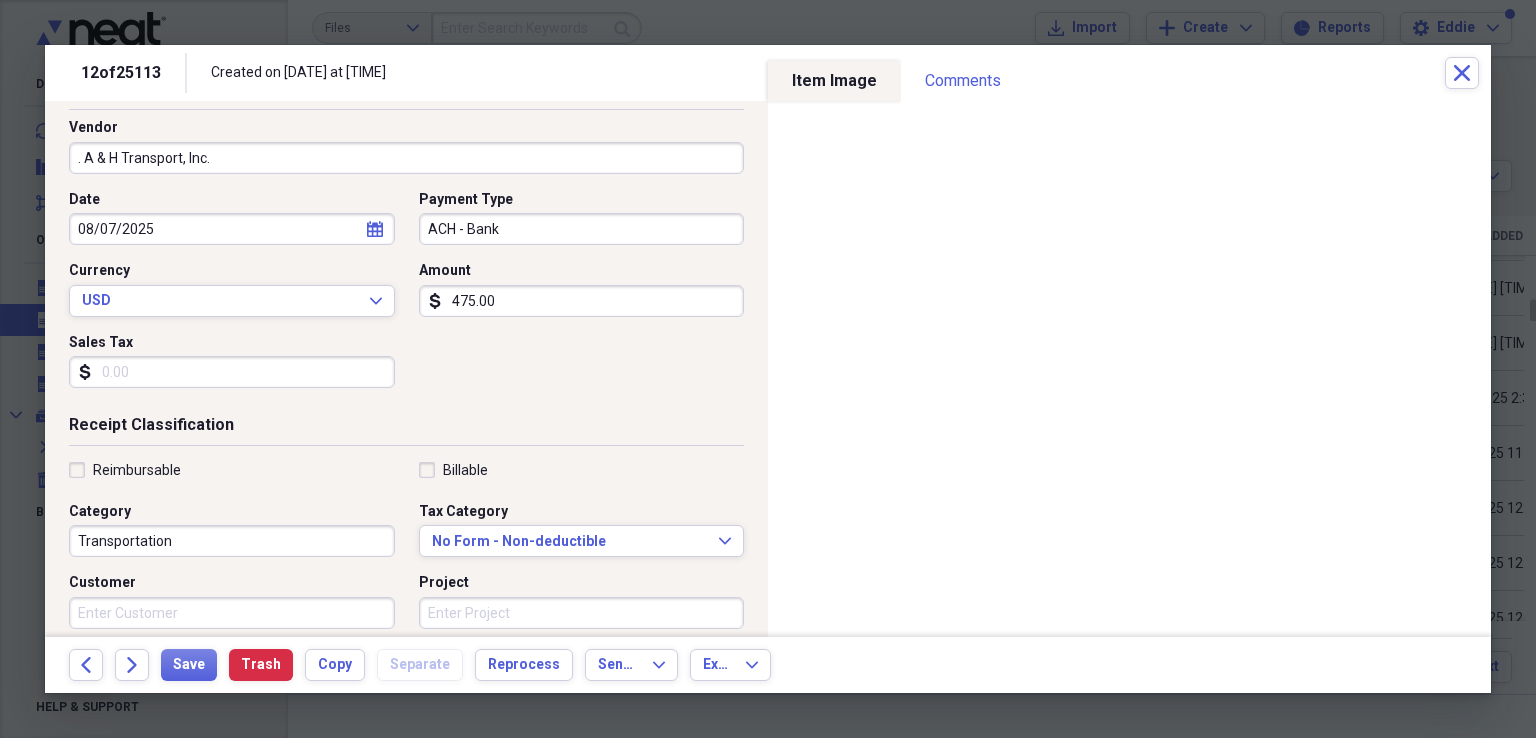 scroll, scrollTop: 200, scrollLeft: 0, axis: vertical 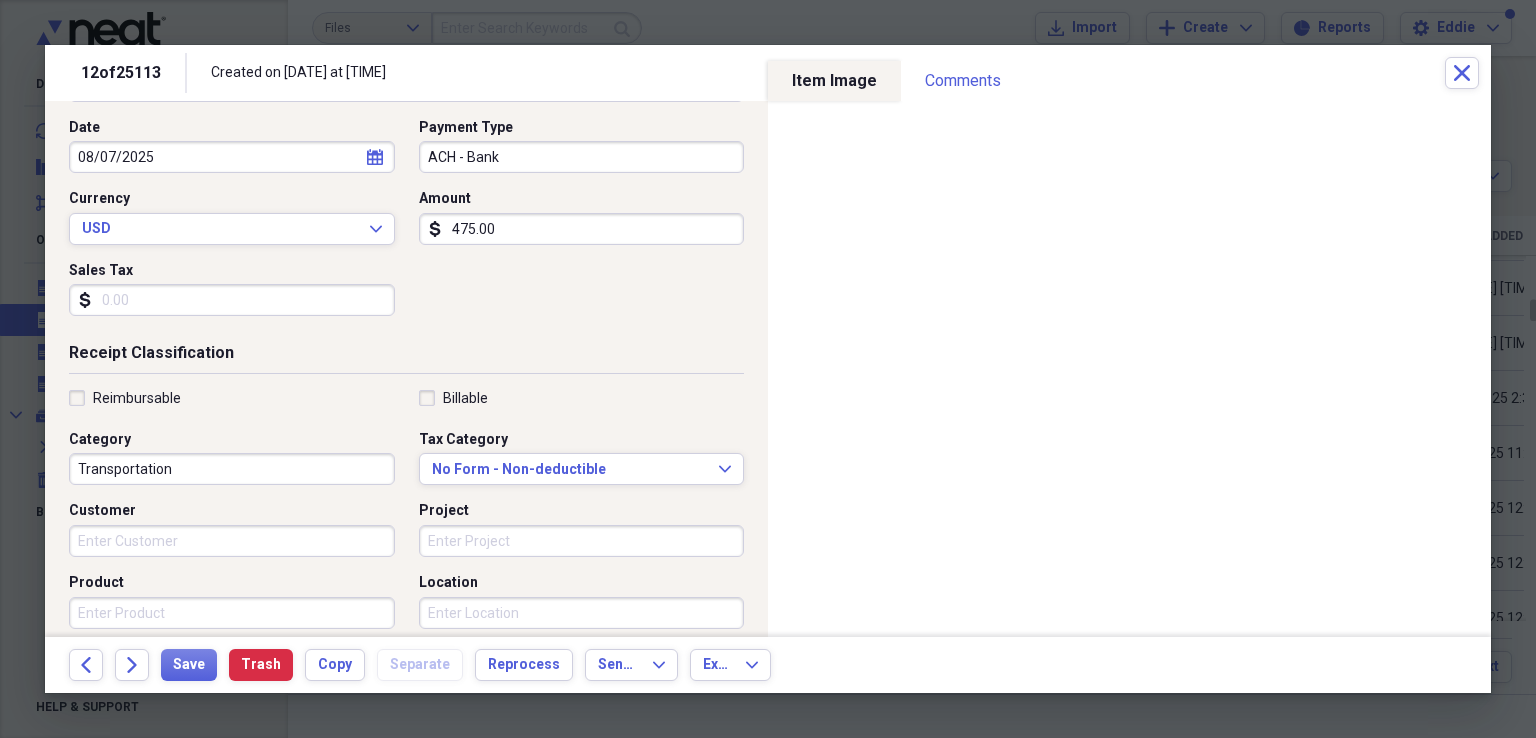 click on "Project" at bounding box center [582, 541] 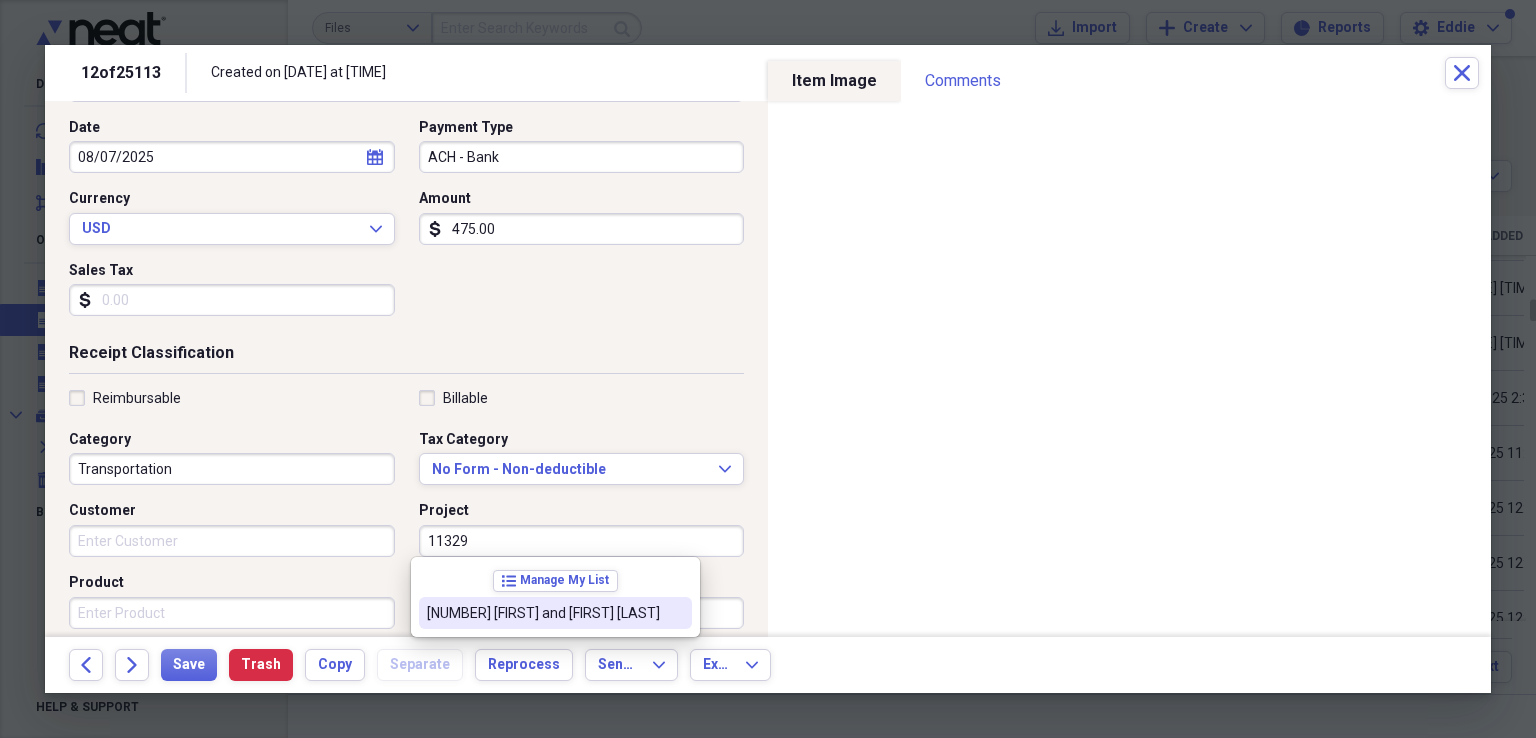type on "[NUMBER] [FIRST] and [FIRST] [LAST]" 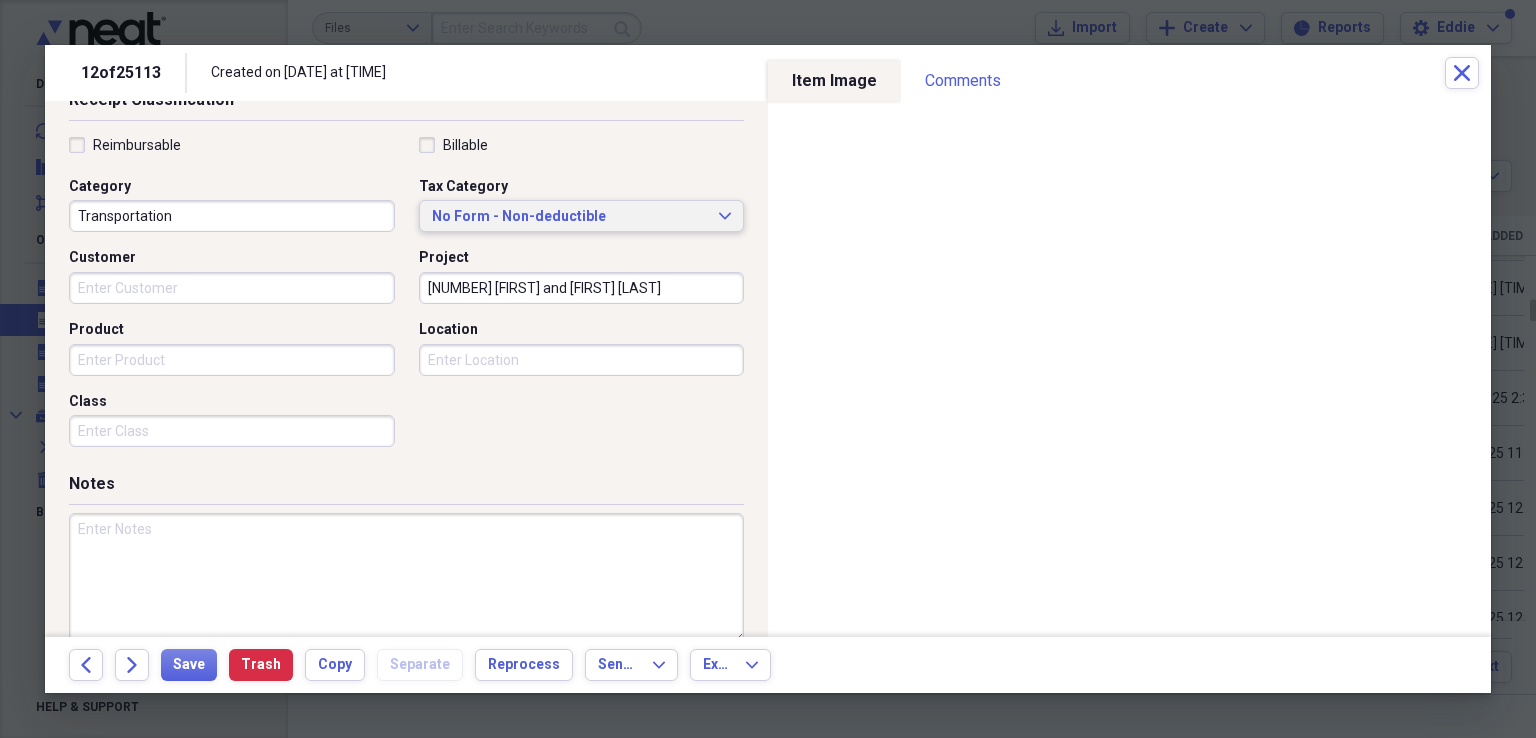 scroll, scrollTop: 484, scrollLeft: 0, axis: vertical 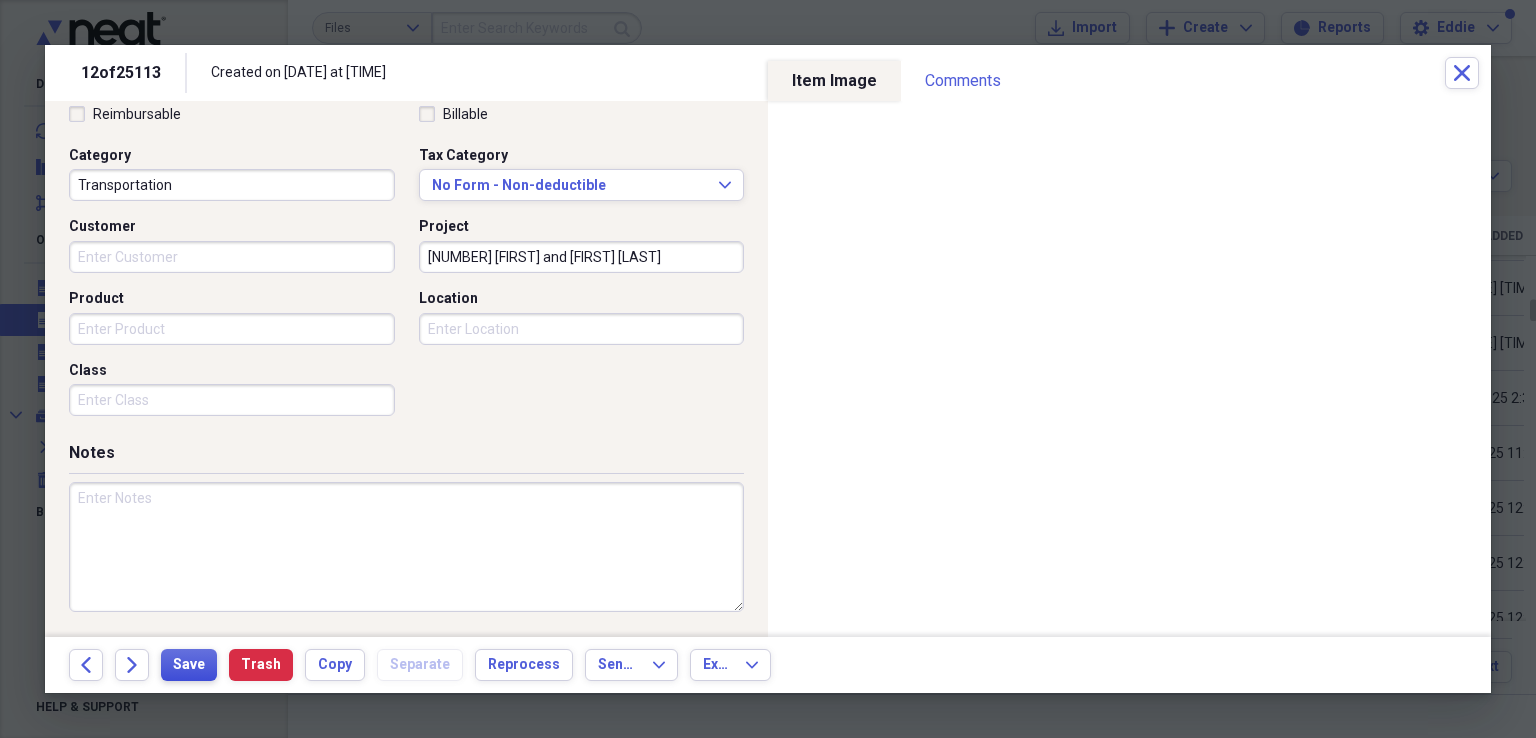 click on "Save" at bounding box center [189, 665] 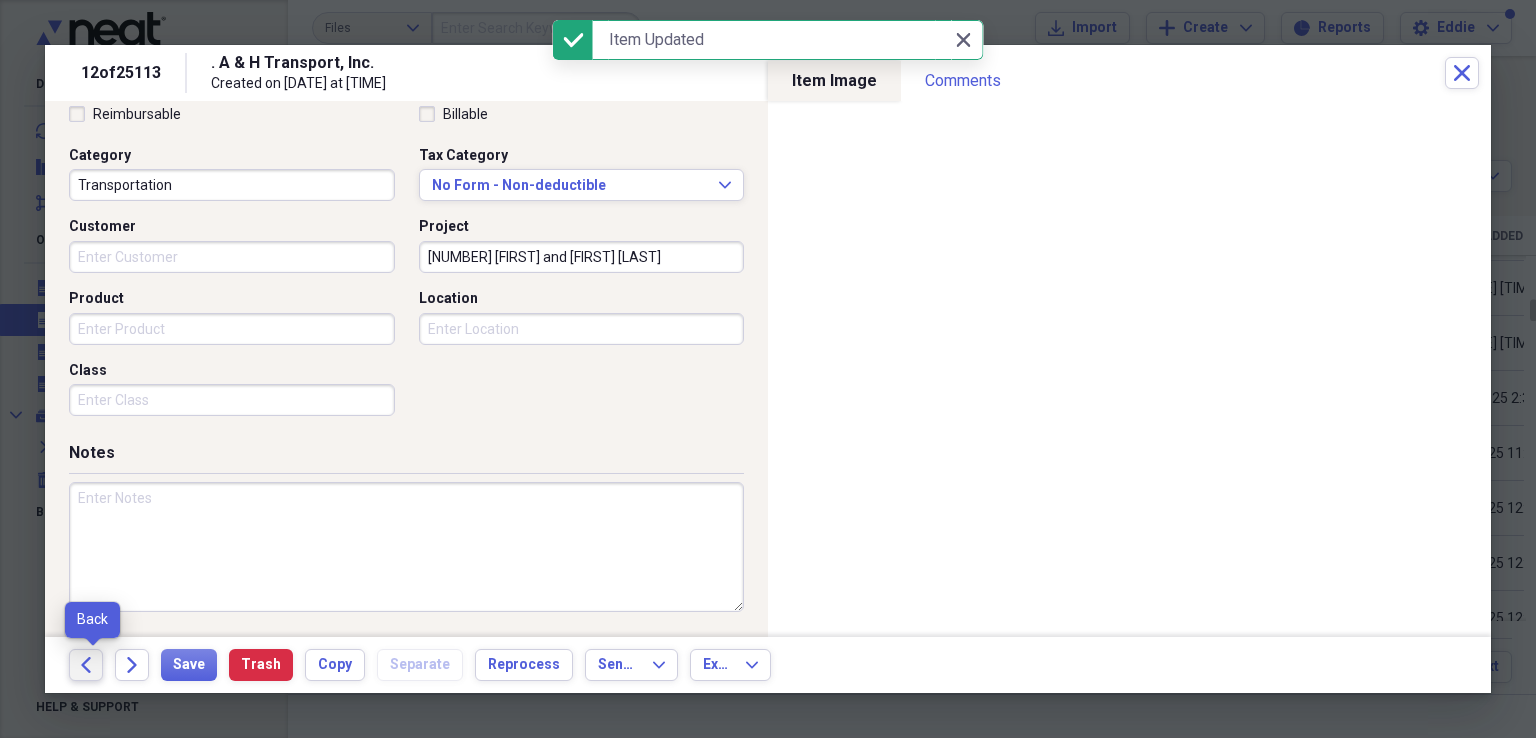 click on "Back" at bounding box center (86, 665) 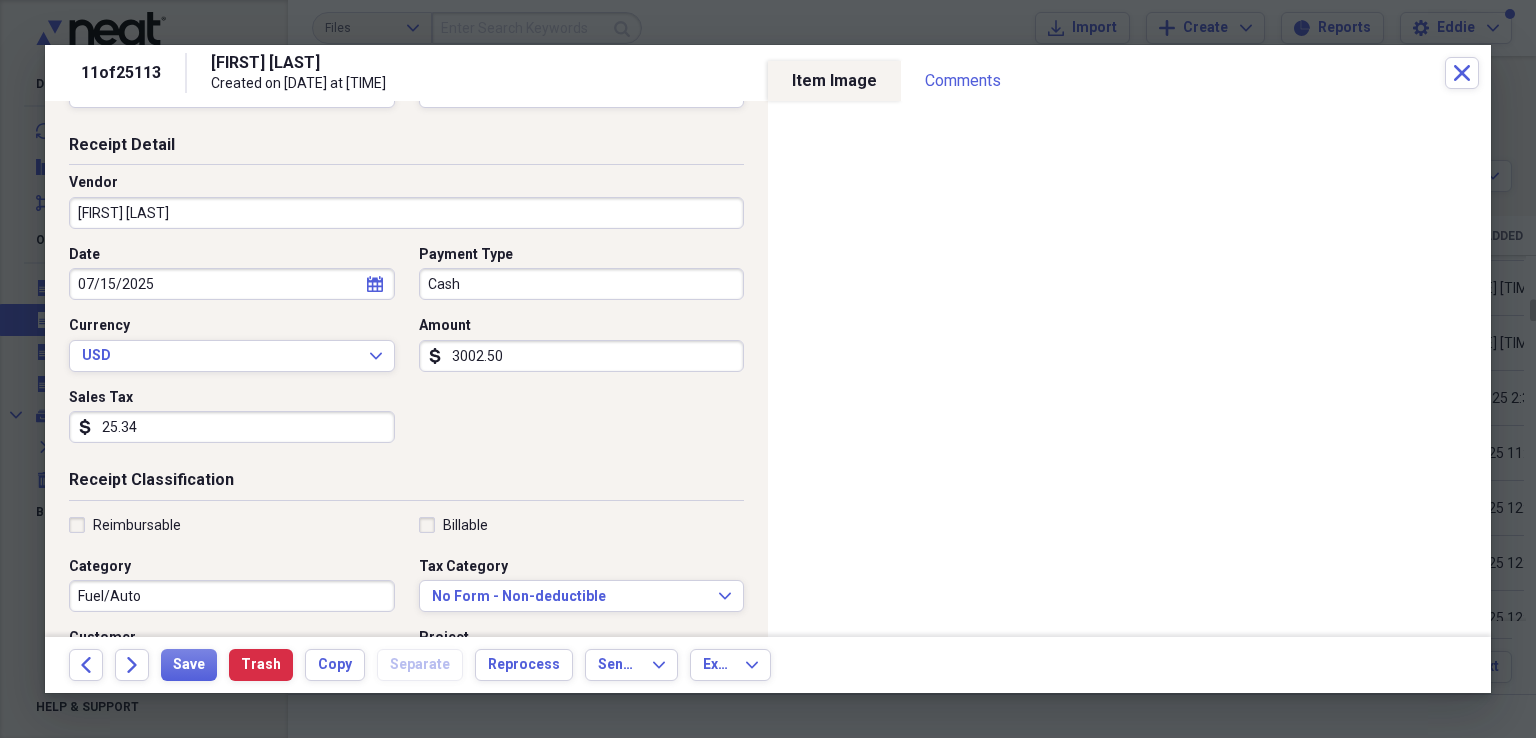 scroll, scrollTop: 0, scrollLeft: 0, axis: both 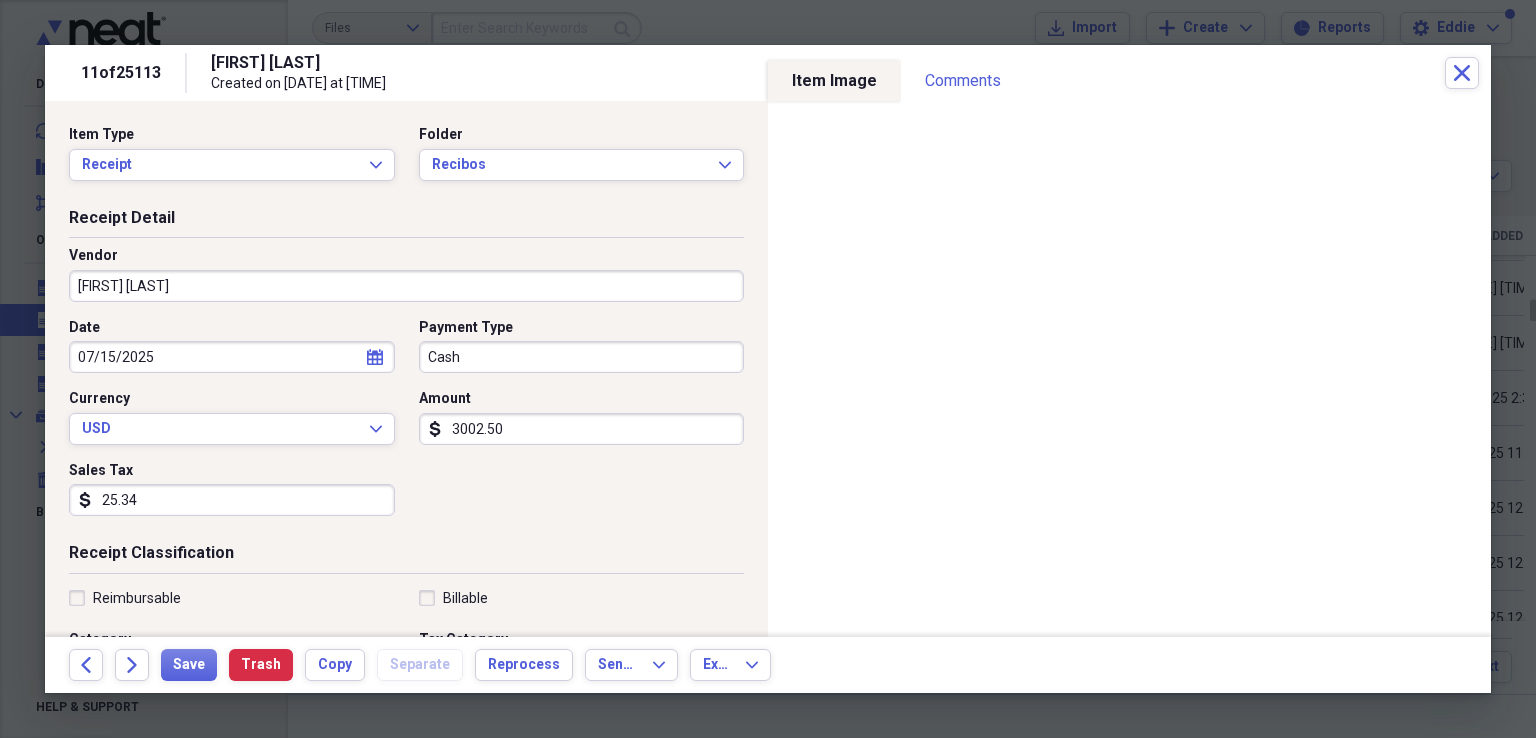 click on "07/15/2025" at bounding box center (232, 357) 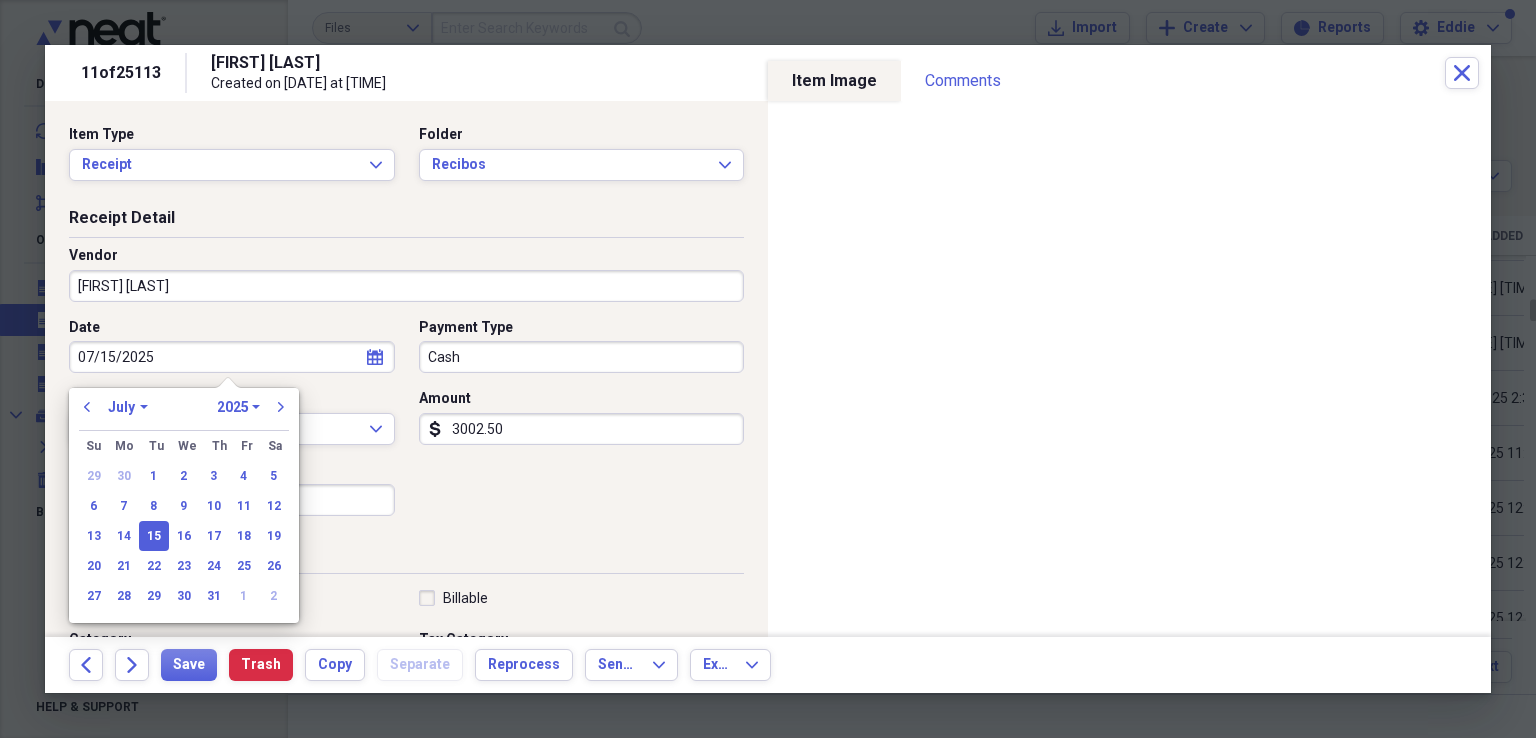 click on "07/15/2025" at bounding box center [232, 357] 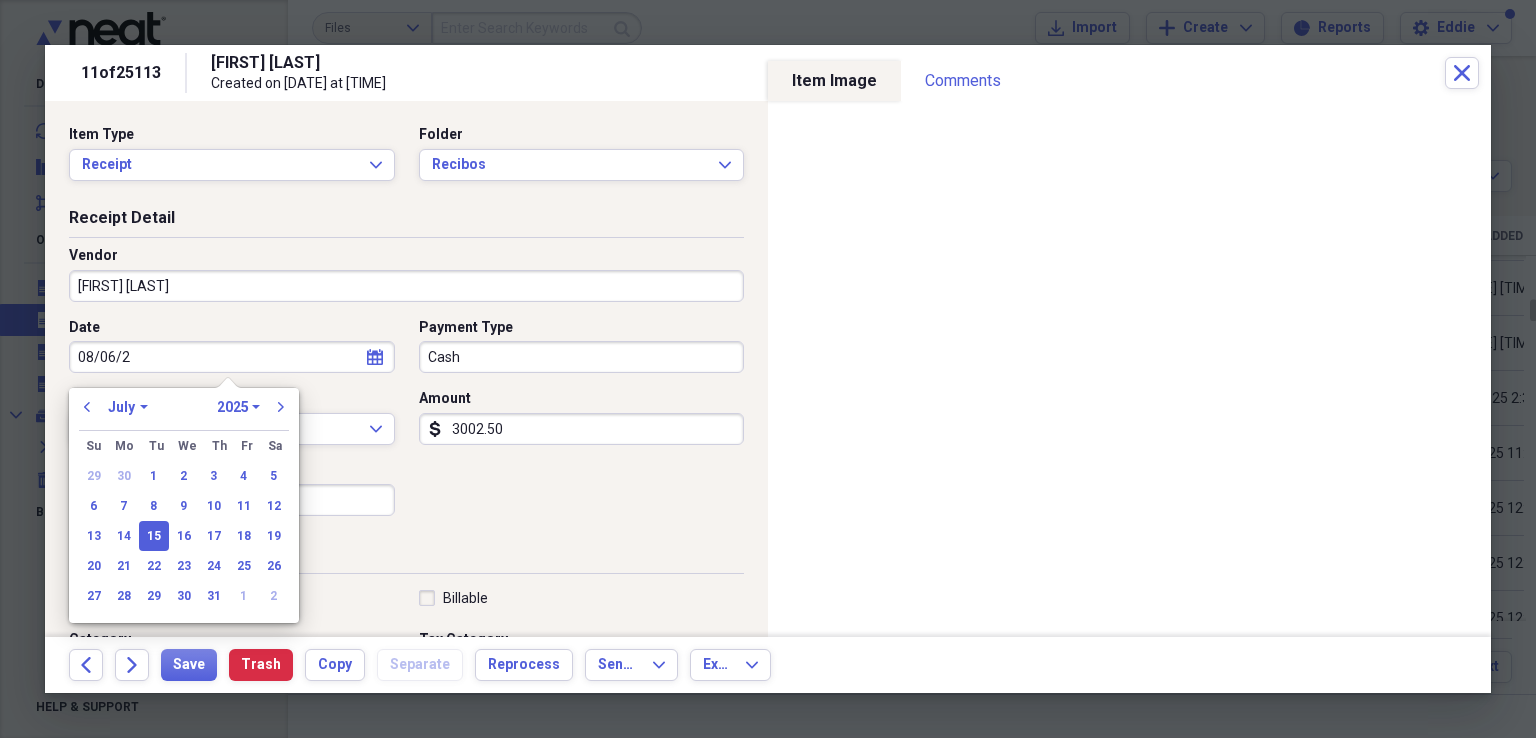 type on "08/06/25" 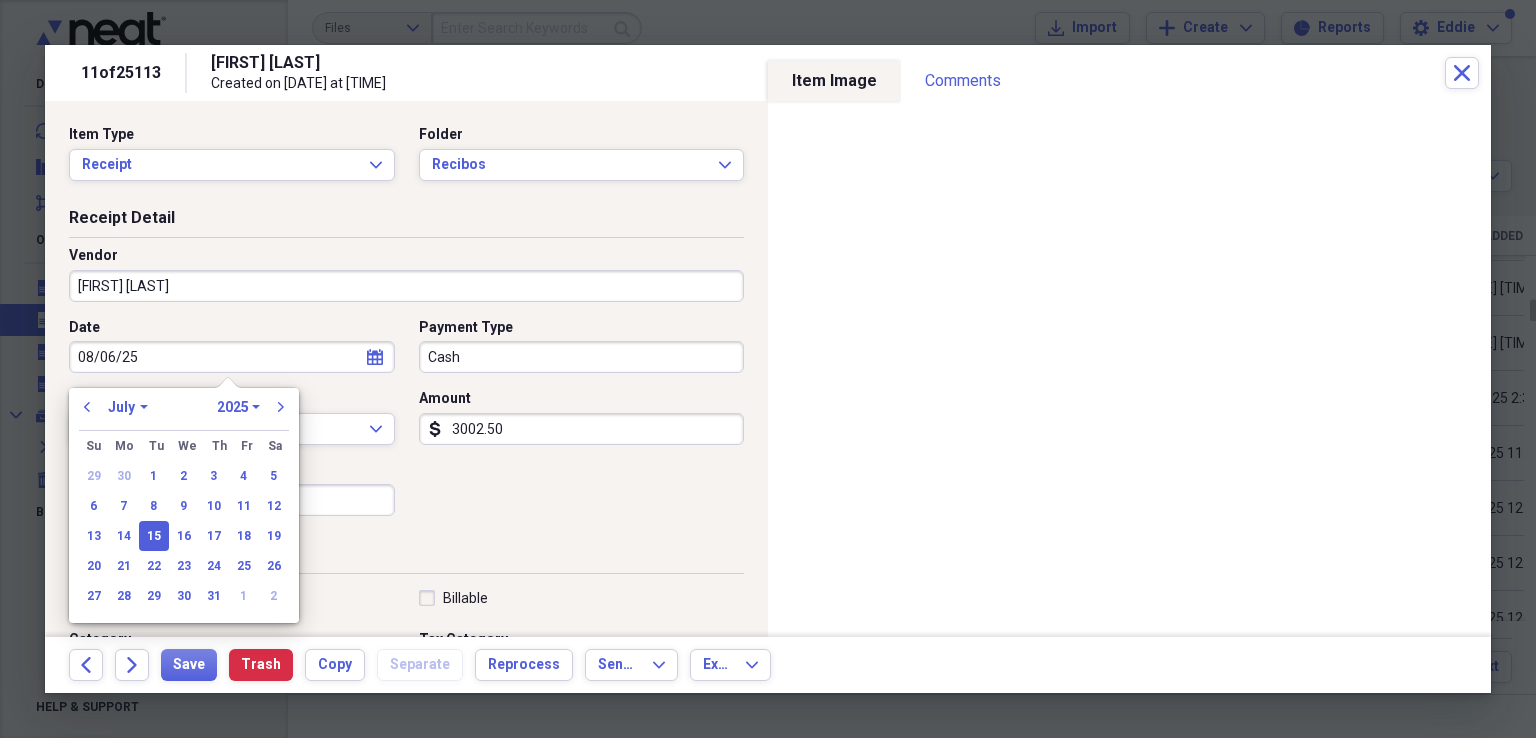 select on "7" 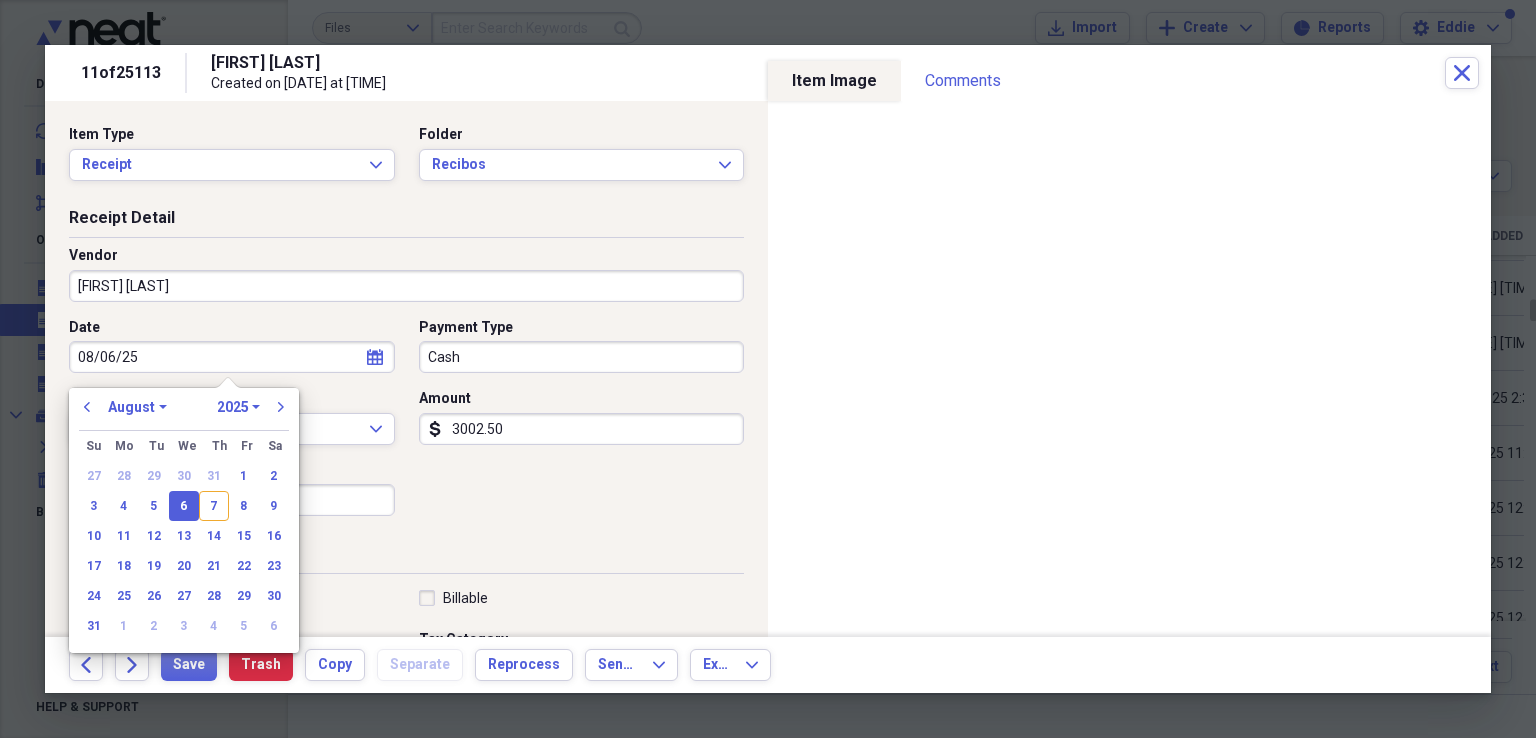 type on "08/06/2025" 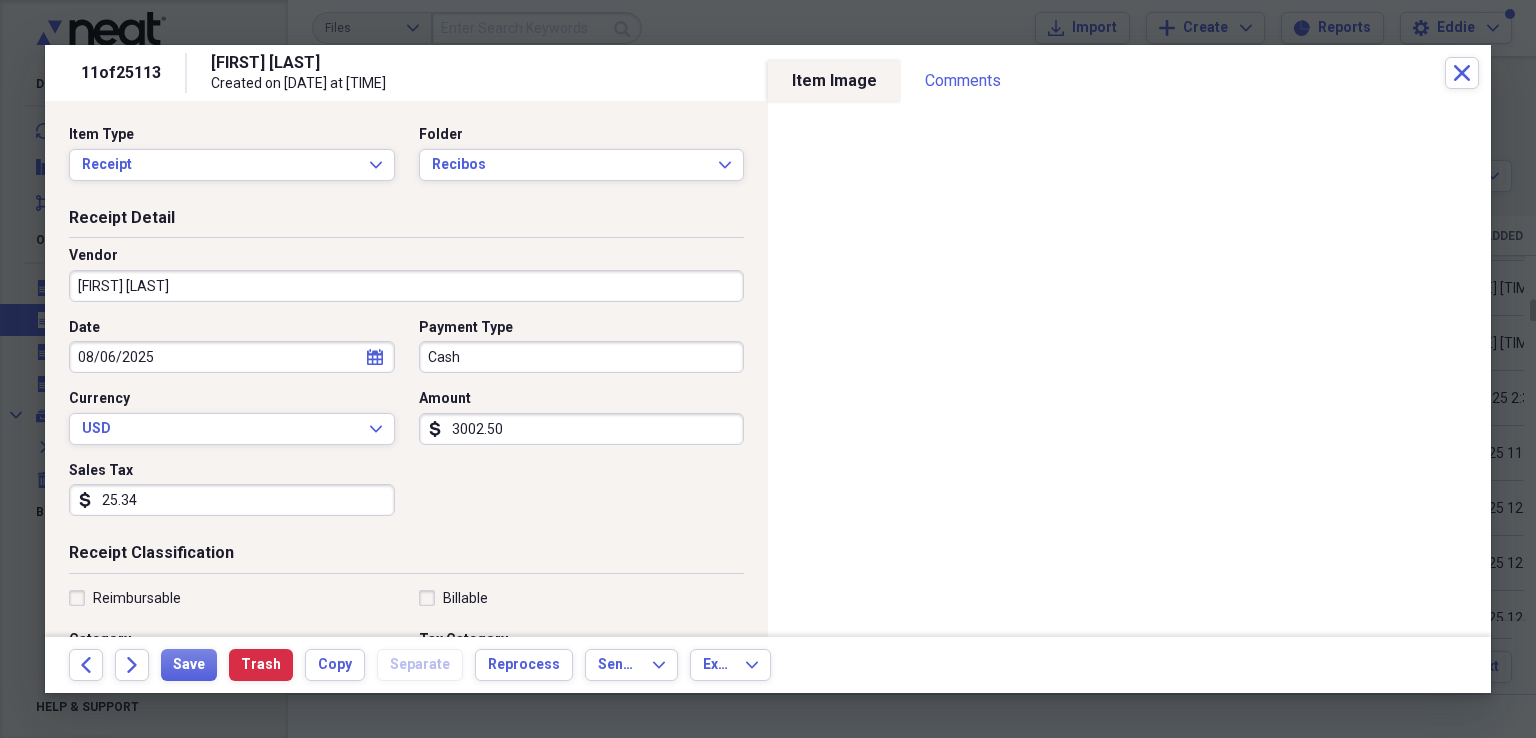 click on "Cash" at bounding box center (582, 357) 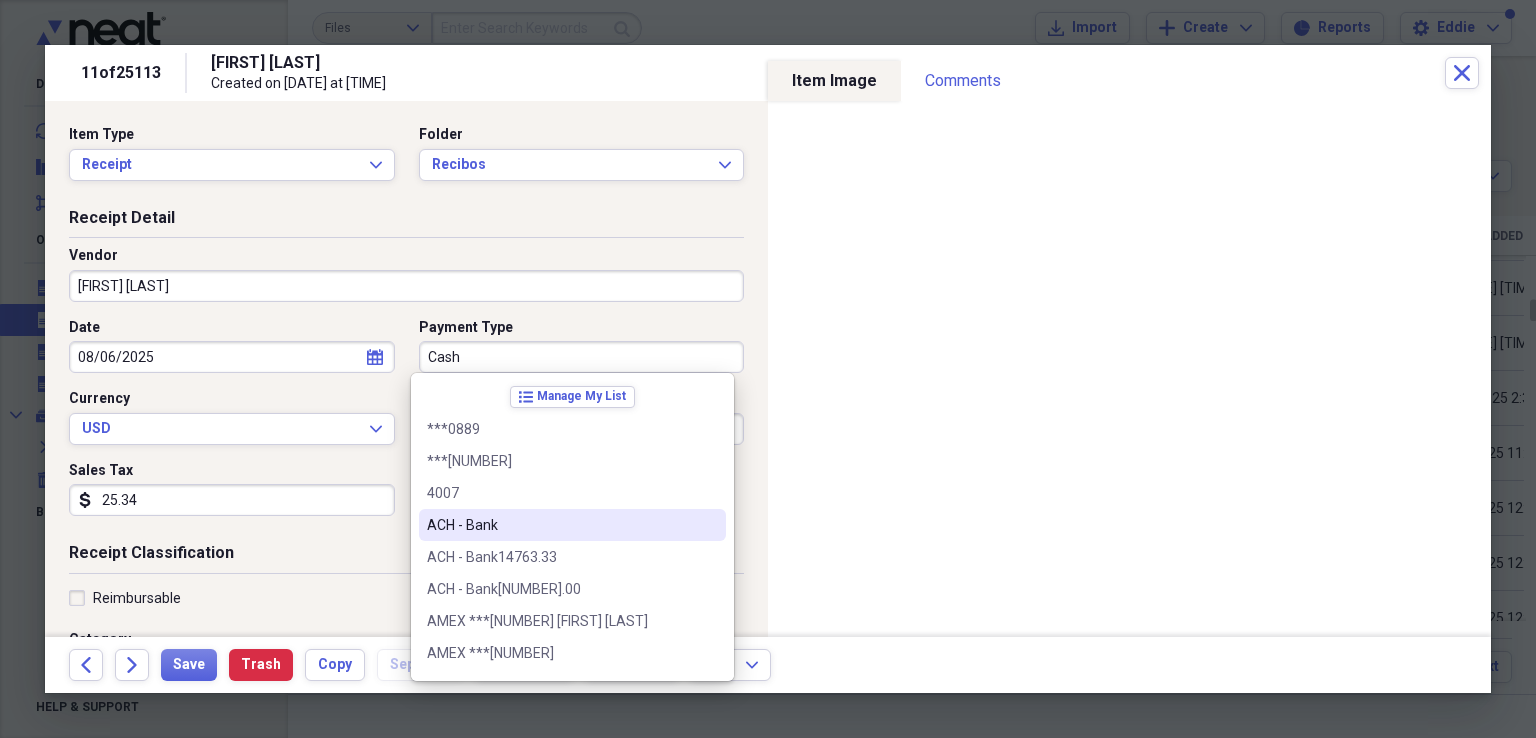 click on "ACH - Bank" at bounding box center [560, 525] 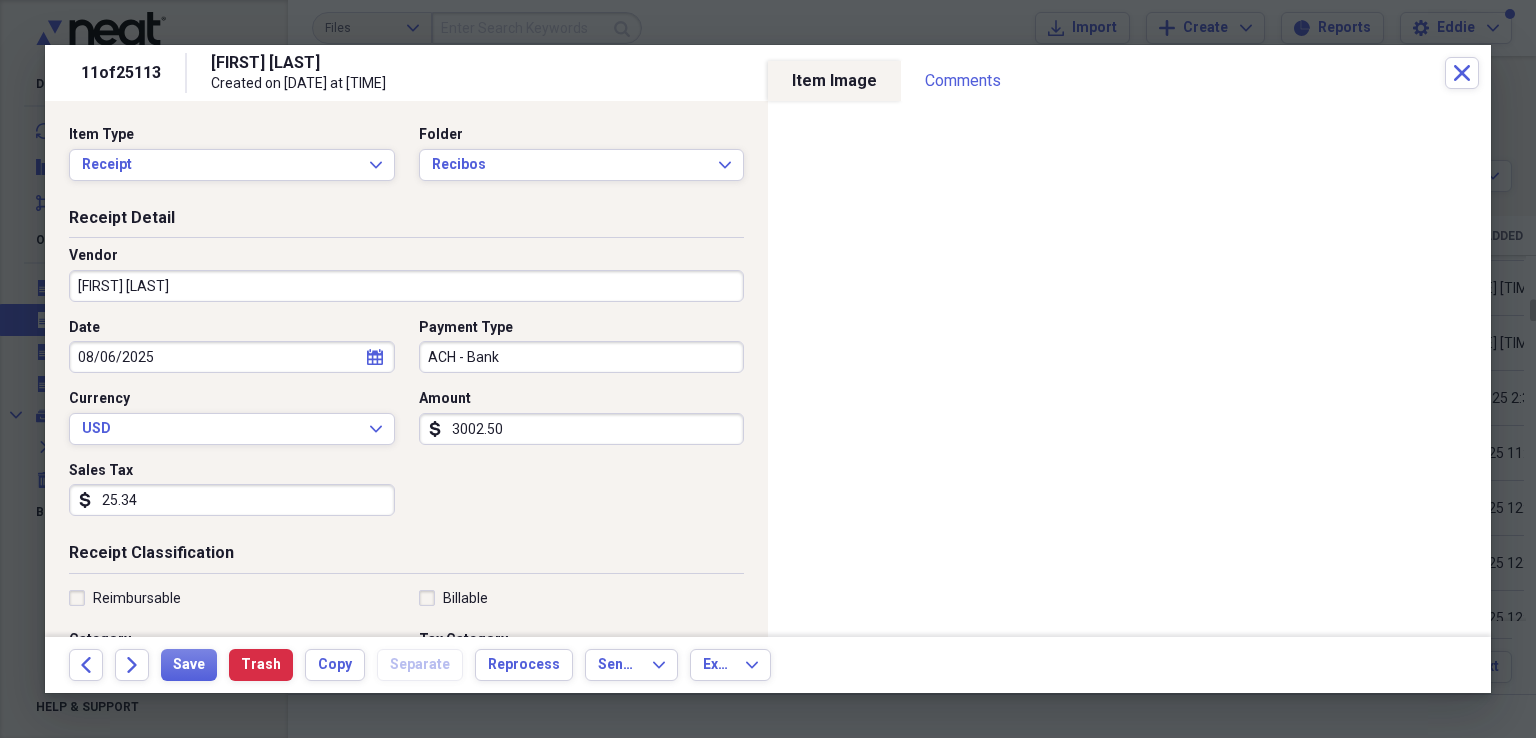 click on "3002.50" at bounding box center [582, 429] 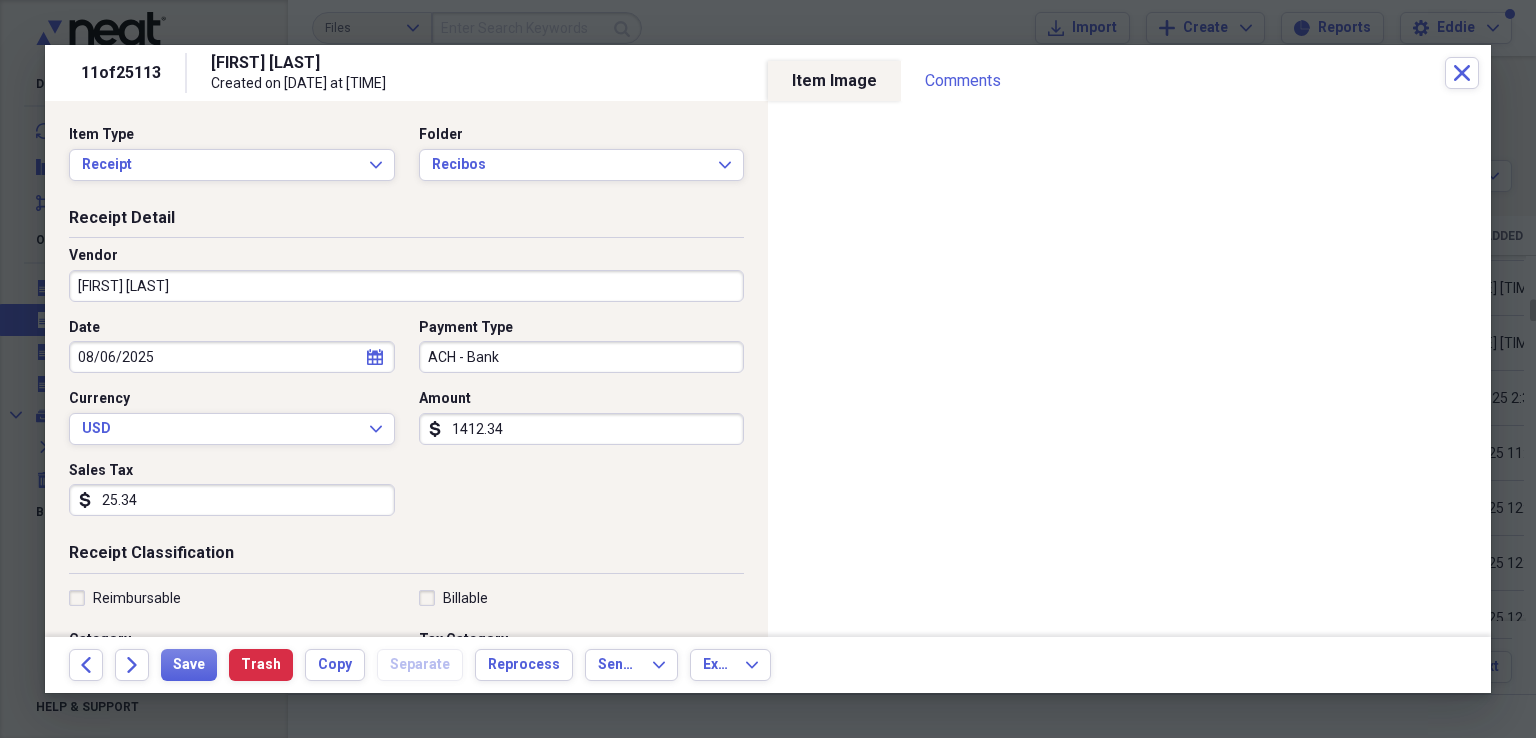 type on "1412.34" 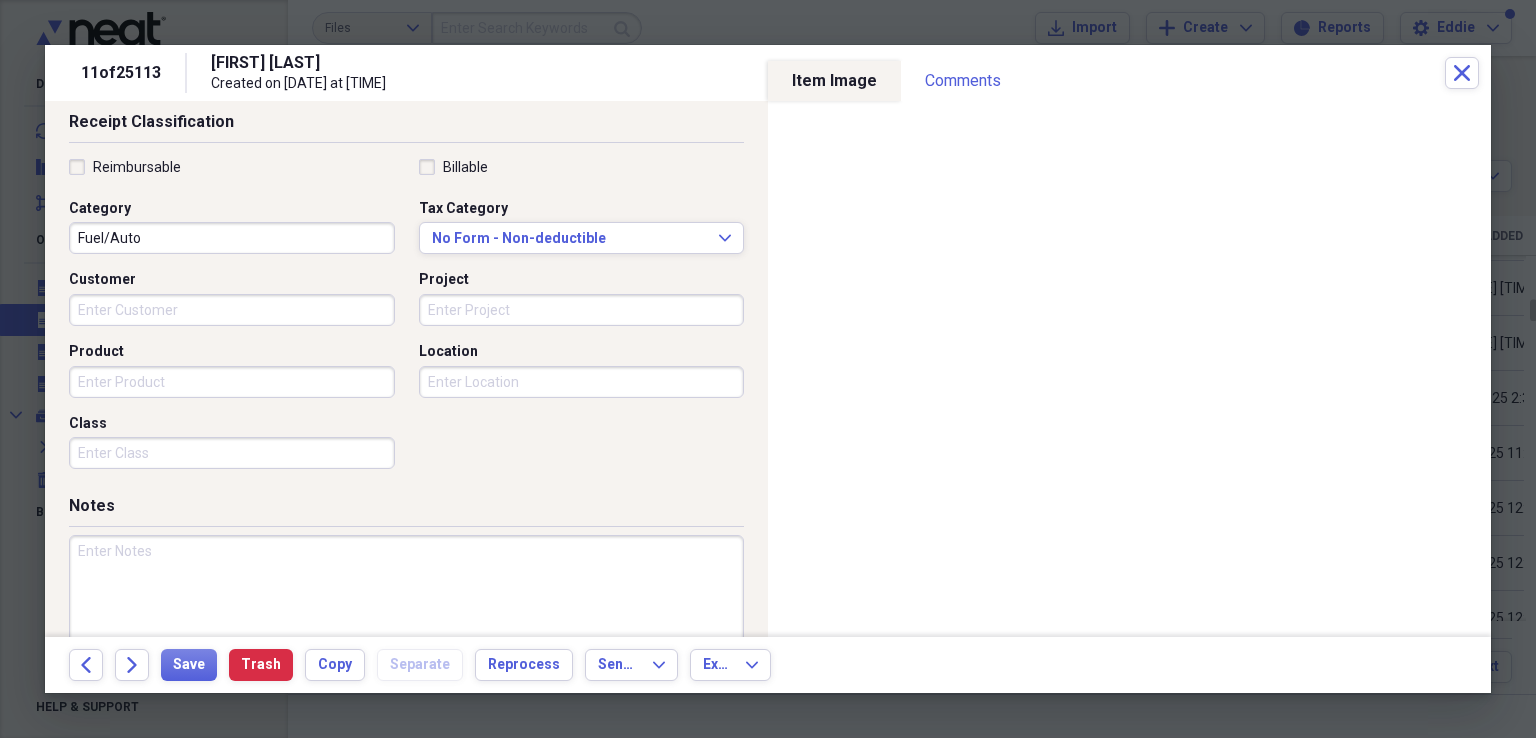 scroll, scrollTop: 484, scrollLeft: 0, axis: vertical 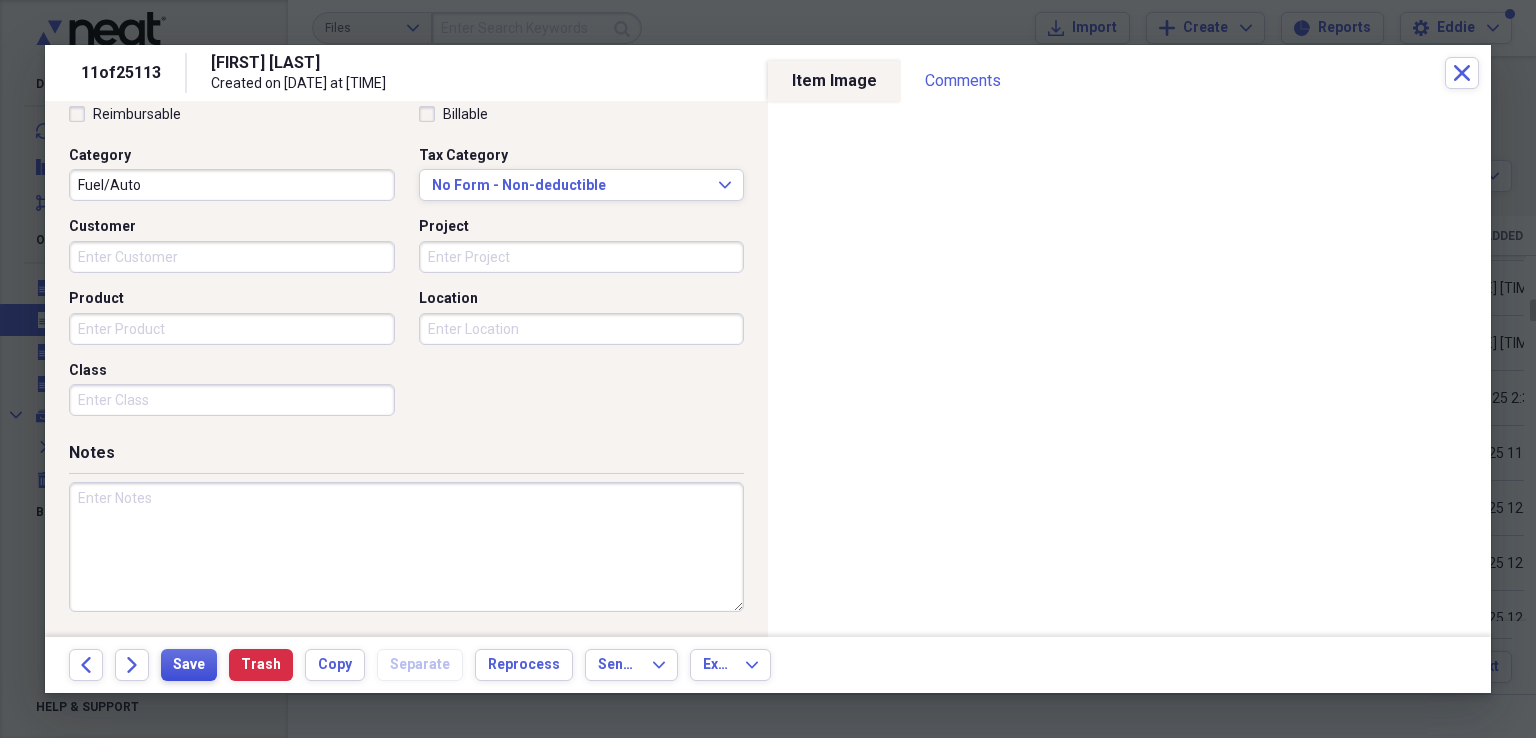 click on "Save" at bounding box center [189, 665] 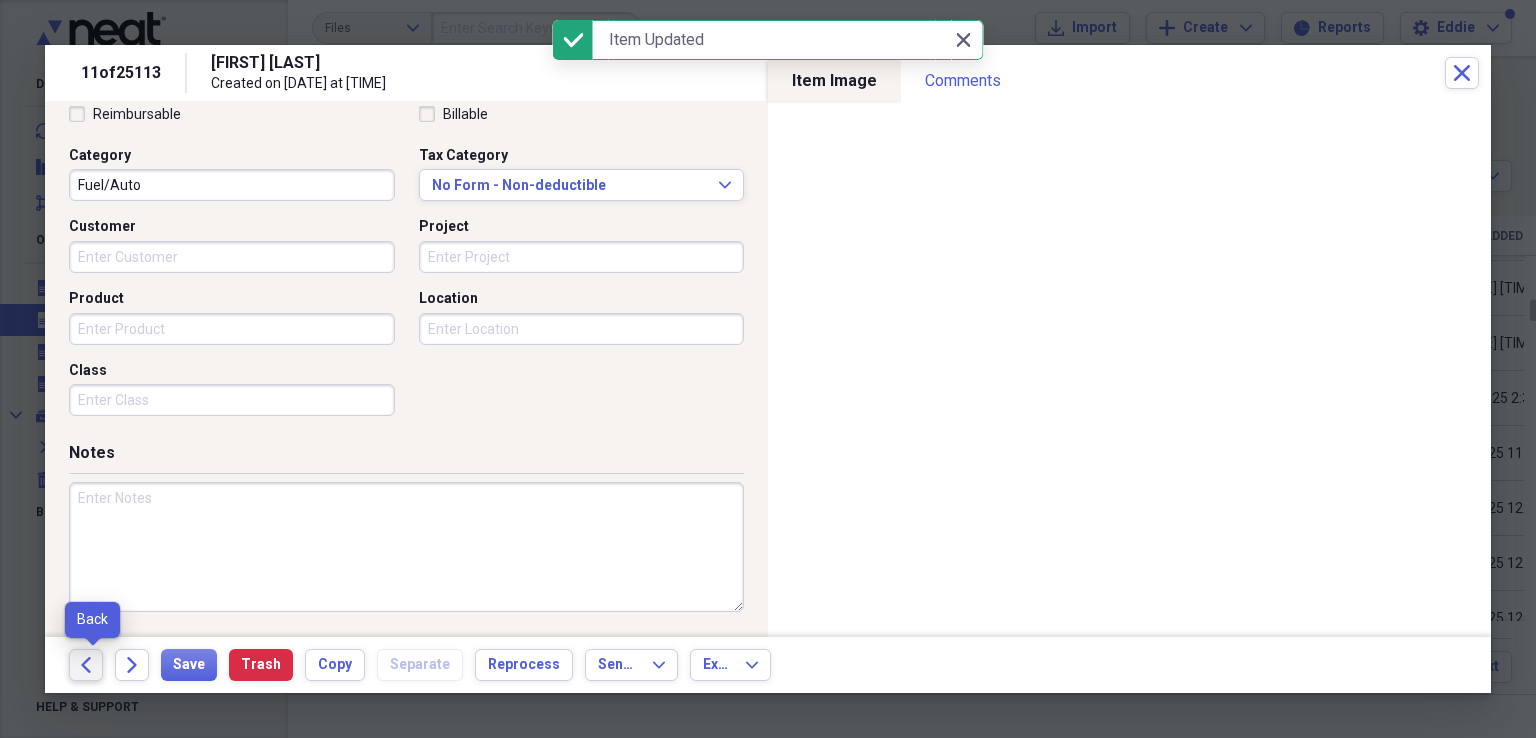 click on "Back" at bounding box center (86, 665) 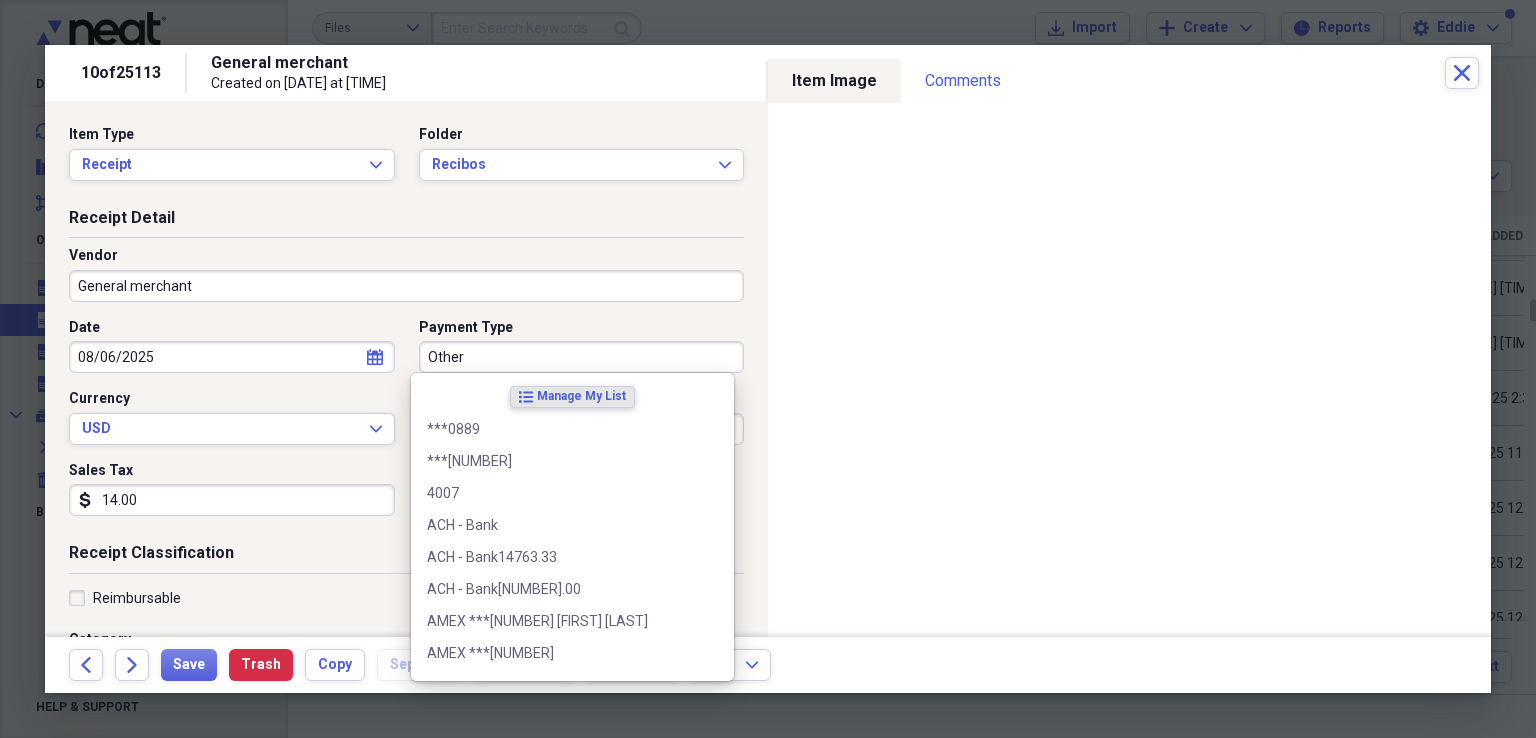 click on "Other" at bounding box center [582, 357] 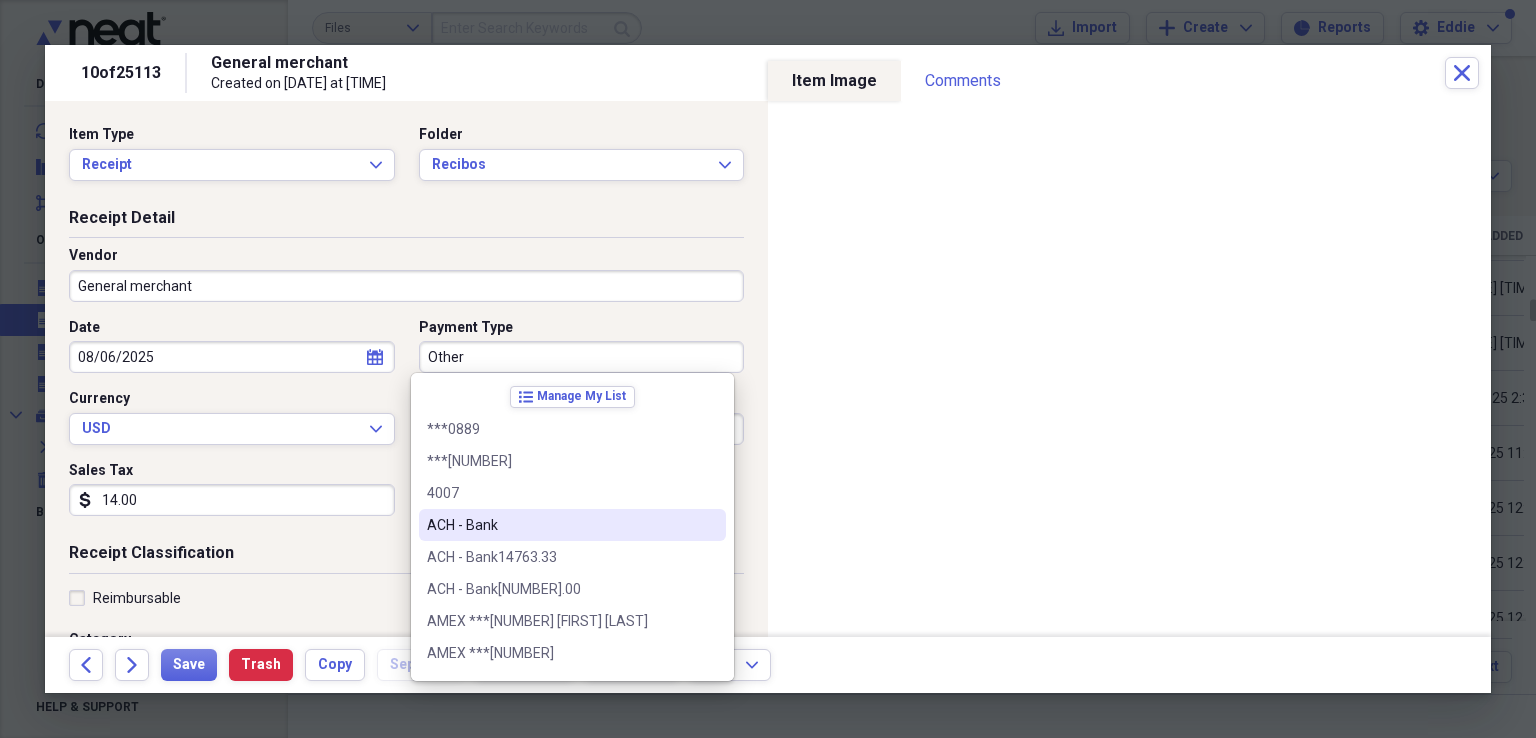 click on "ACH - Bank" at bounding box center (572, 525) 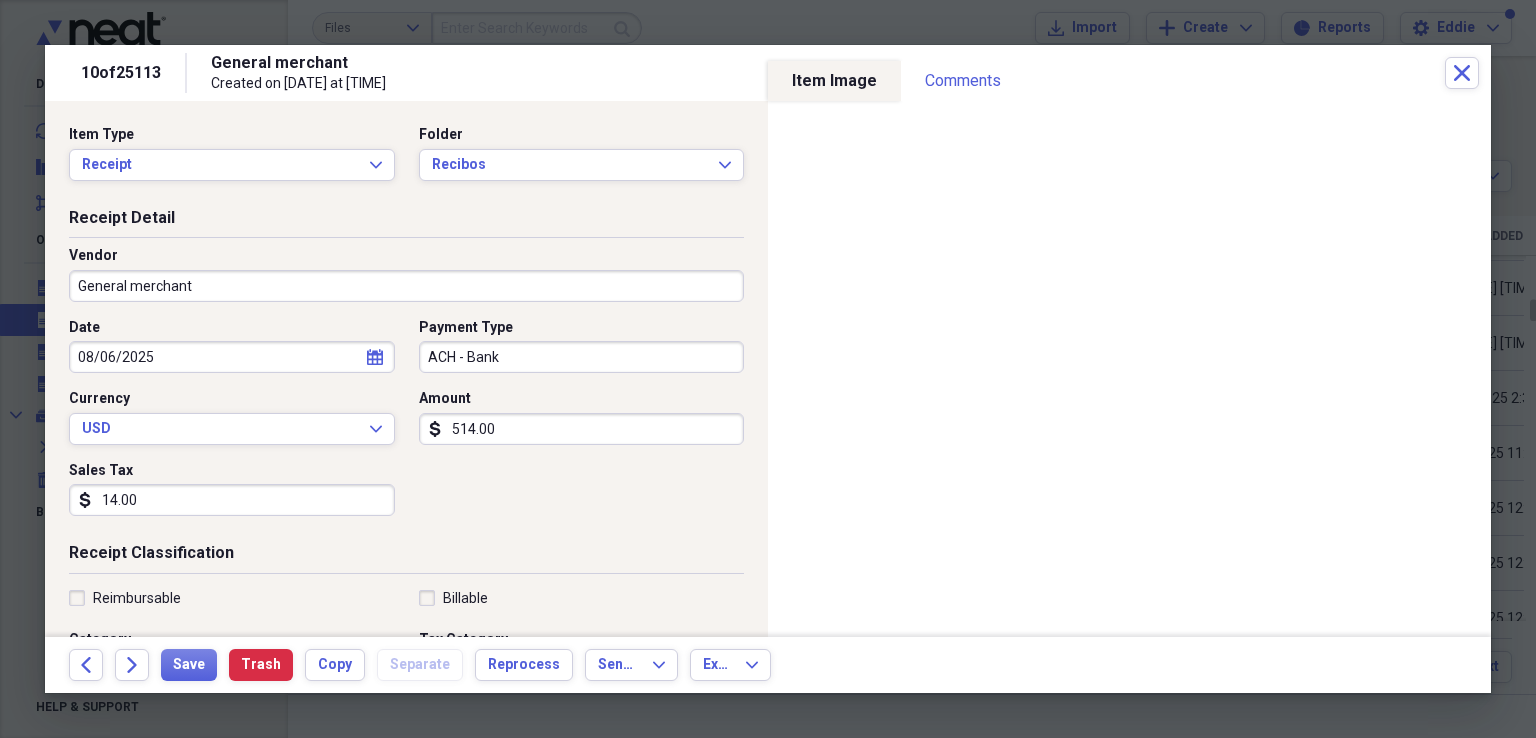 click on "Date [DATE] calendar Calendar Payment Type ACH - Bank Currency USD Expand Amount dollar-sign [AMOUNT] Sales Tax dollar-sign [AMOUNT]" at bounding box center [406, 425] 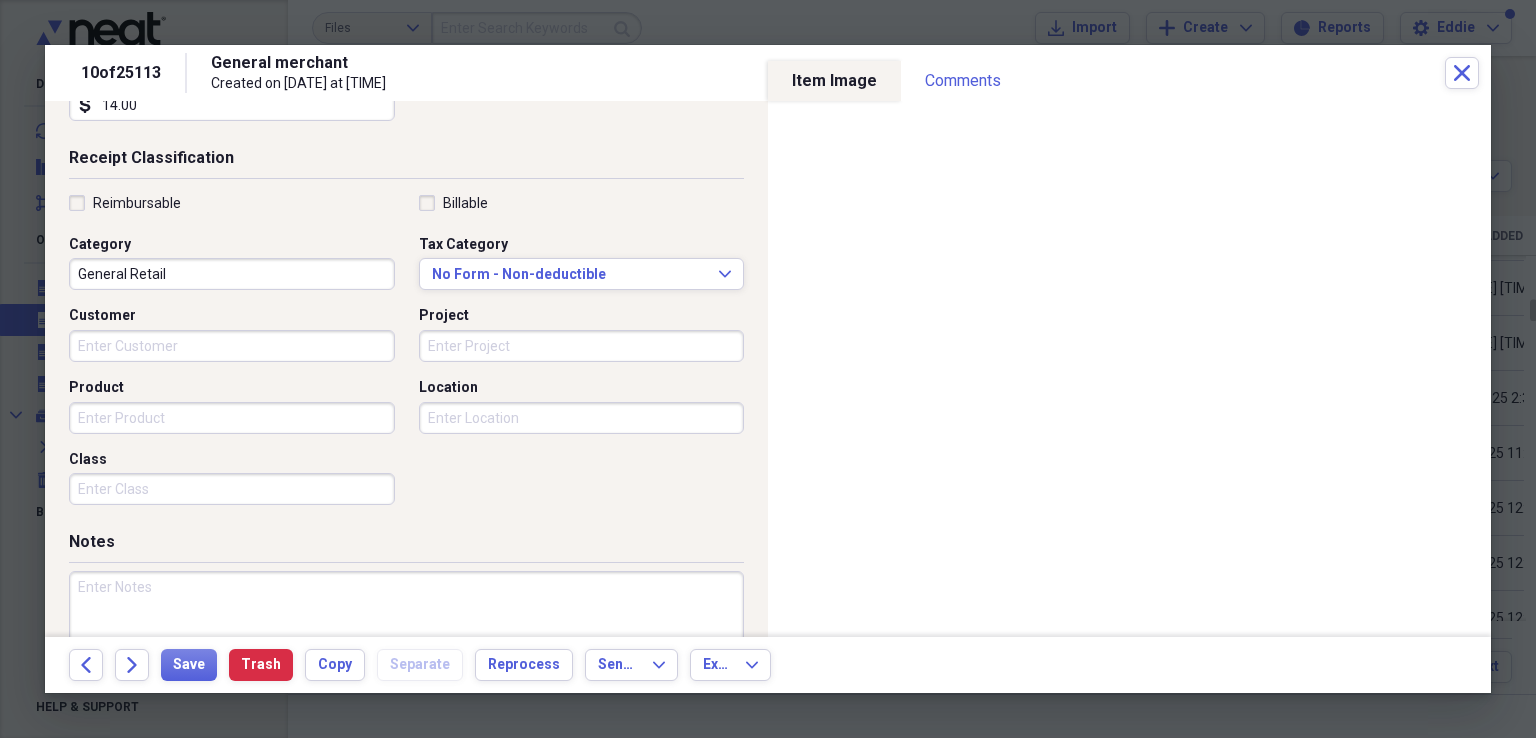 scroll, scrollTop: 400, scrollLeft: 0, axis: vertical 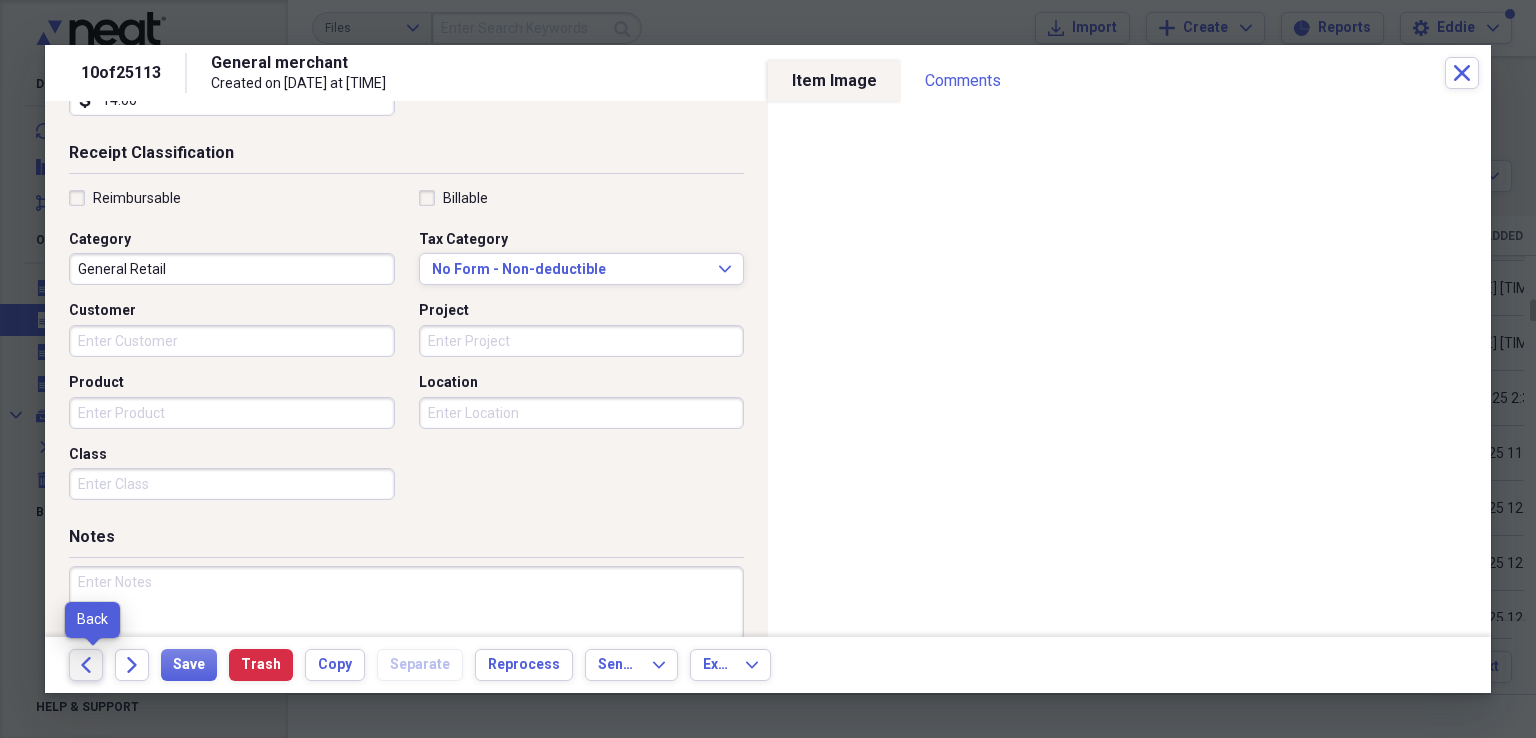 click on "Back" at bounding box center [86, 665] 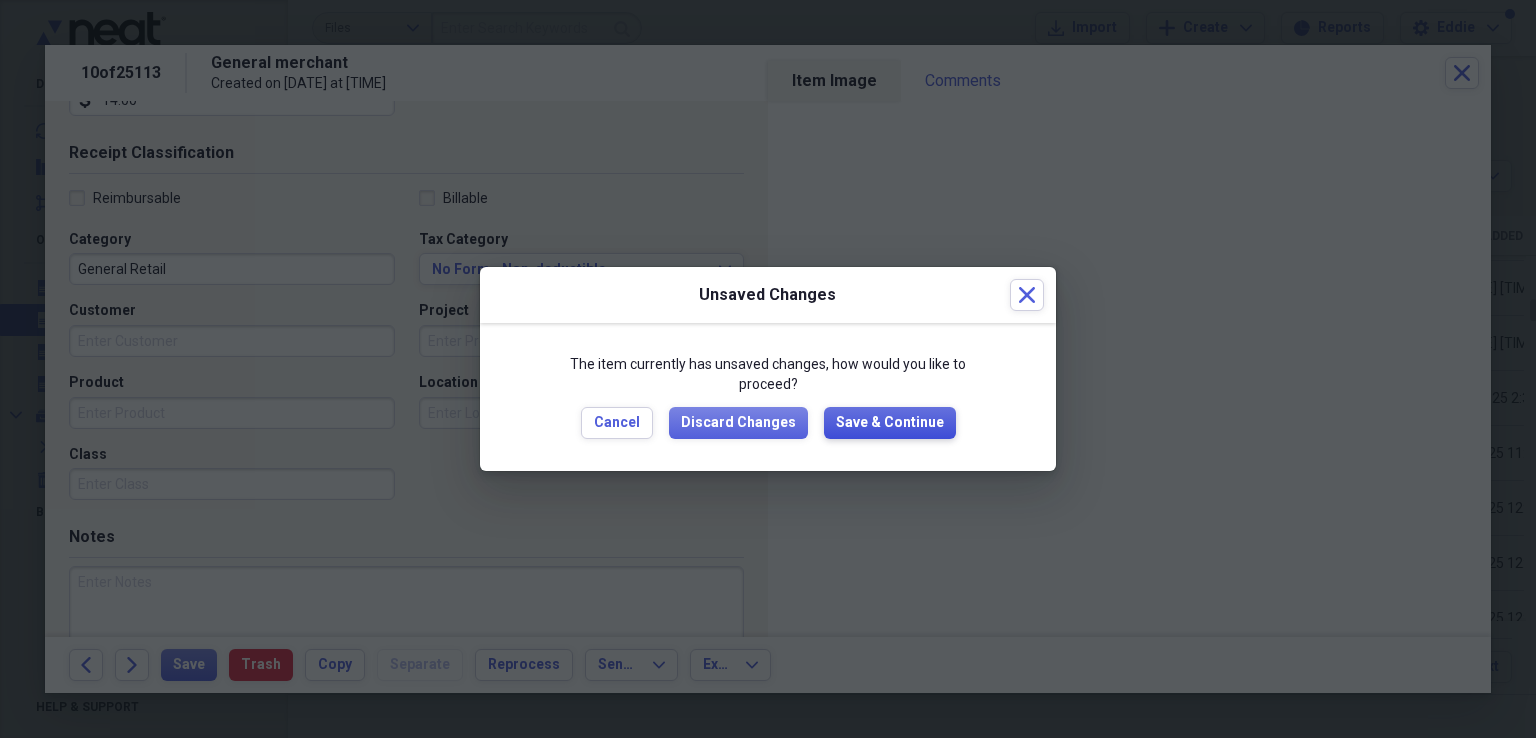 click on "Save & Continue" at bounding box center (890, 423) 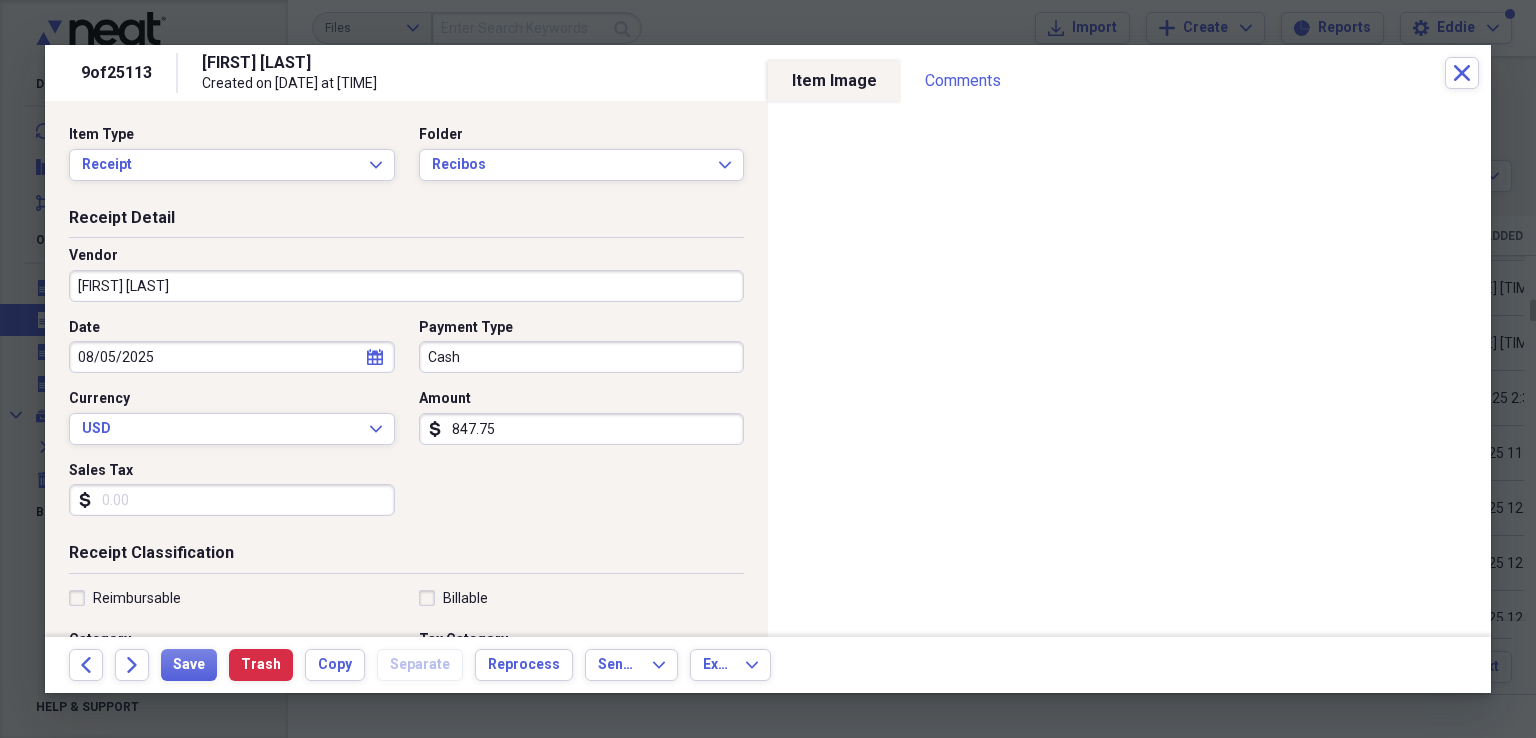 click on "Cash" at bounding box center [582, 357] 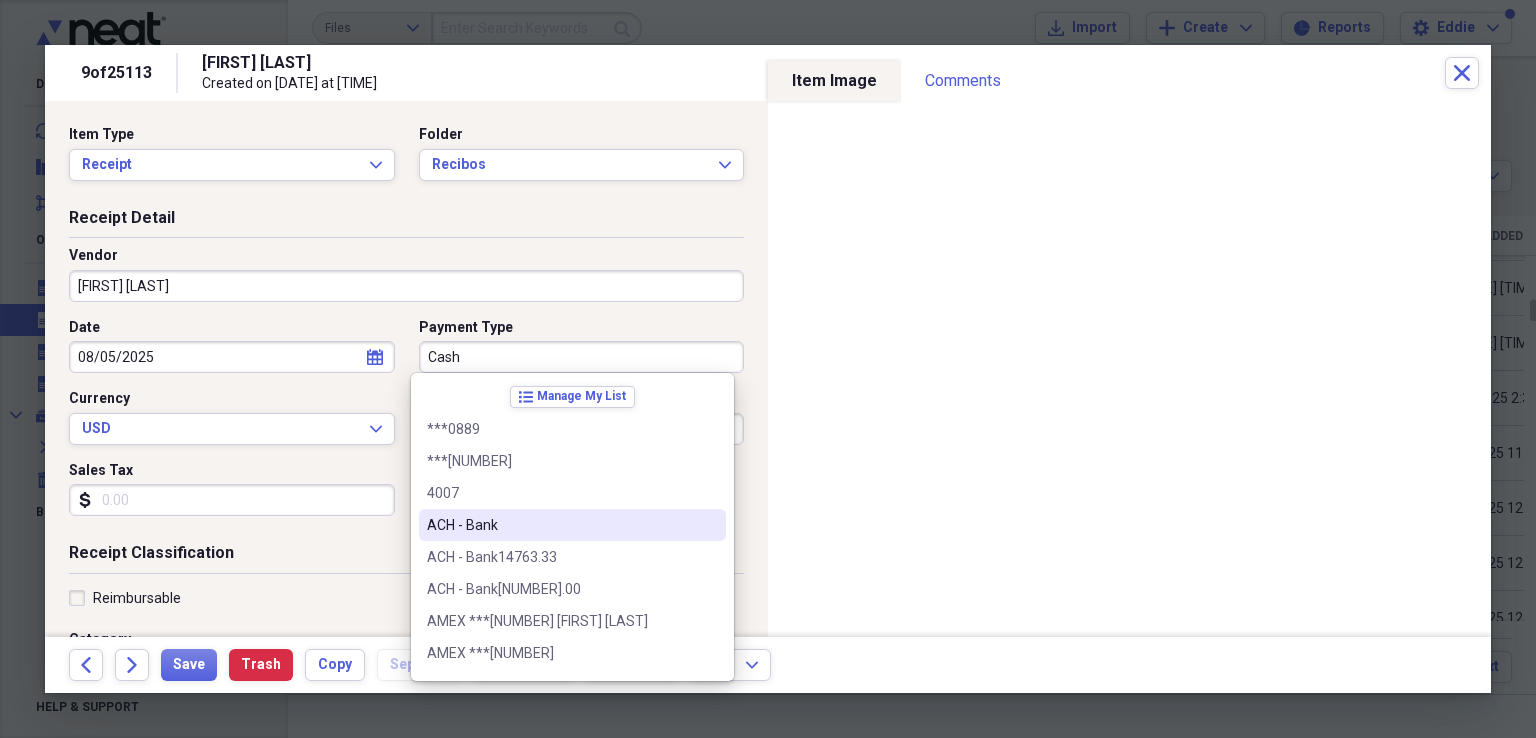 click on "ACH - Bank" at bounding box center [572, 525] 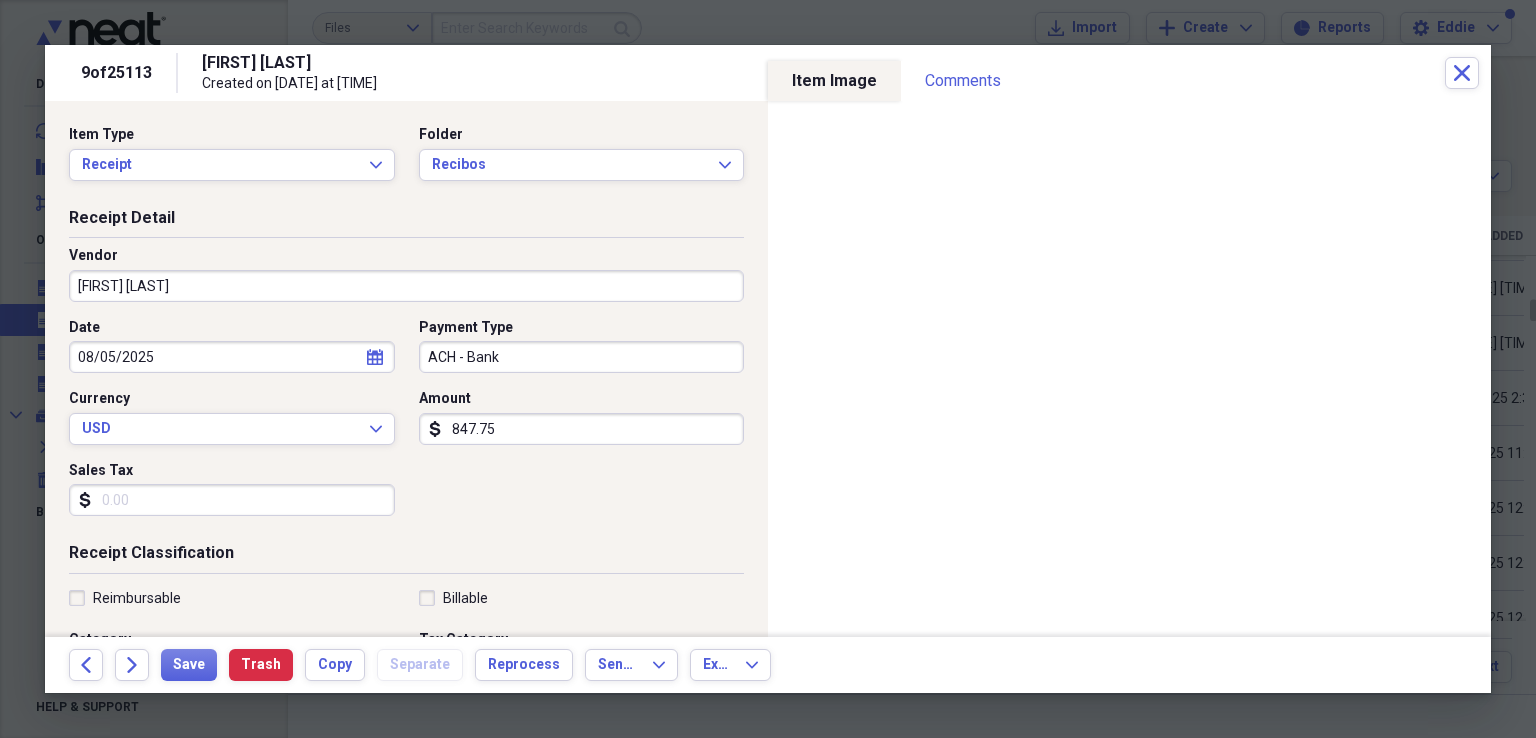 type on "ACH - Bank" 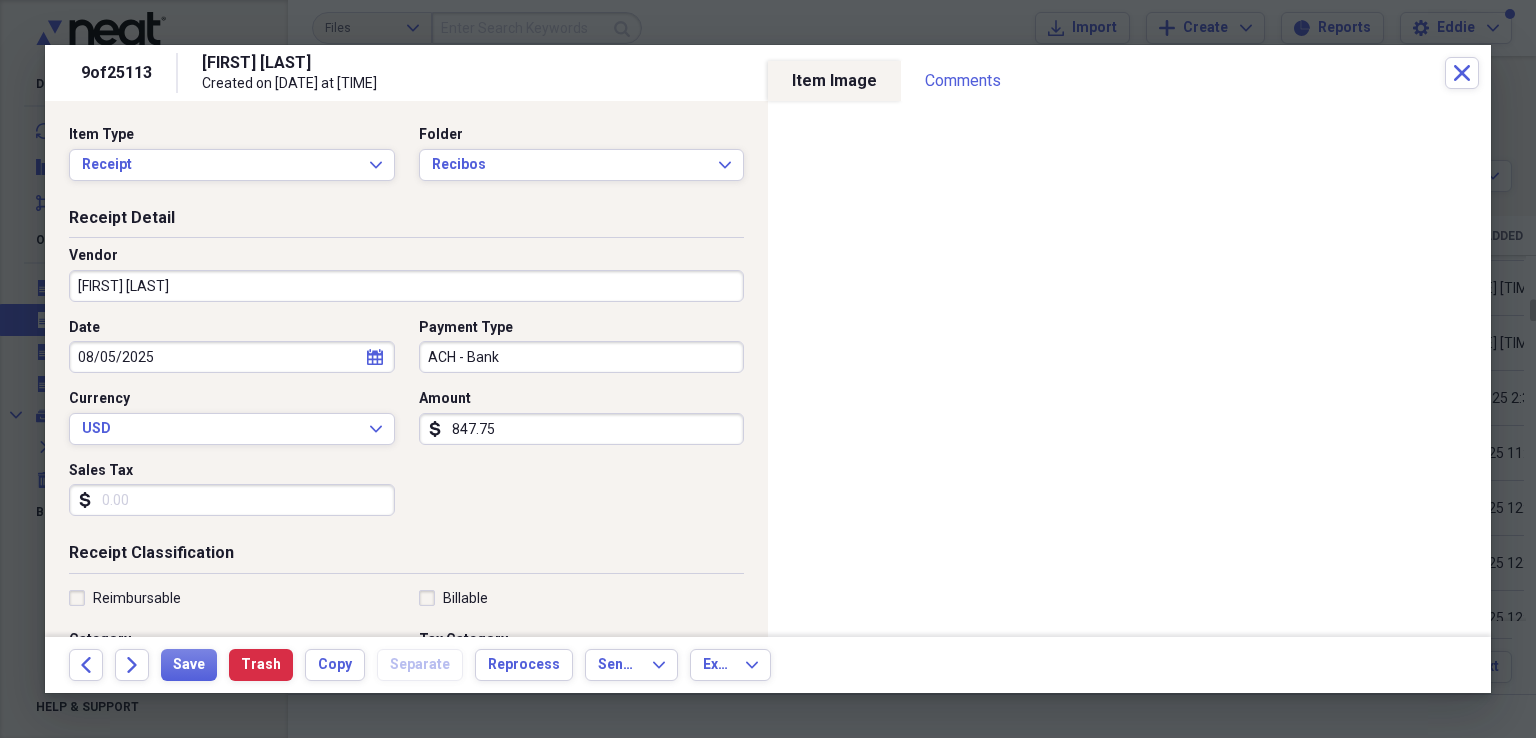 select on "7" 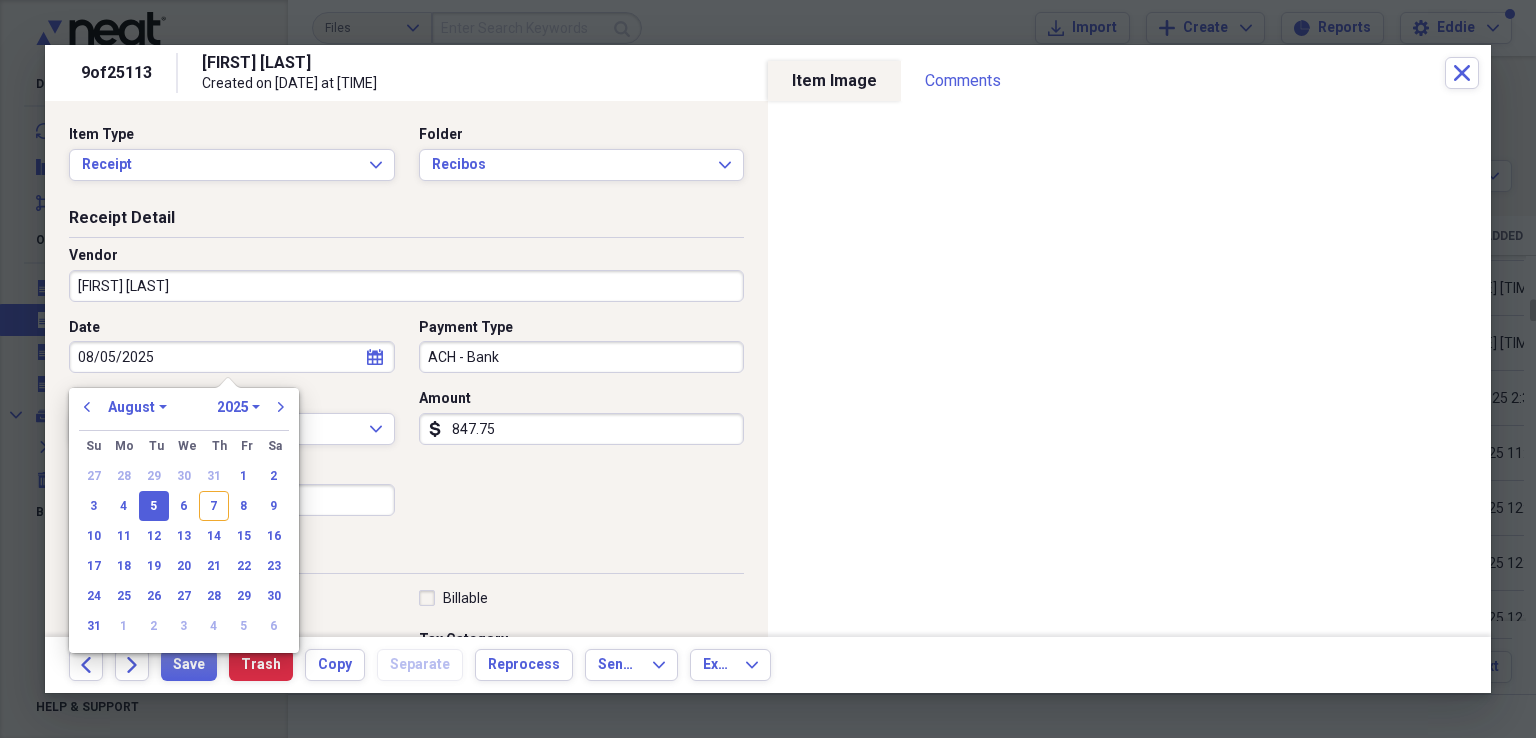 drag, startPoint x: 274, startPoint y: 363, endPoint x: 19, endPoint y: 368, distance: 255.04901 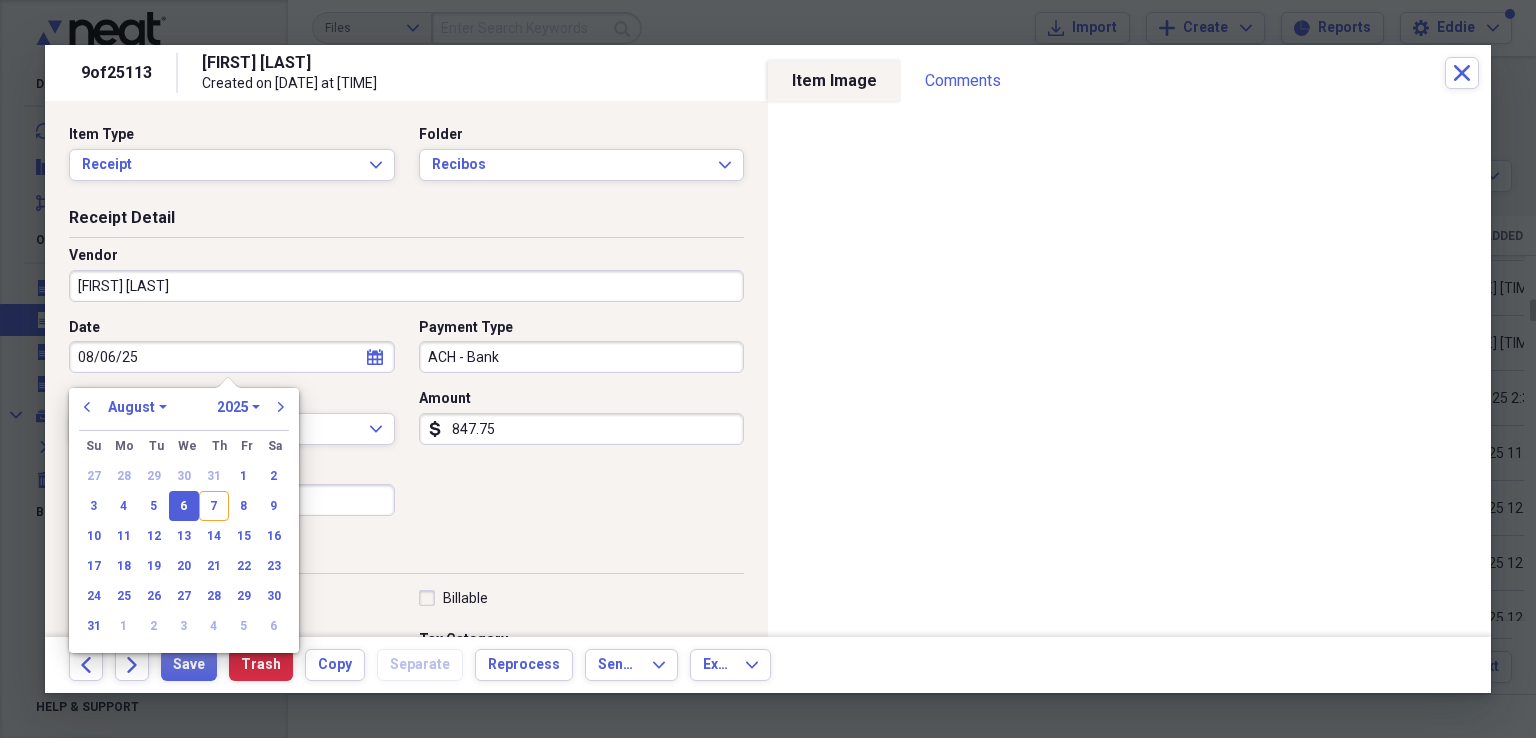 type on "08/06/2025" 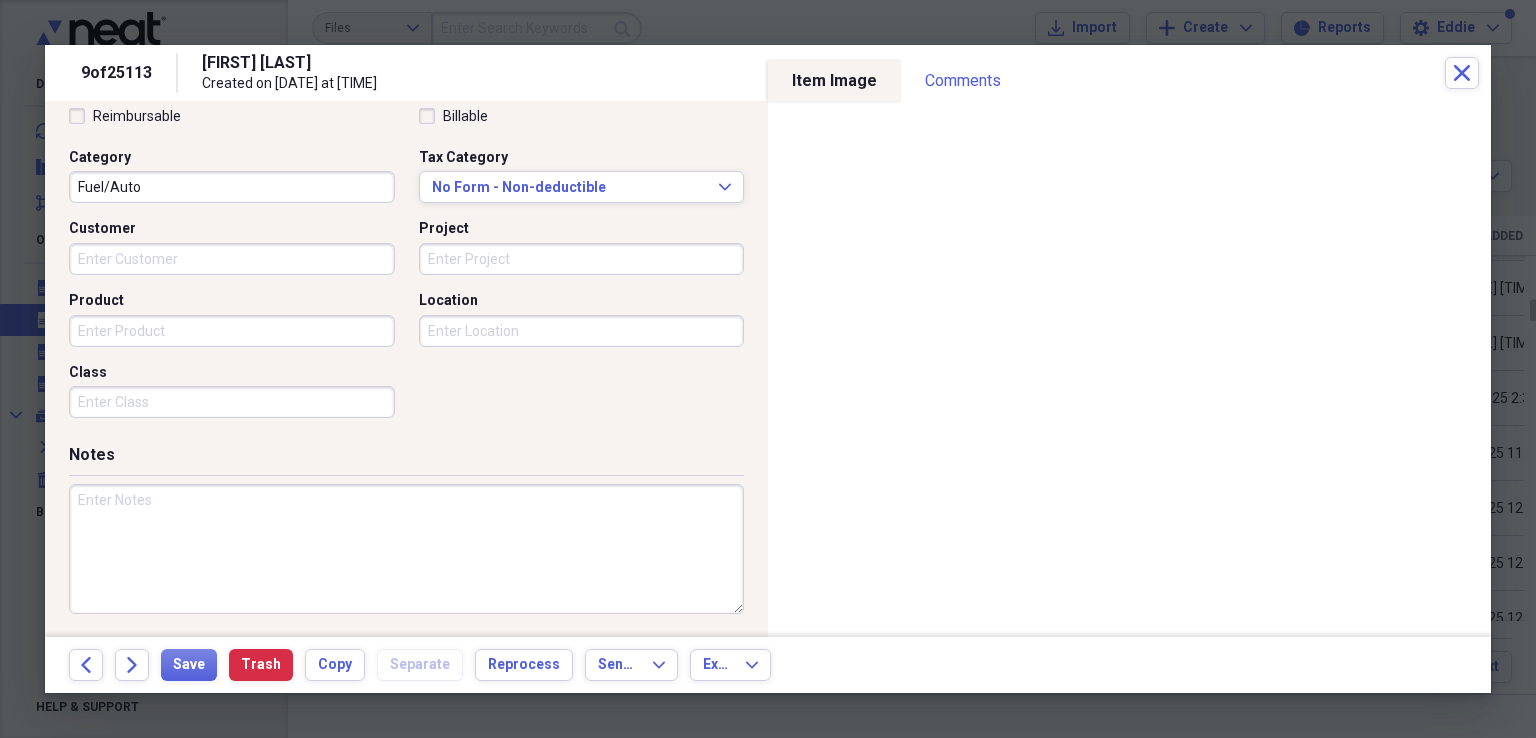 scroll, scrollTop: 484, scrollLeft: 0, axis: vertical 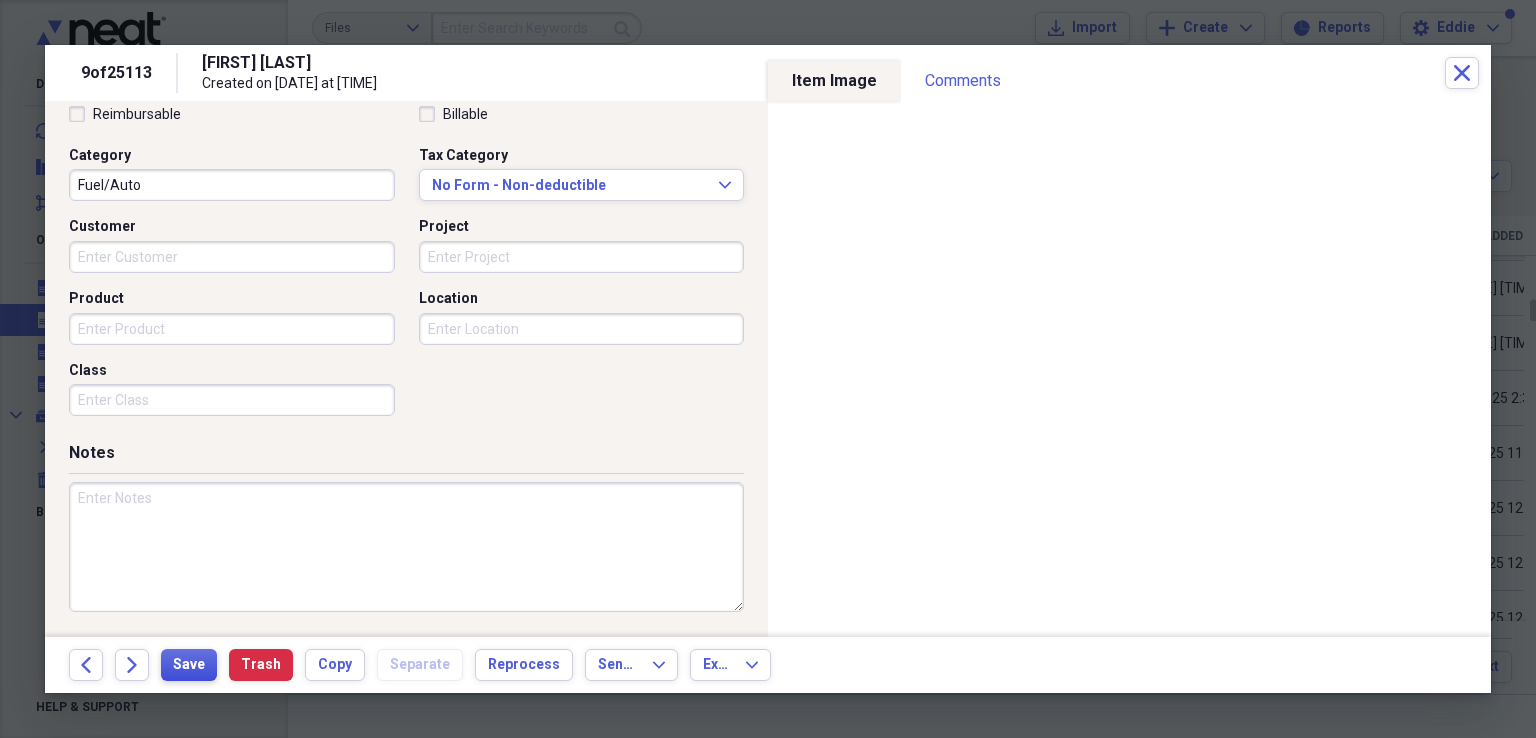 click on "Save" at bounding box center [189, 665] 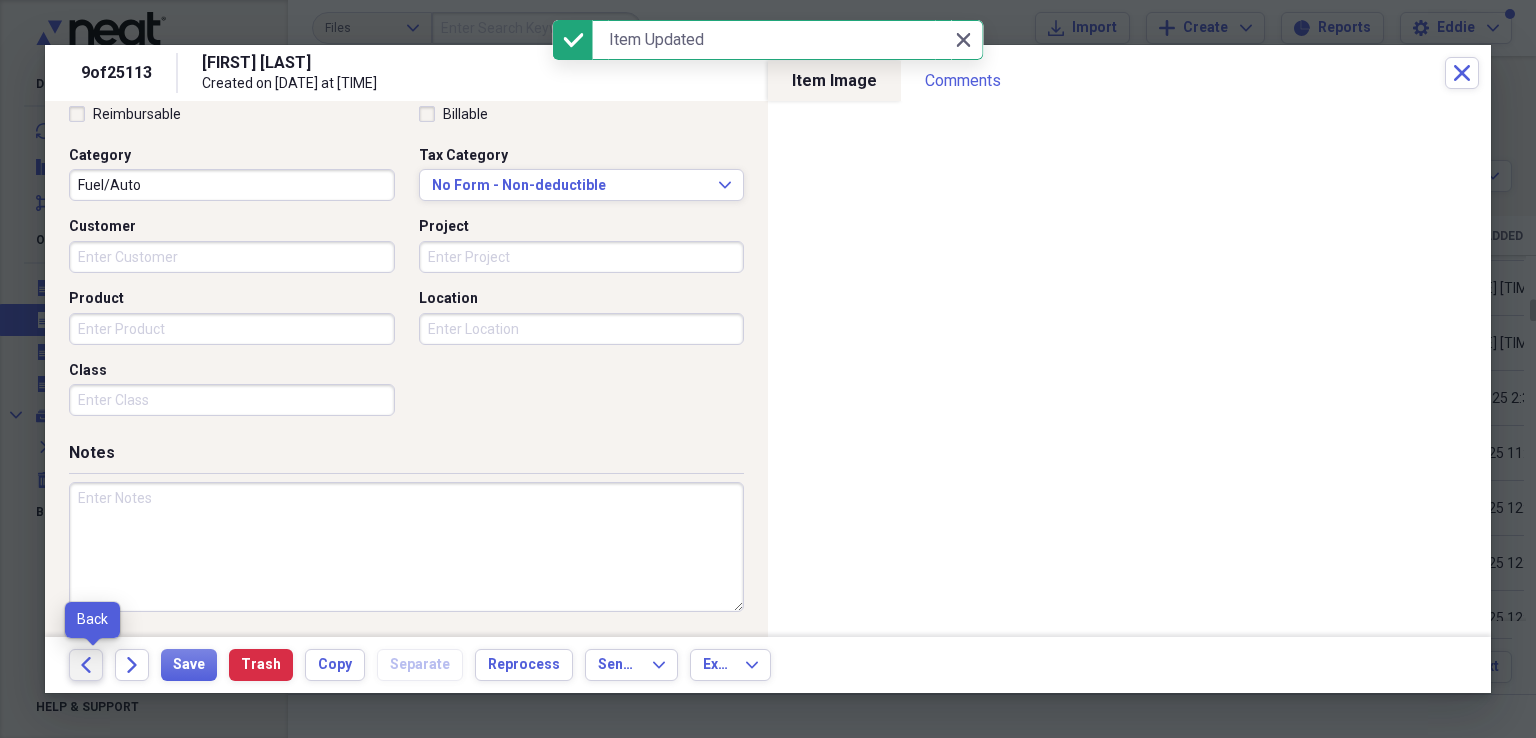click on "Back" 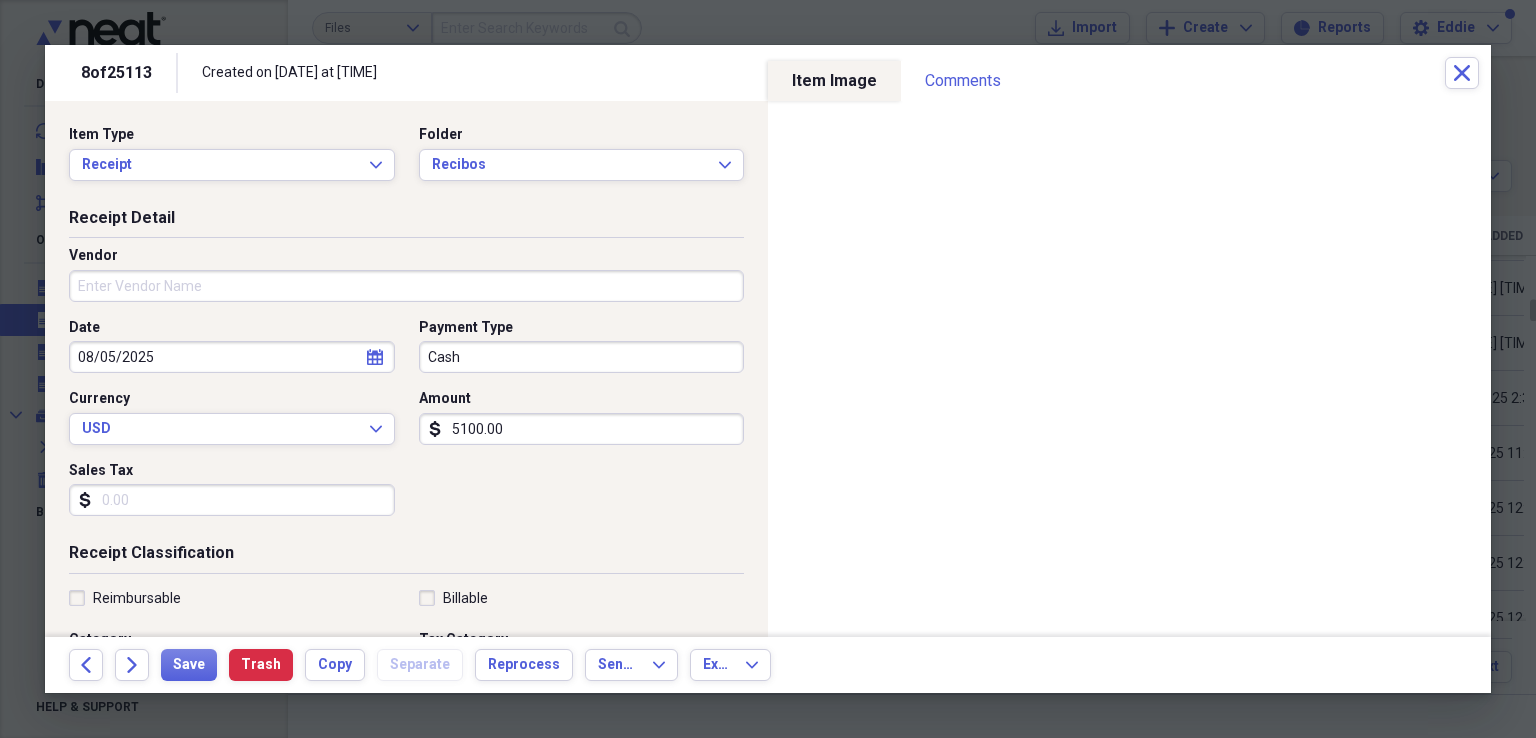 type on "5100.00" 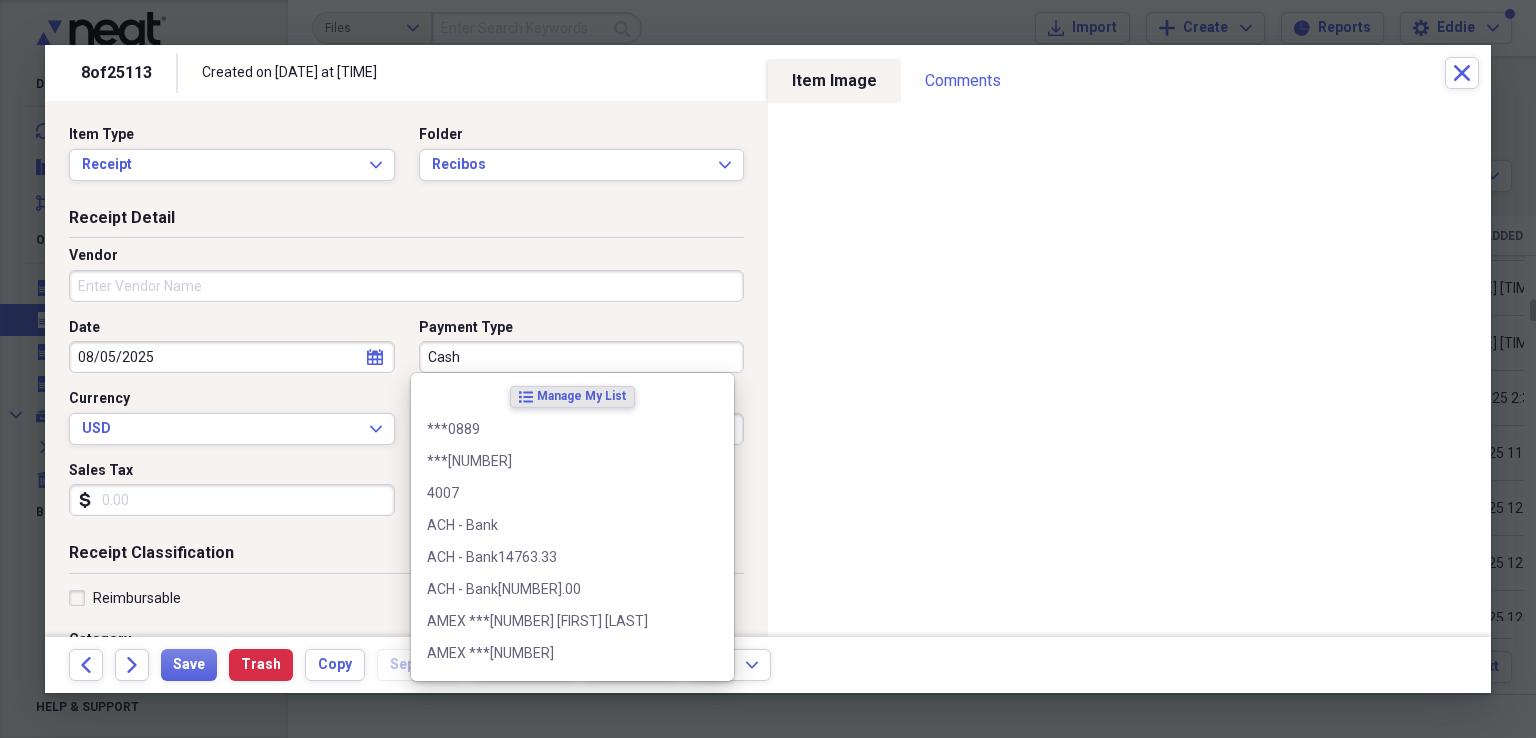 click on "Cash" at bounding box center (582, 357) 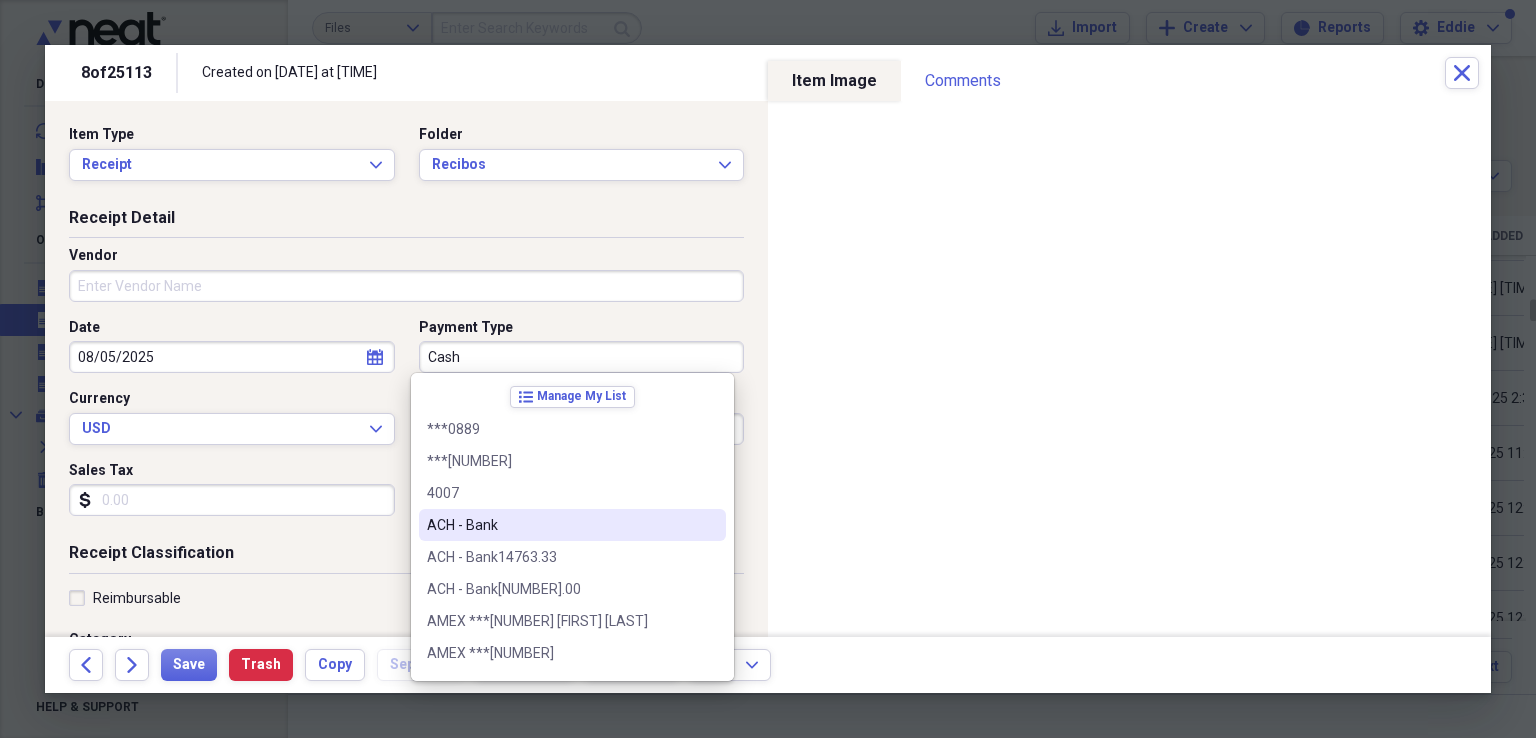 click on "ACH - Bank" at bounding box center (560, 525) 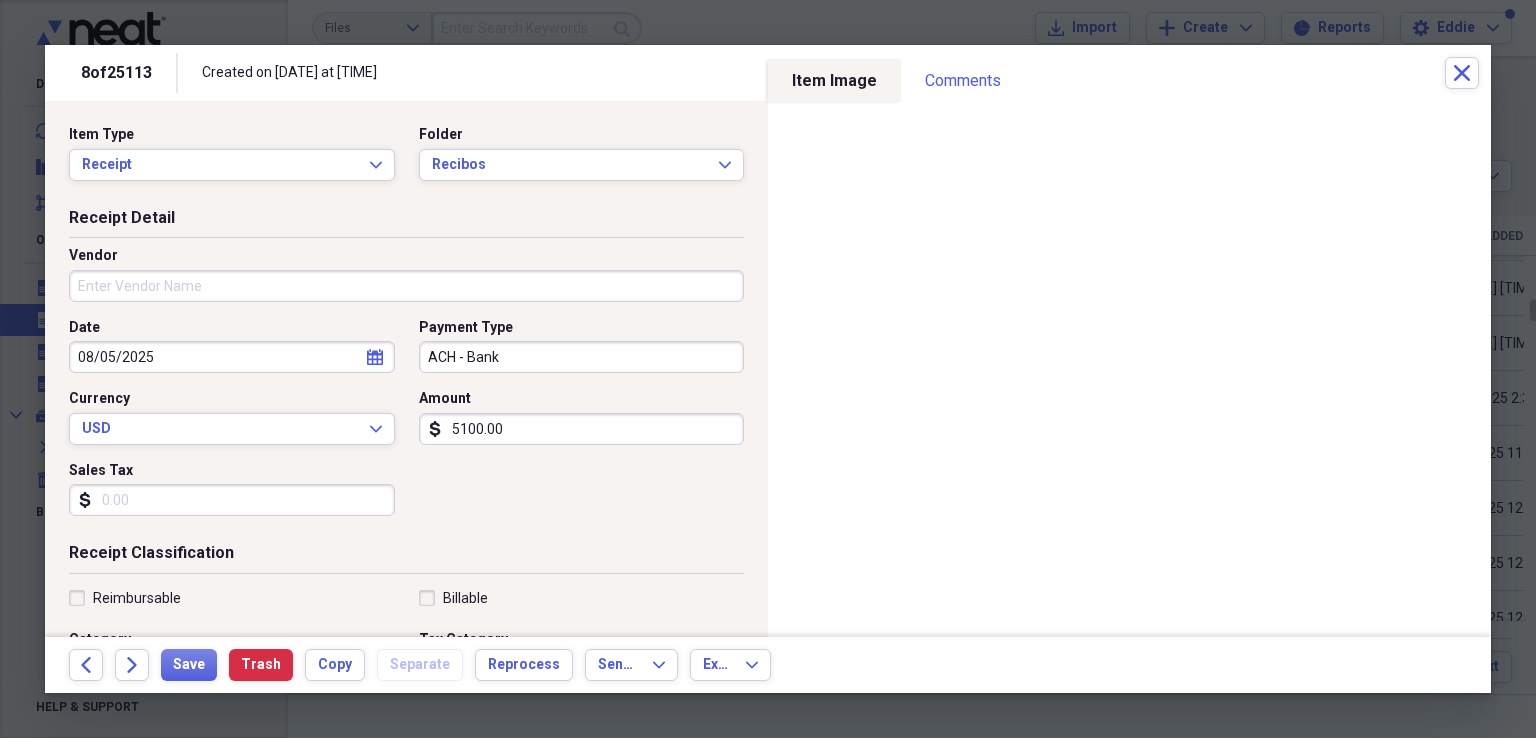 select on "7" 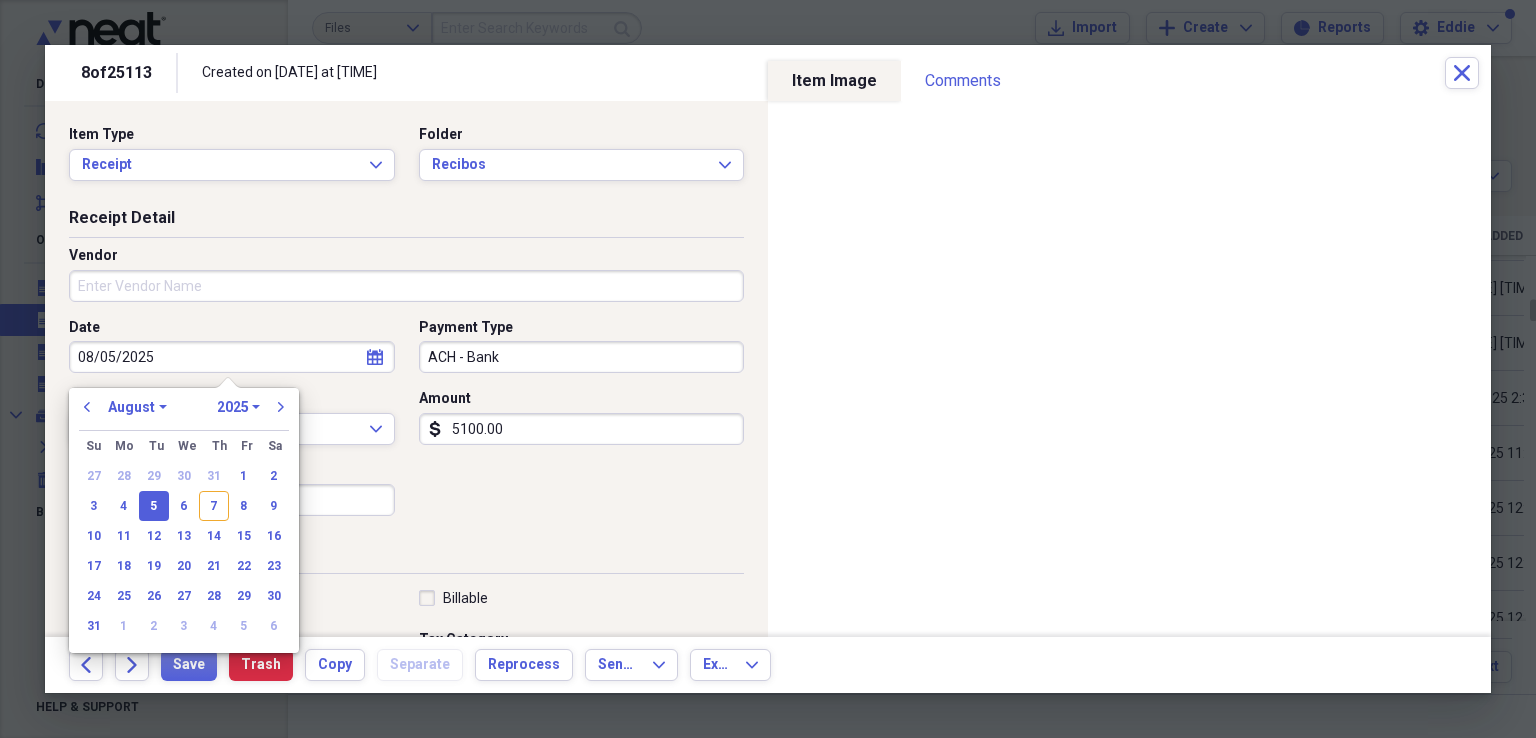 drag, startPoint x: 199, startPoint y: 345, endPoint x: 0, endPoint y: 340, distance: 199.0628 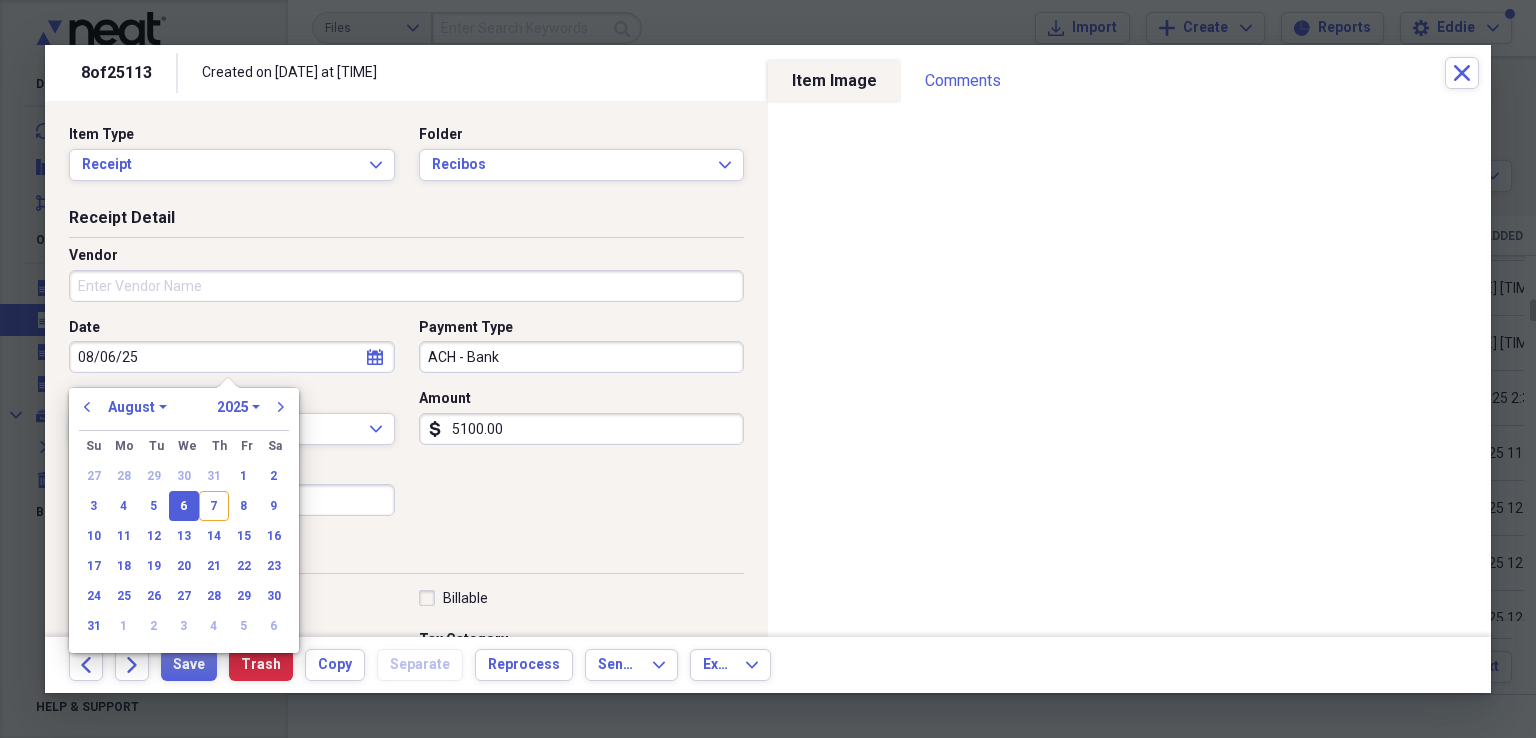 type on "08/06/2025" 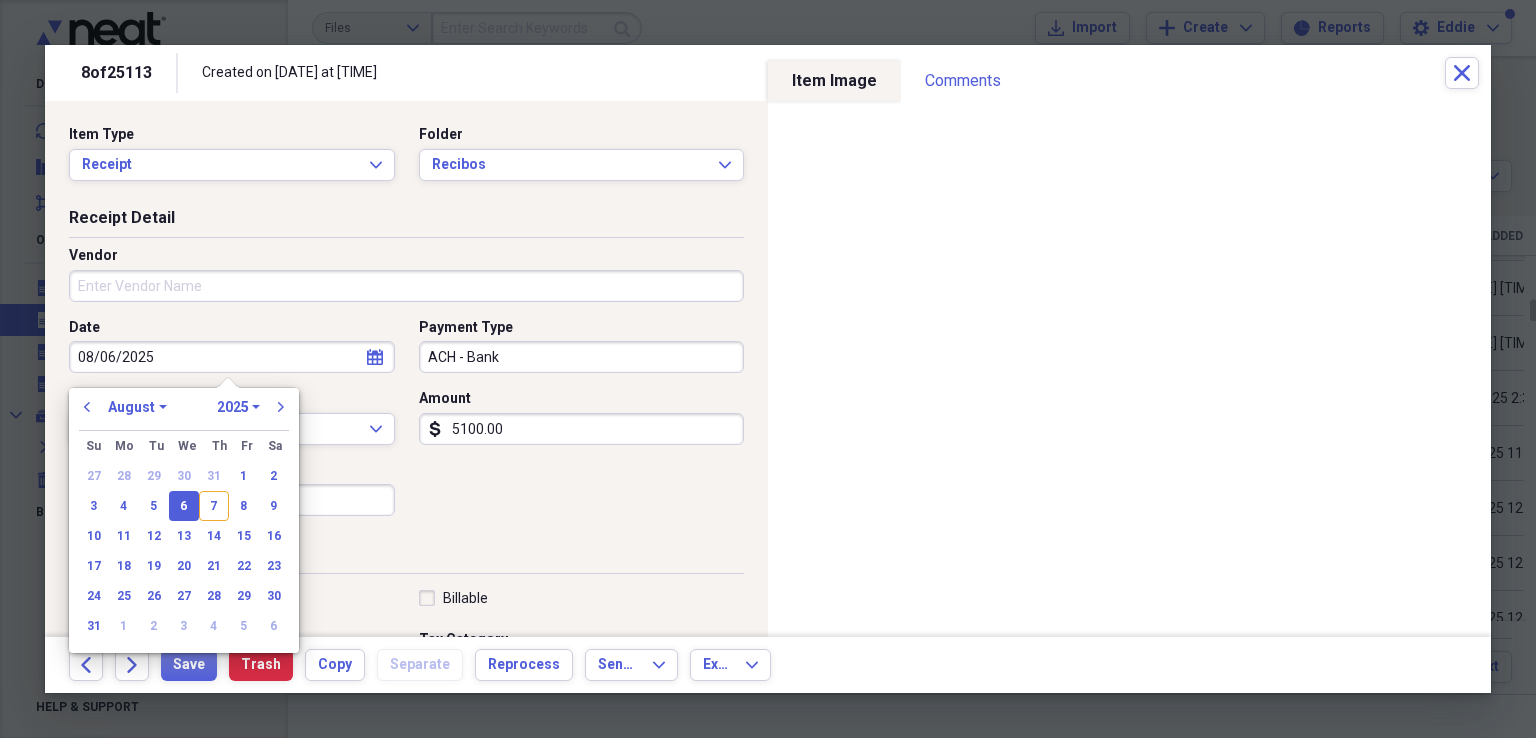 click on "Vendor" at bounding box center (406, 286) 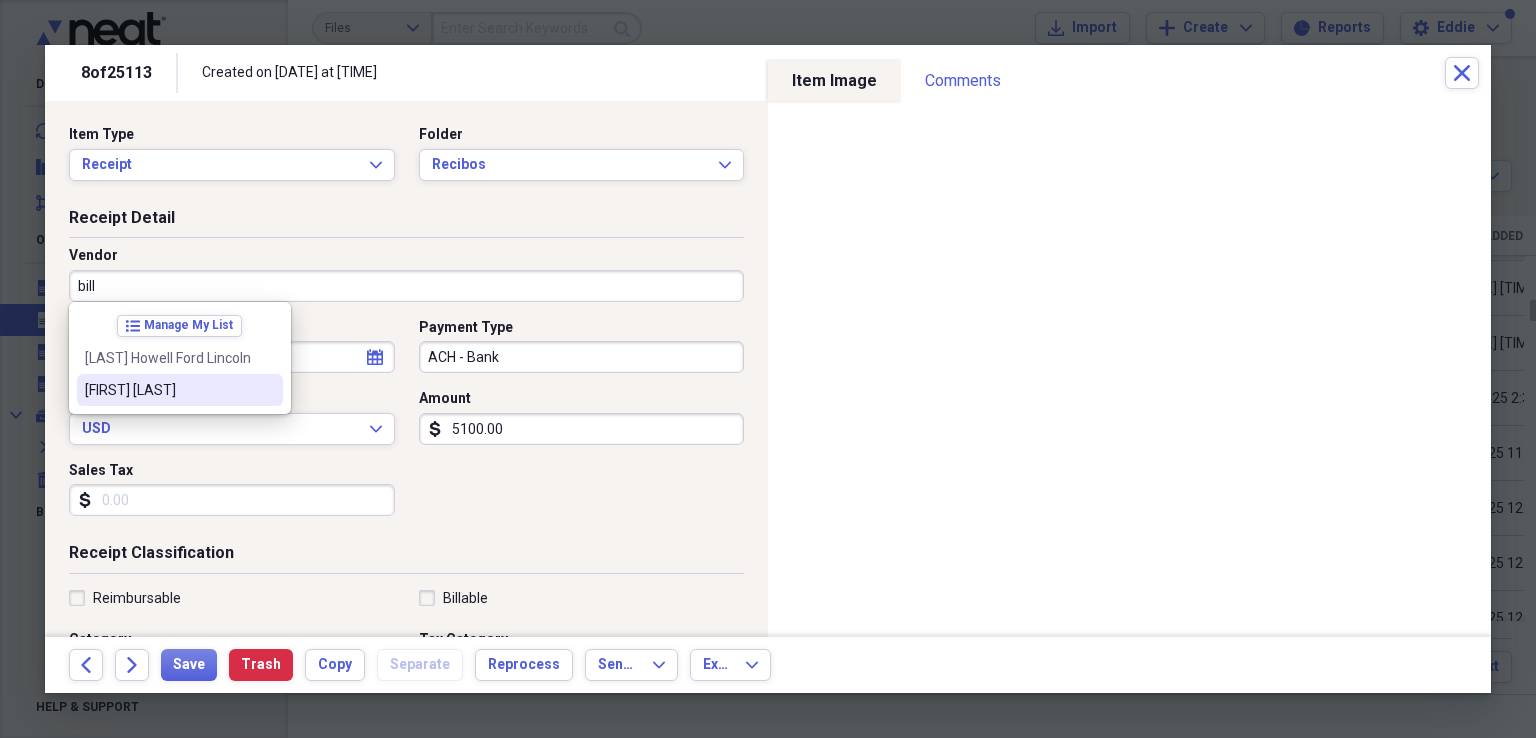 type on "[FIRST] [LAST]" 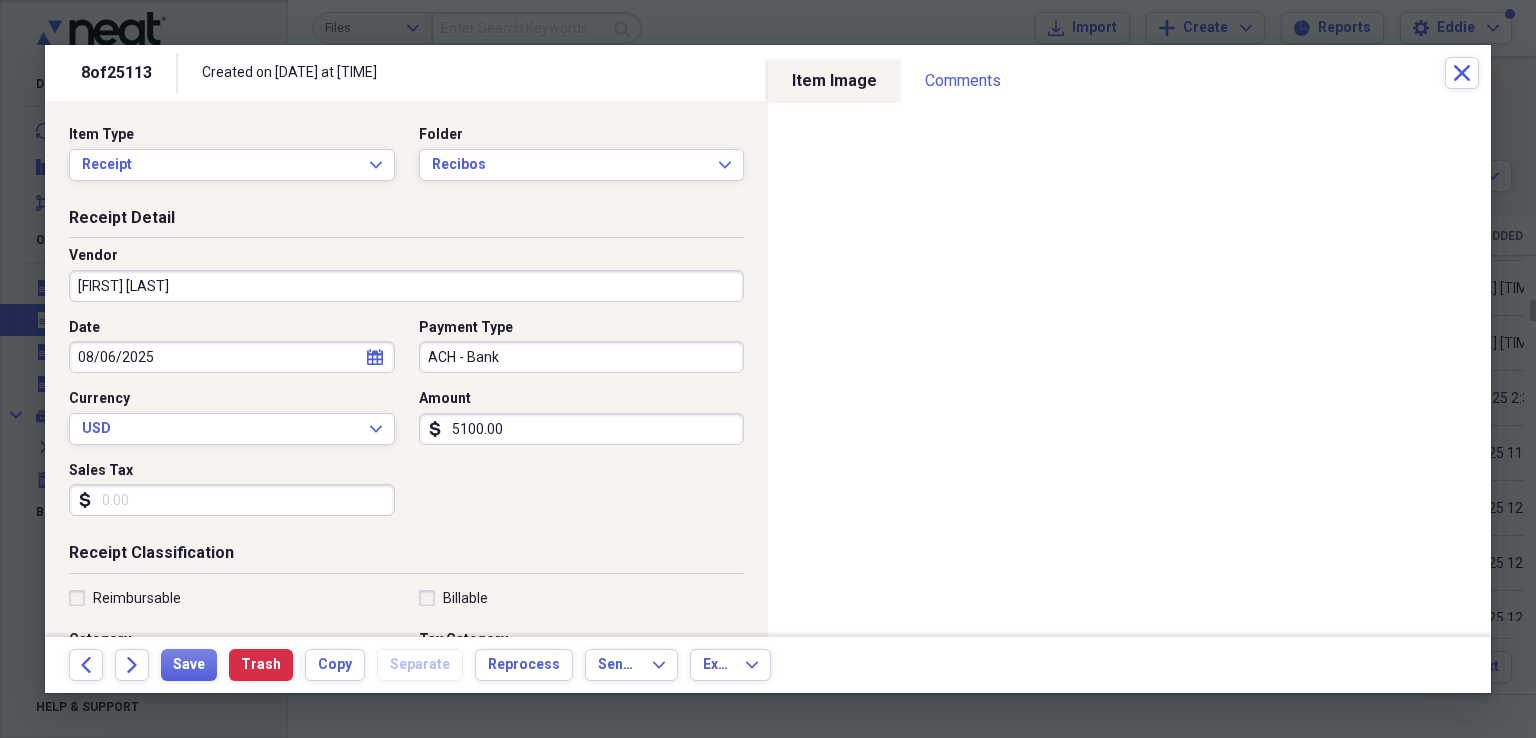 type on "Fuel/Auto" 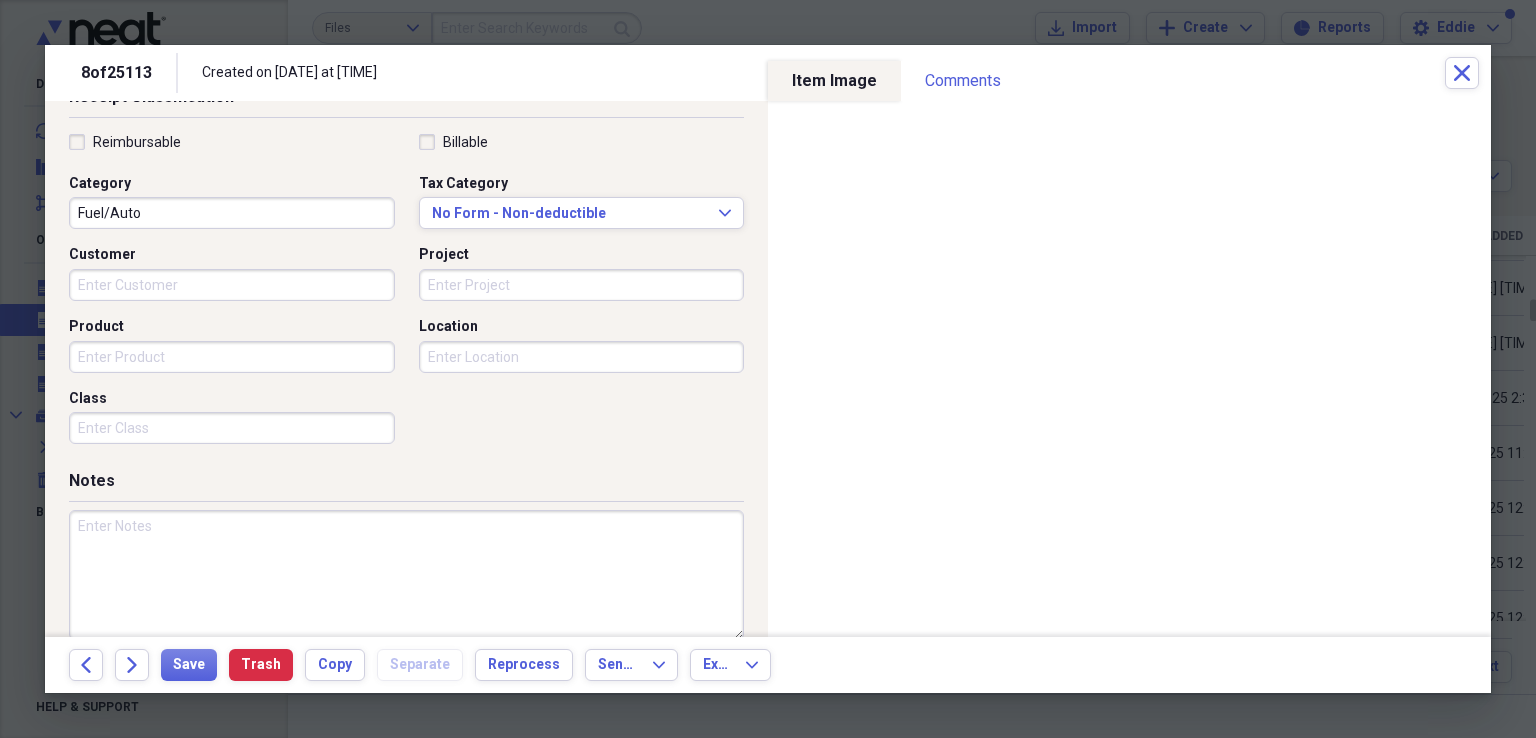 scroll, scrollTop: 484, scrollLeft: 0, axis: vertical 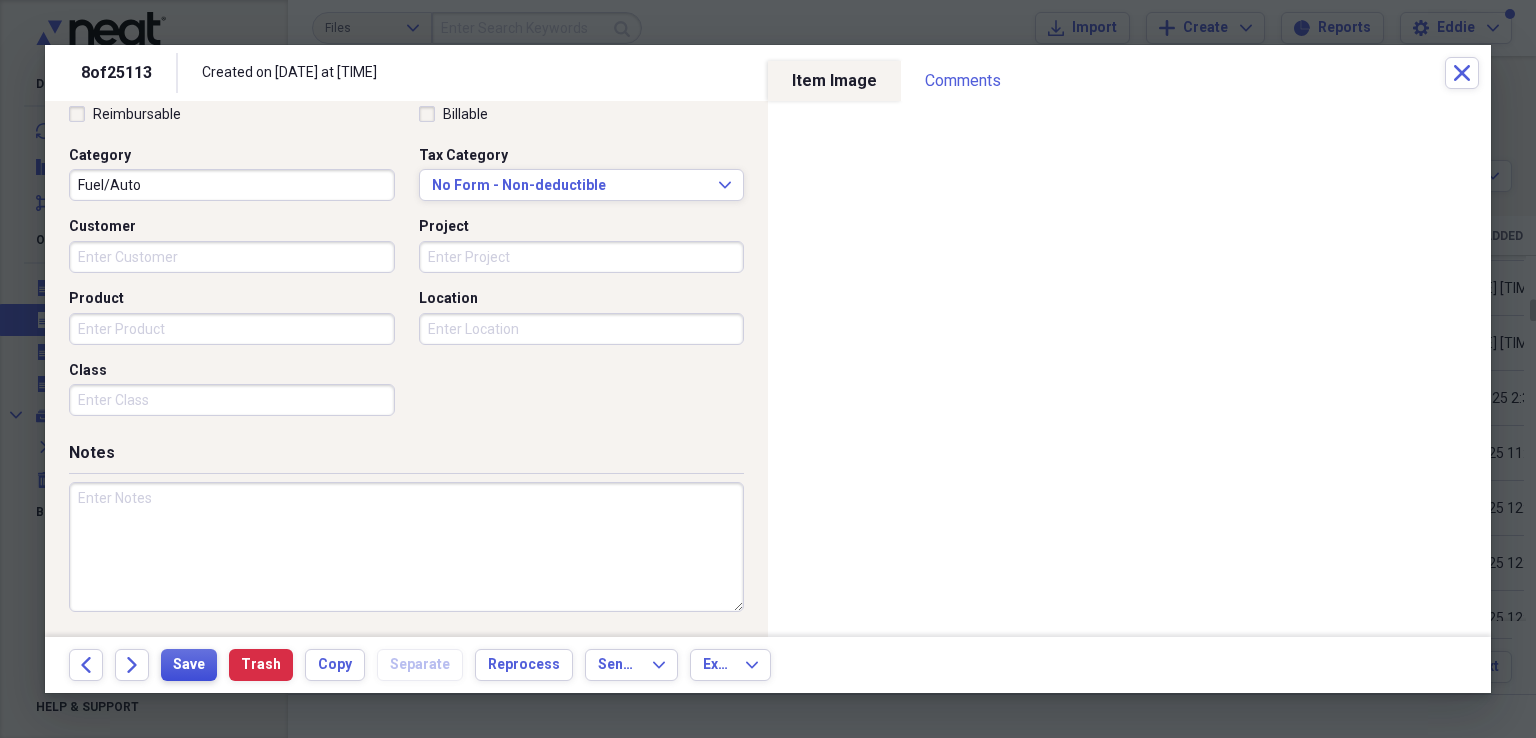 click on "Save" at bounding box center (189, 665) 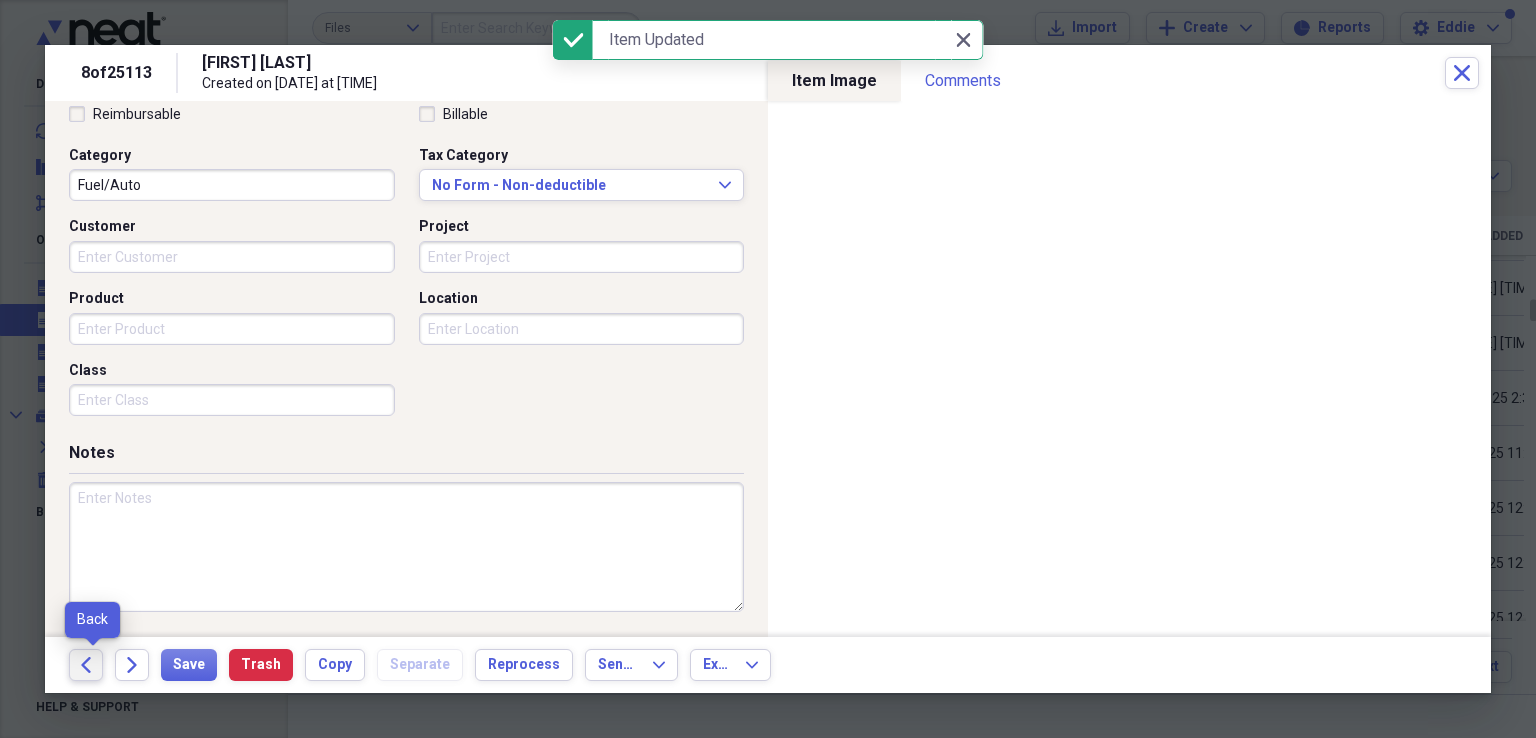 click on "Back" 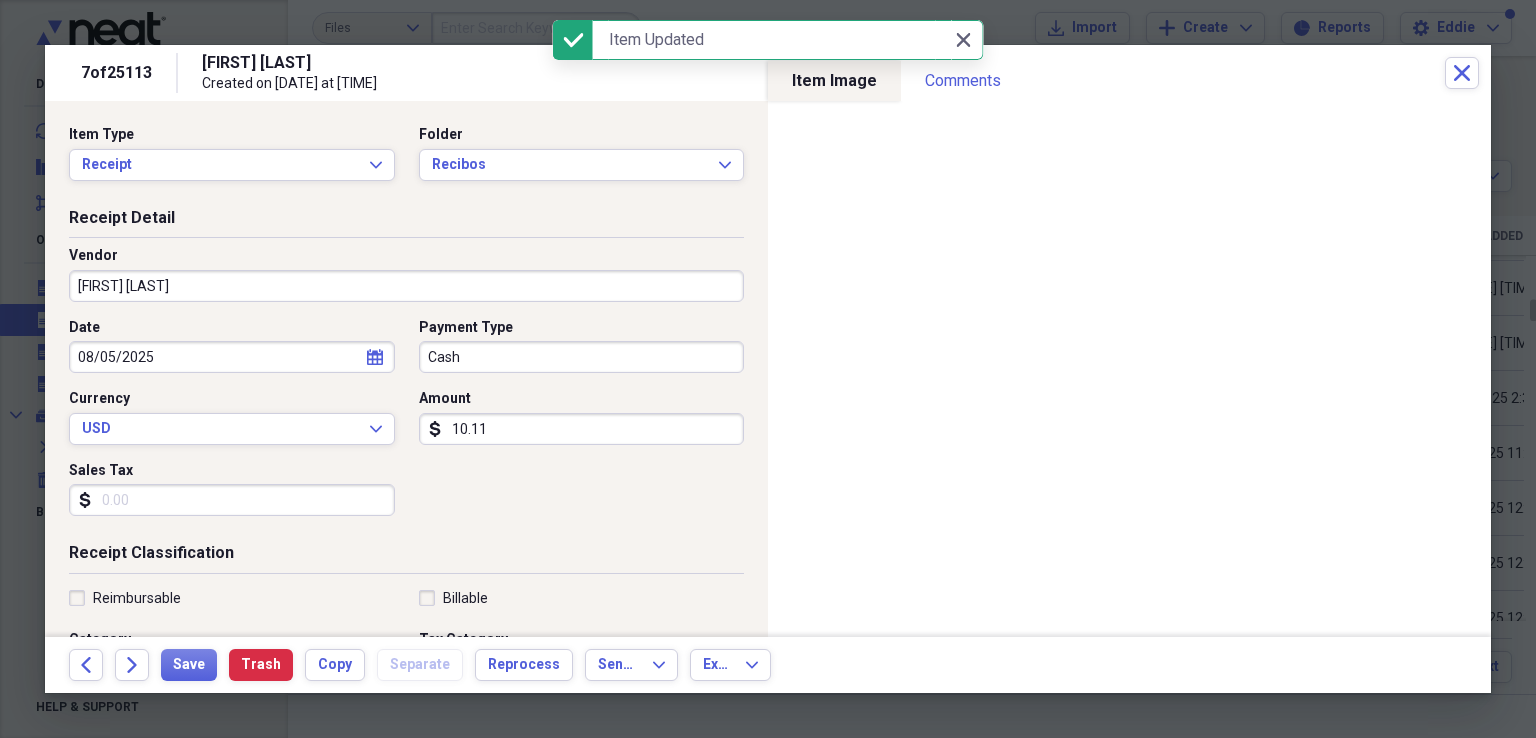 select on "7" 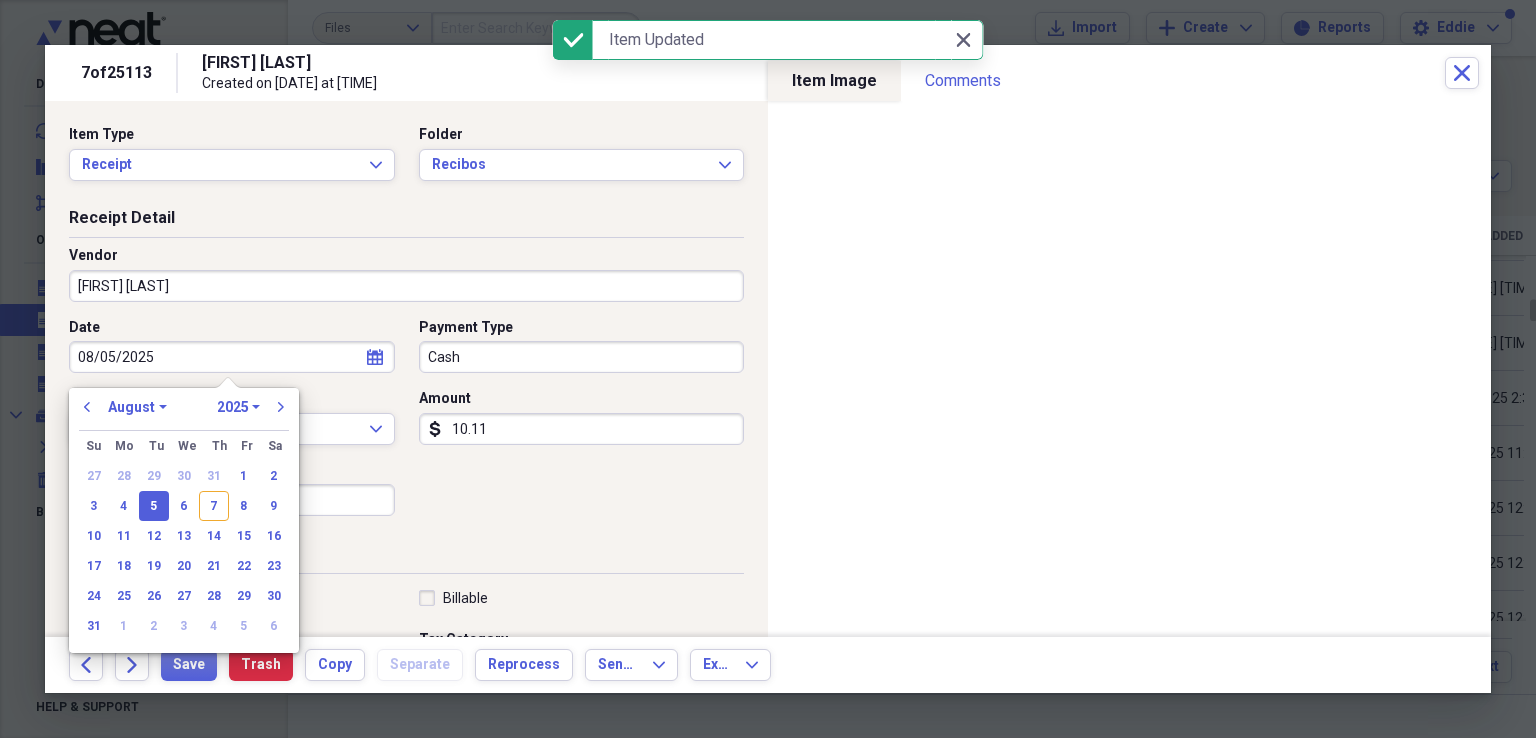 drag, startPoint x: 182, startPoint y: 357, endPoint x: 12, endPoint y: 361, distance: 170.04706 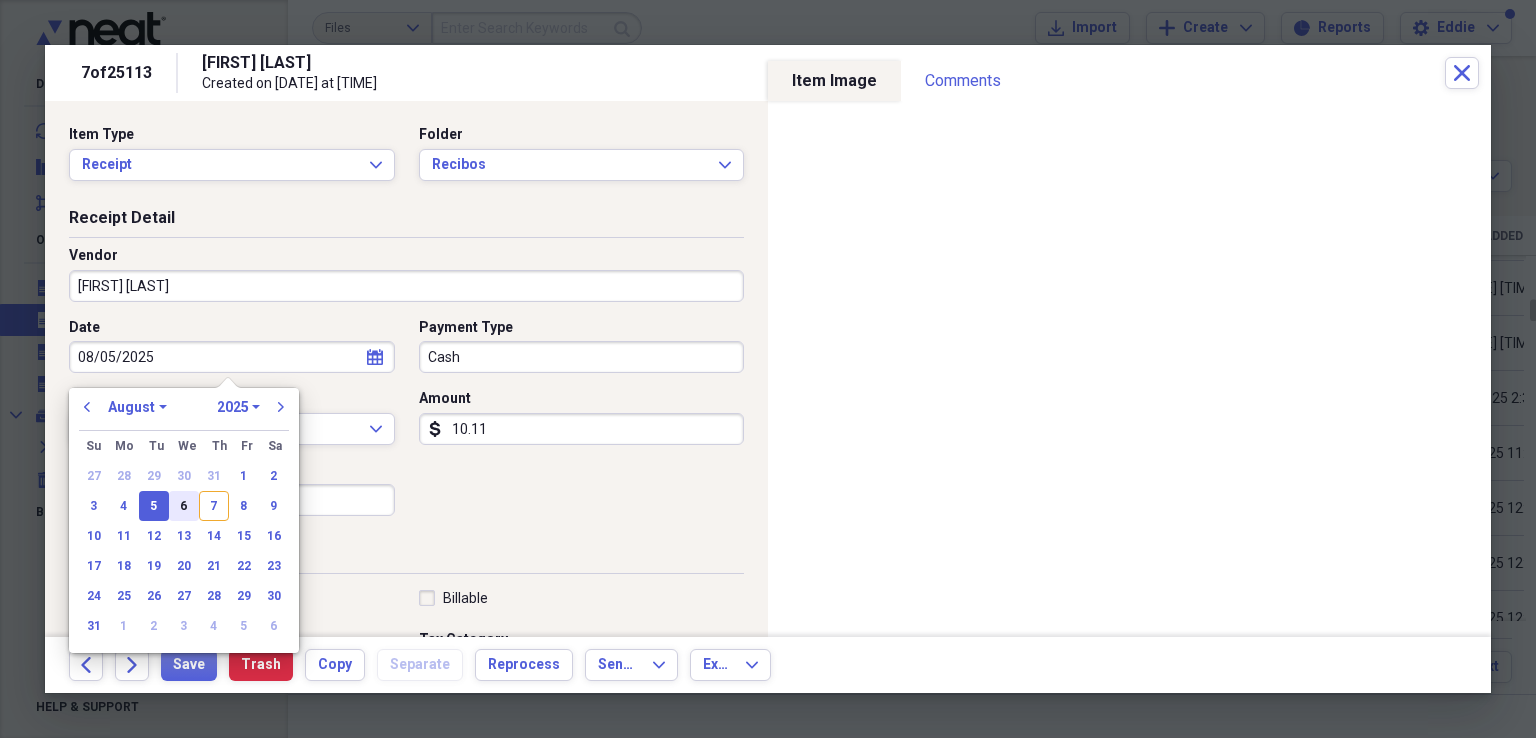 click on "6" at bounding box center (184, 506) 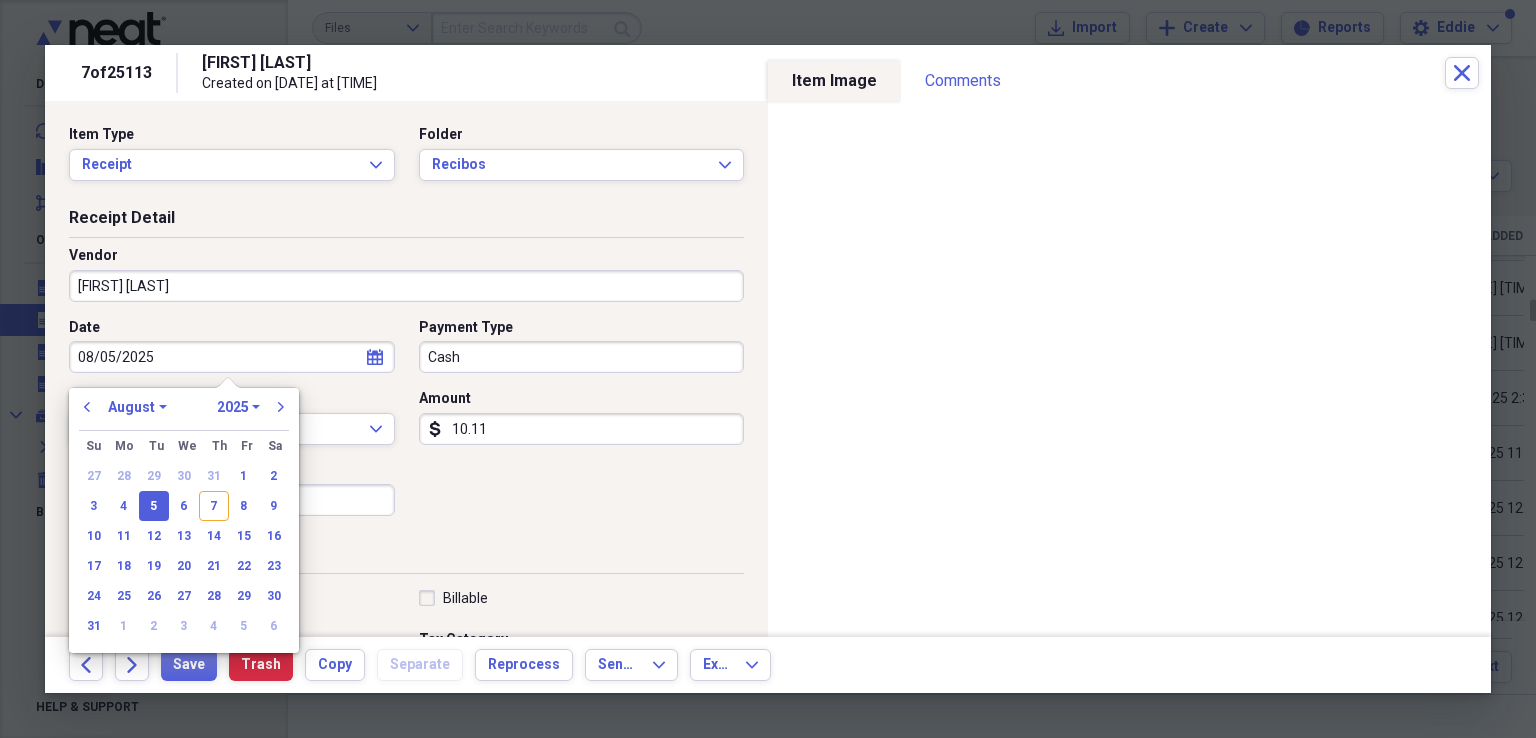 type on "08/06/2025" 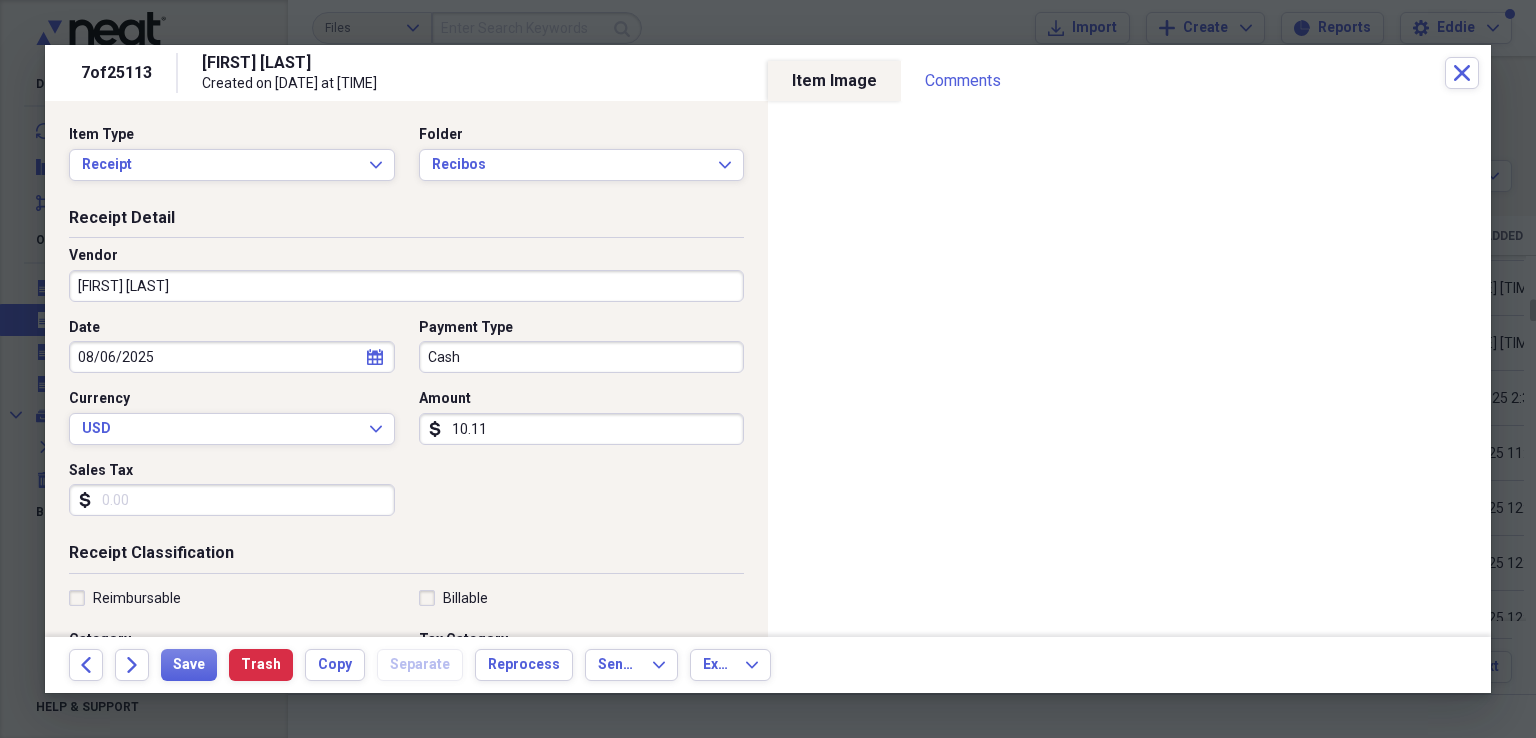 click on "Cash" at bounding box center (582, 357) 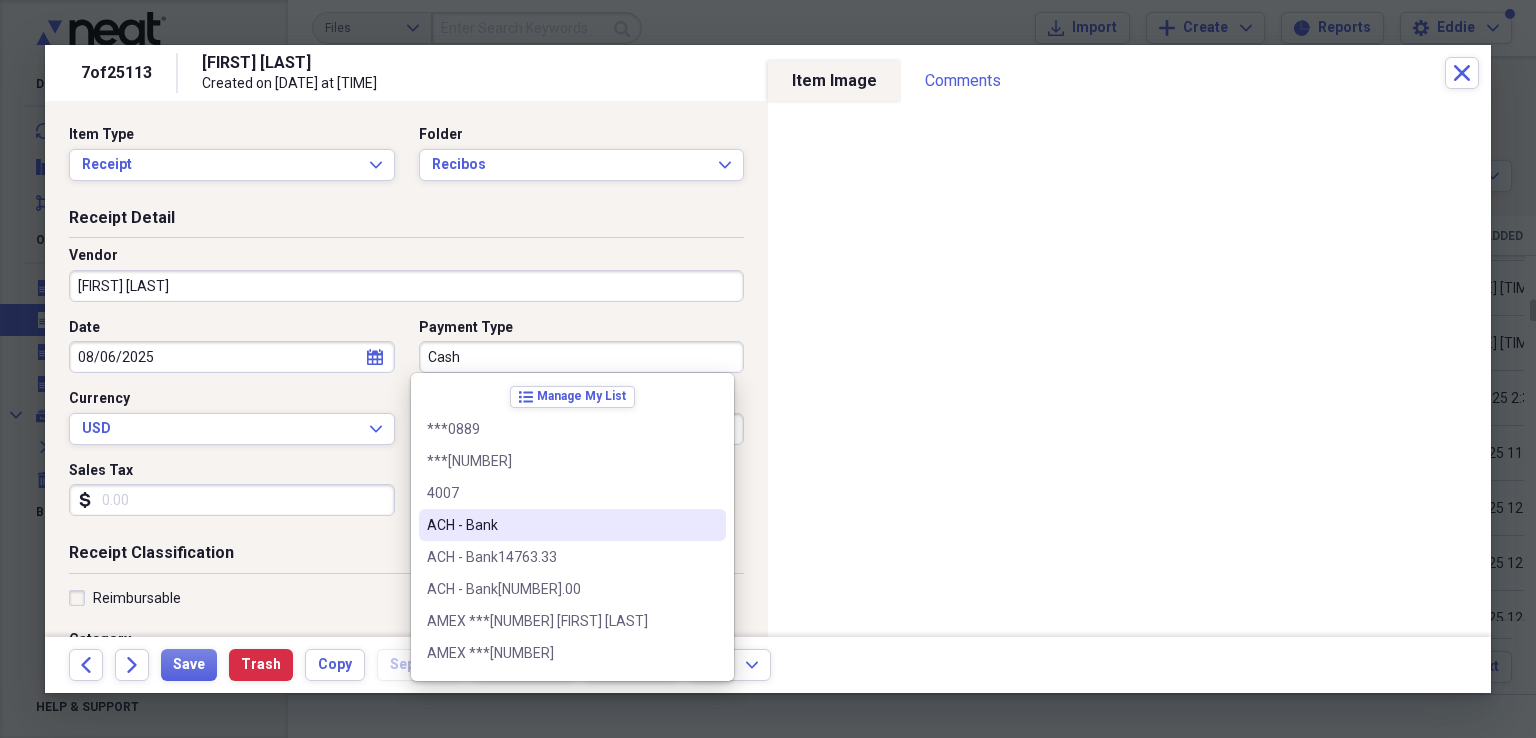 click on "ACH - Bank" at bounding box center [560, 525] 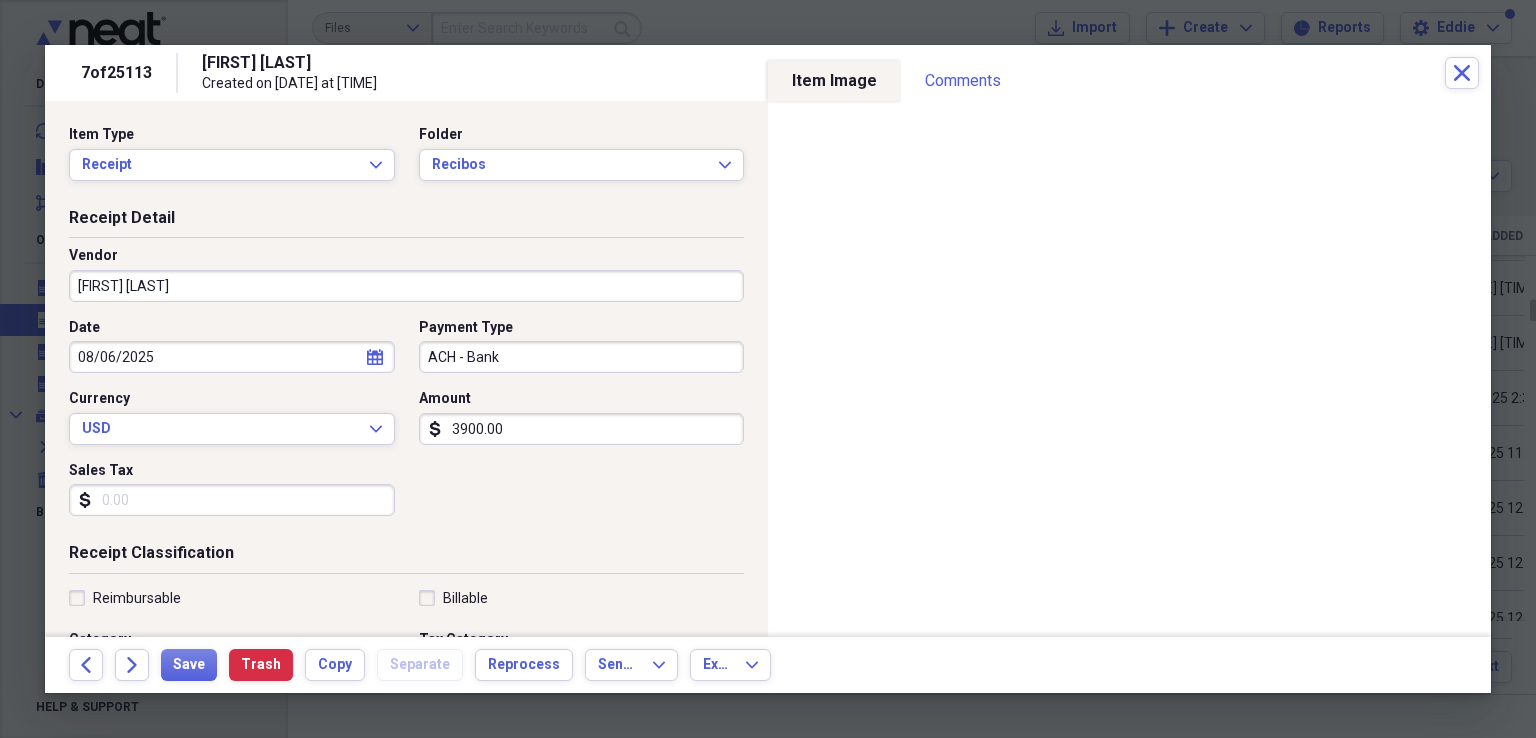 type on "3900.00" 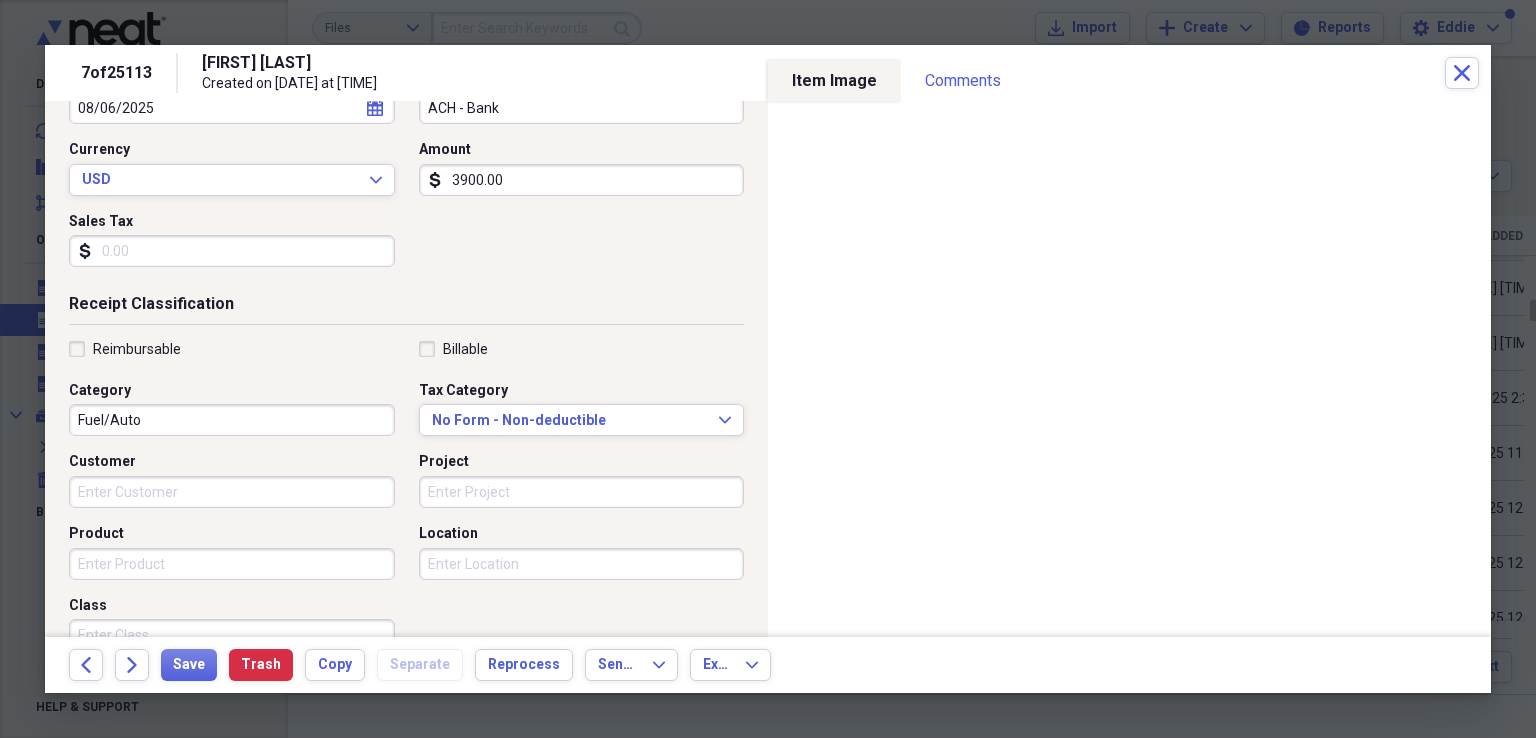 scroll, scrollTop: 484, scrollLeft: 0, axis: vertical 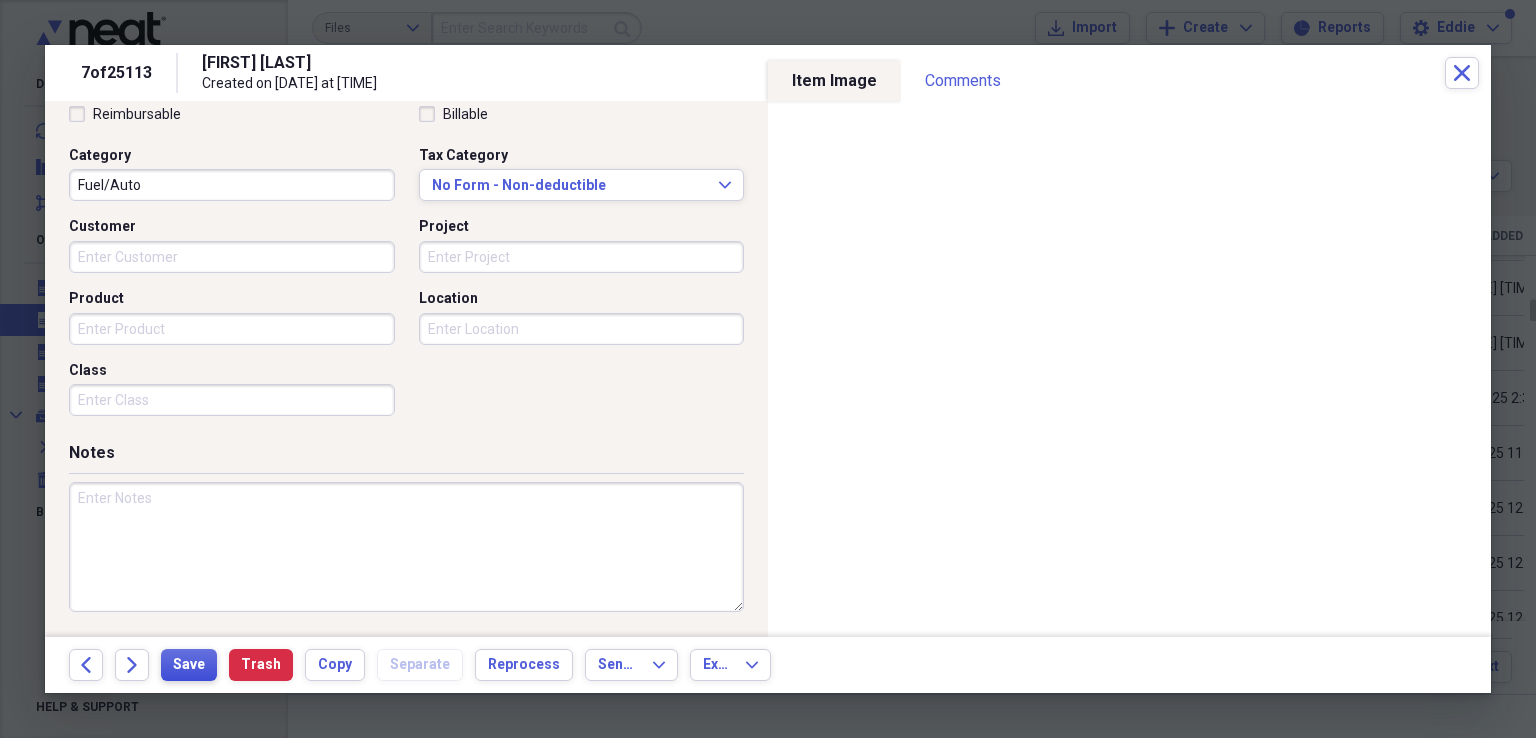 click on "Save" at bounding box center (189, 665) 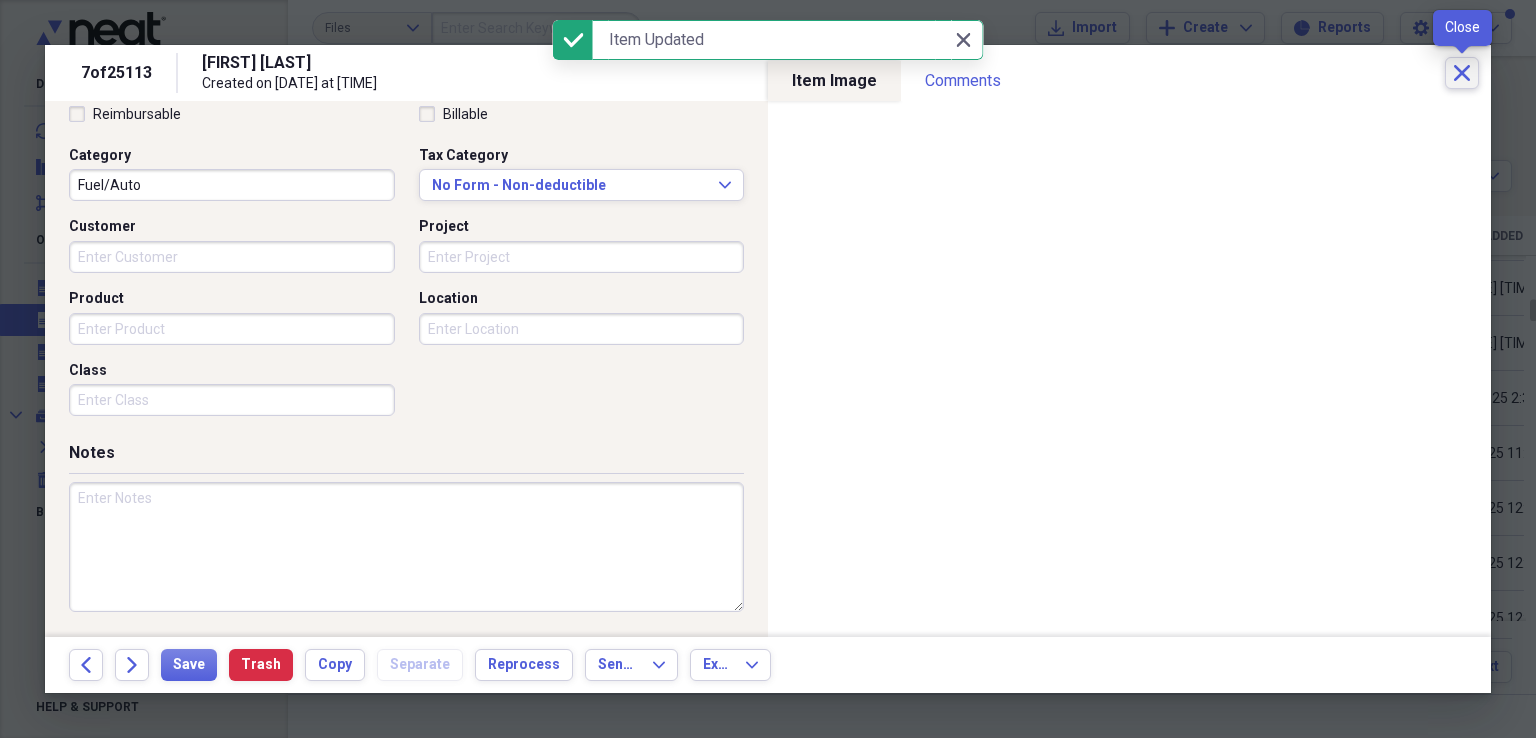 click on "Close" at bounding box center (1462, 73) 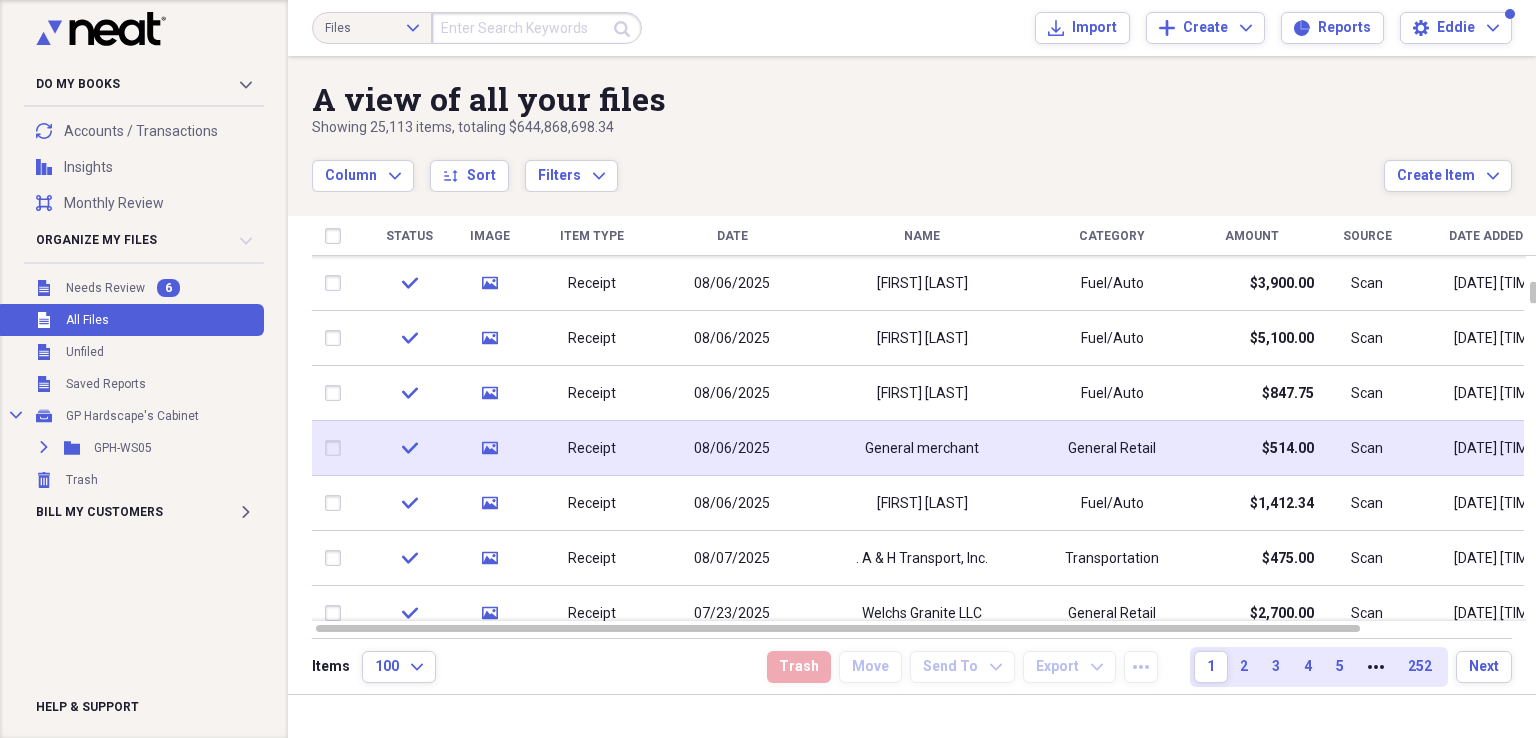 click on "General merchant" at bounding box center (922, 448) 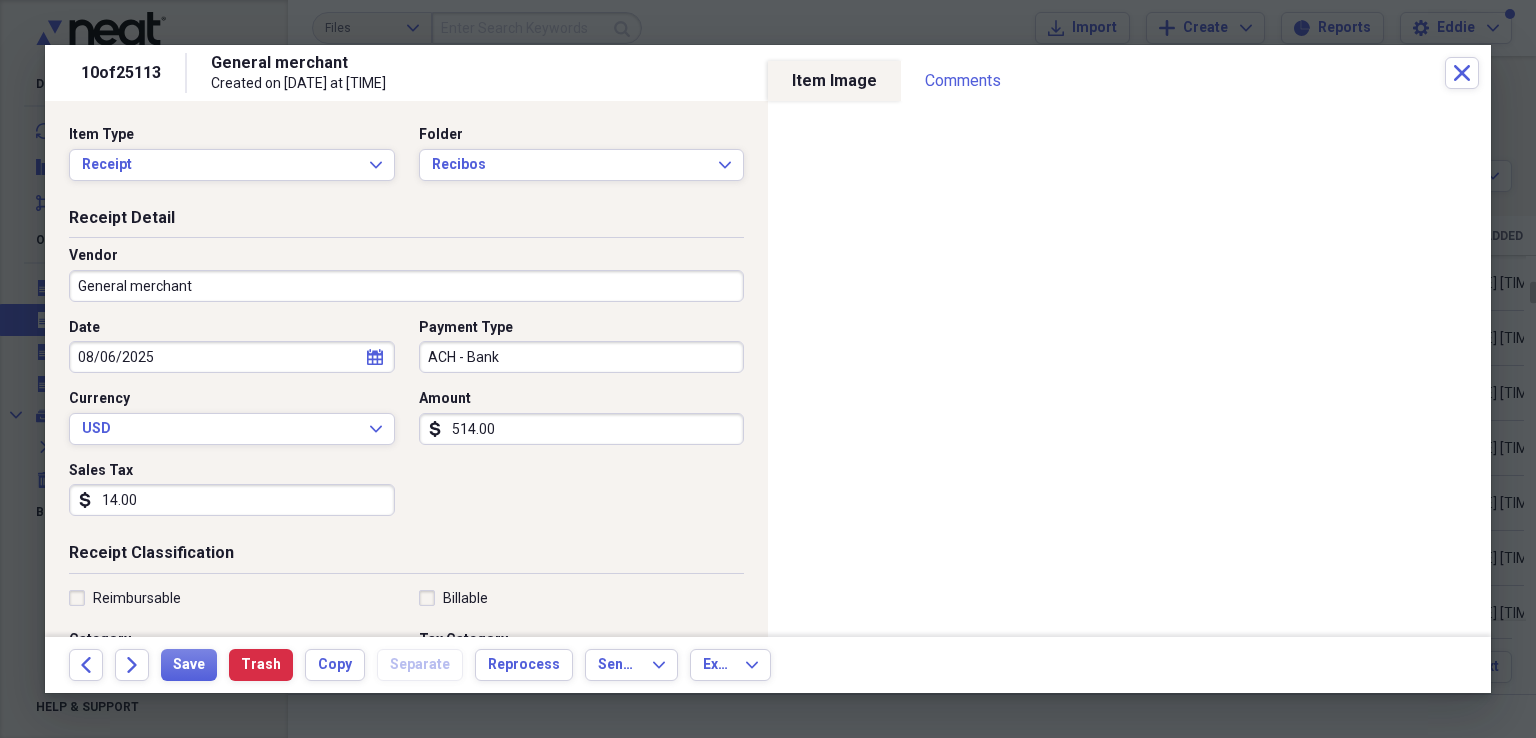 click on "General merchant" at bounding box center (406, 286) 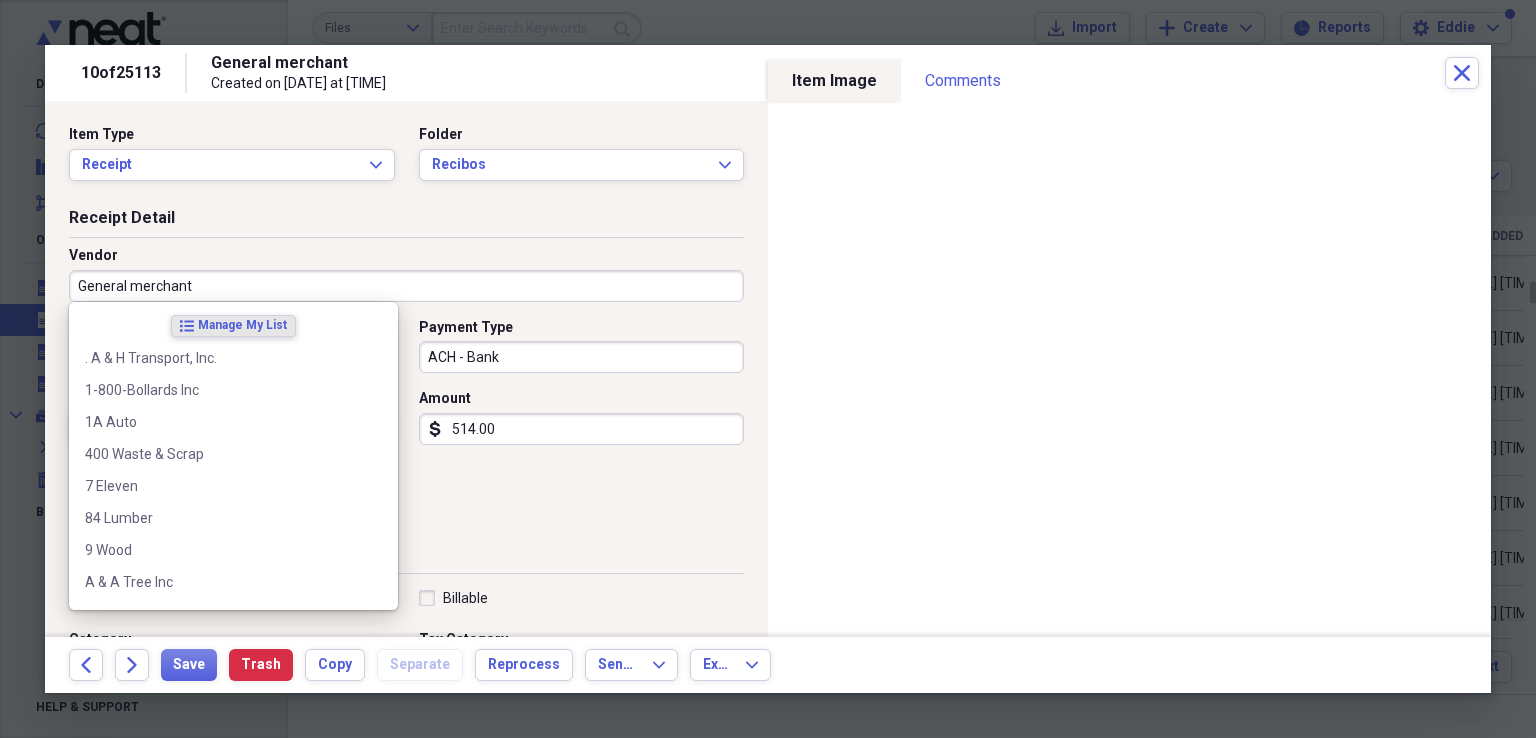 click on "General merchant" at bounding box center [406, 286] 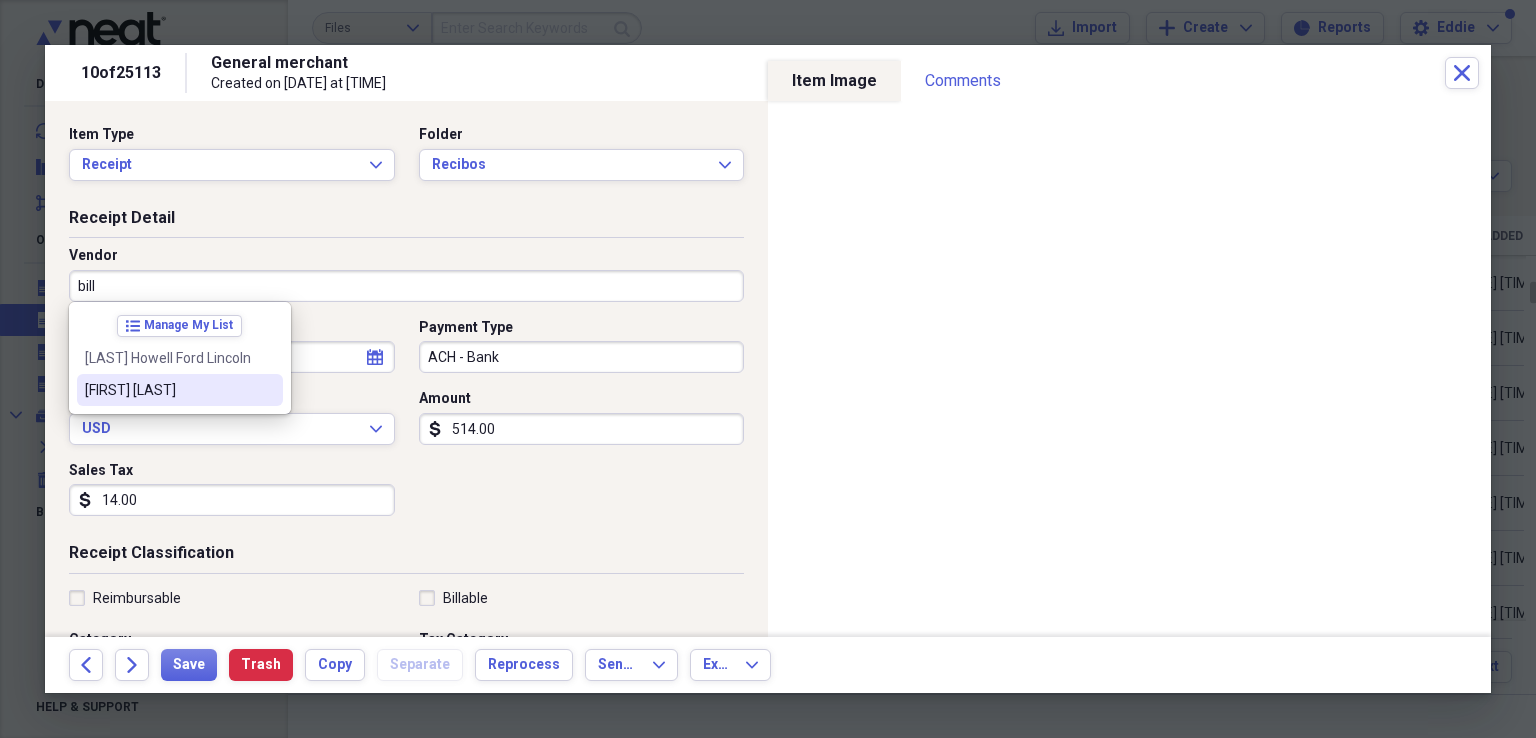 click on "[FIRST] [LAST]" at bounding box center (168, 390) 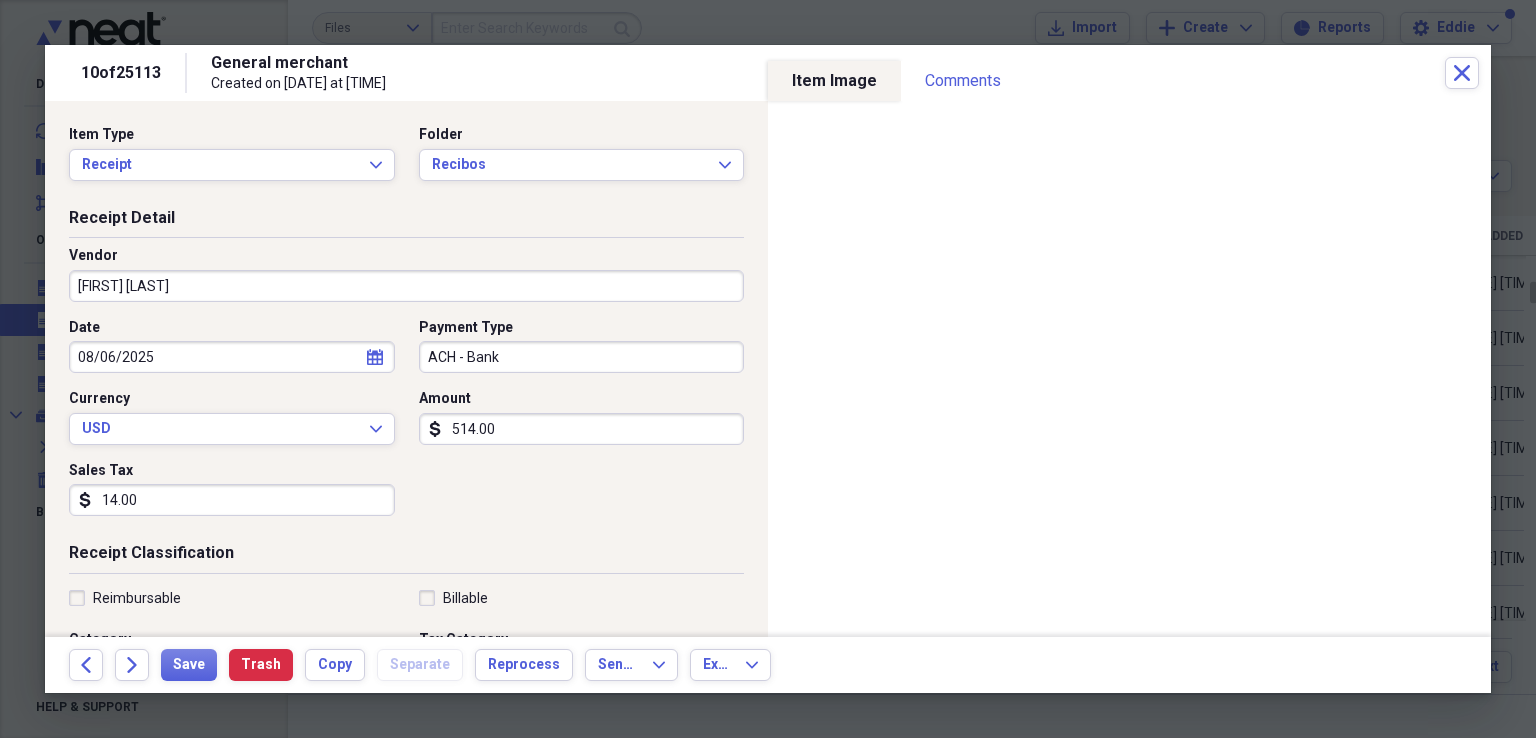 type on "Fuel/Auto" 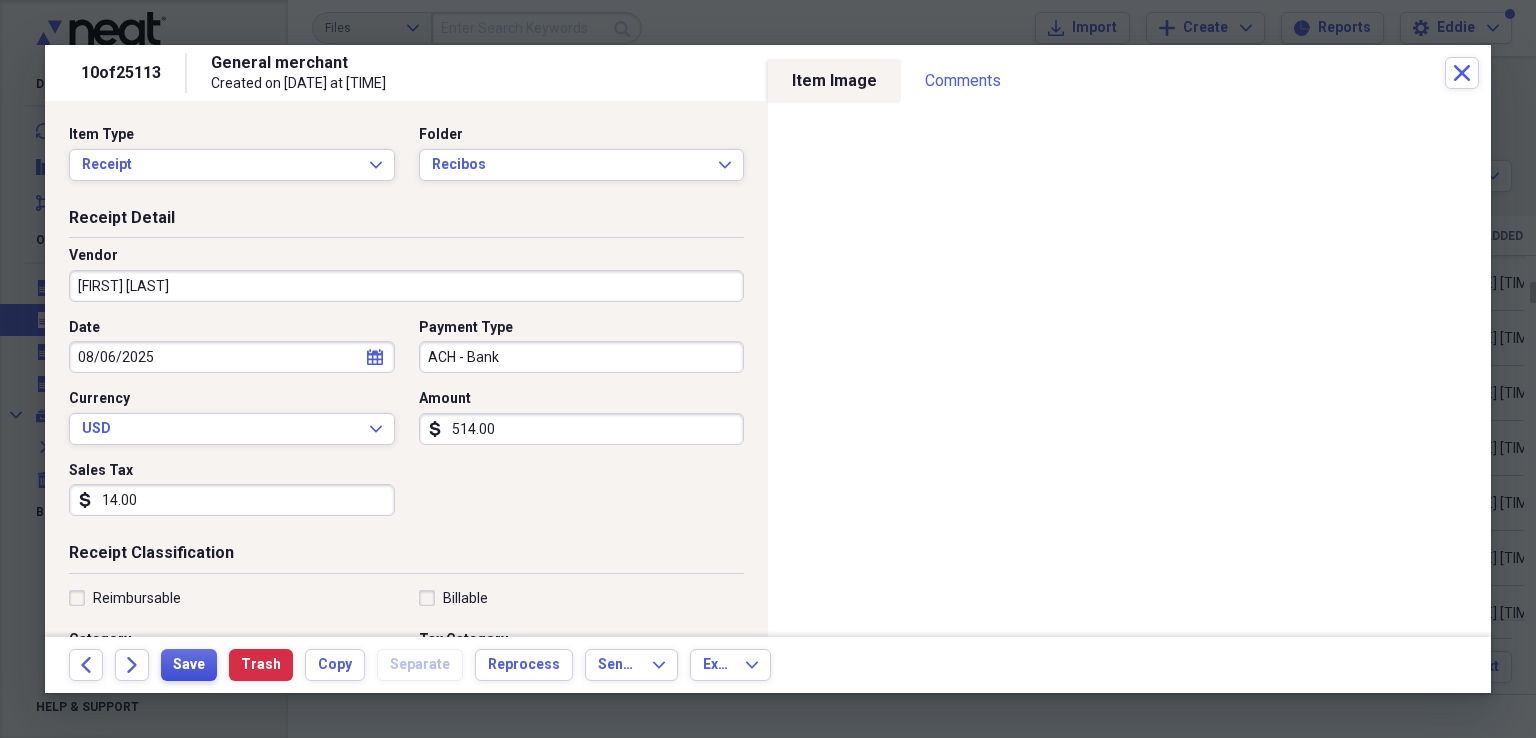 click on "Save" at bounding box center [189, 665] 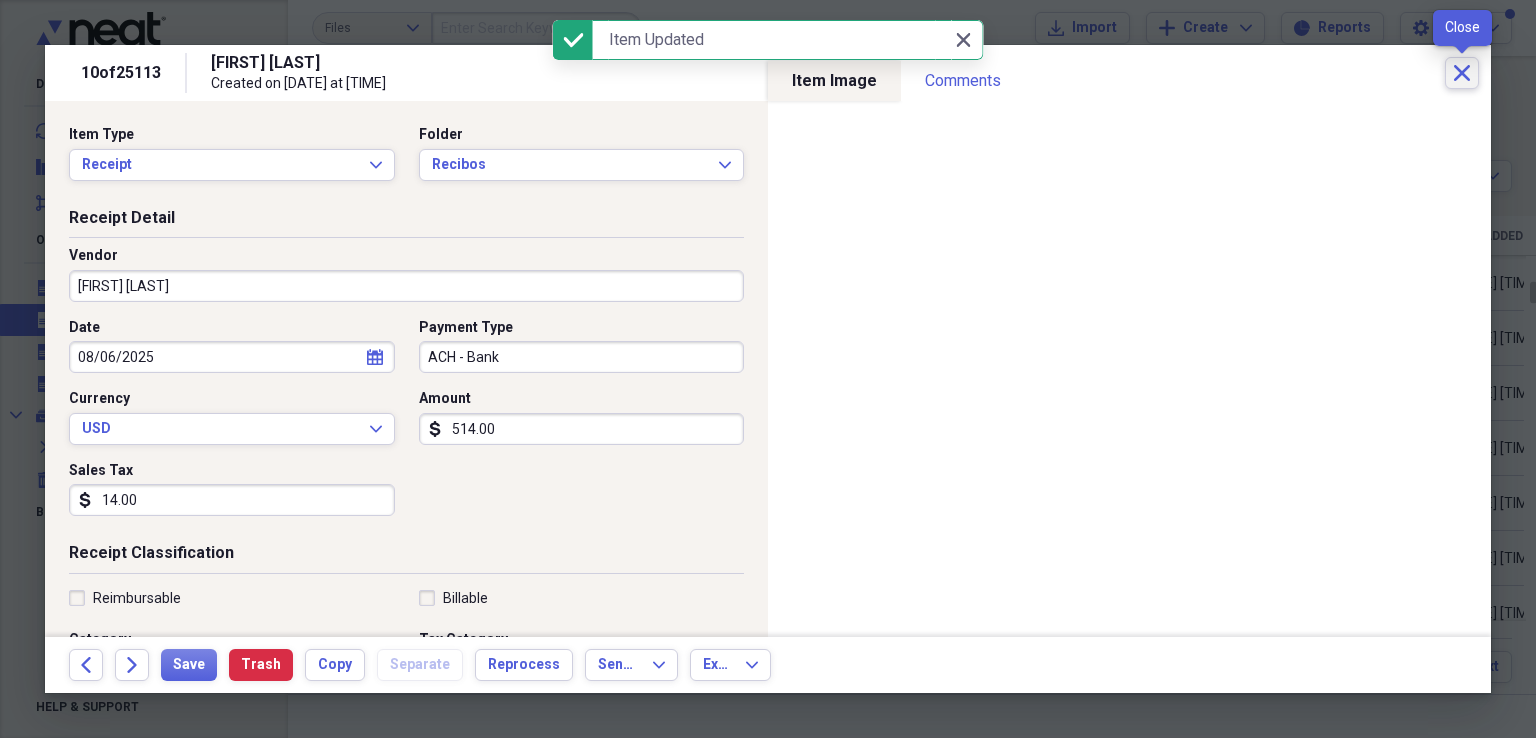 click 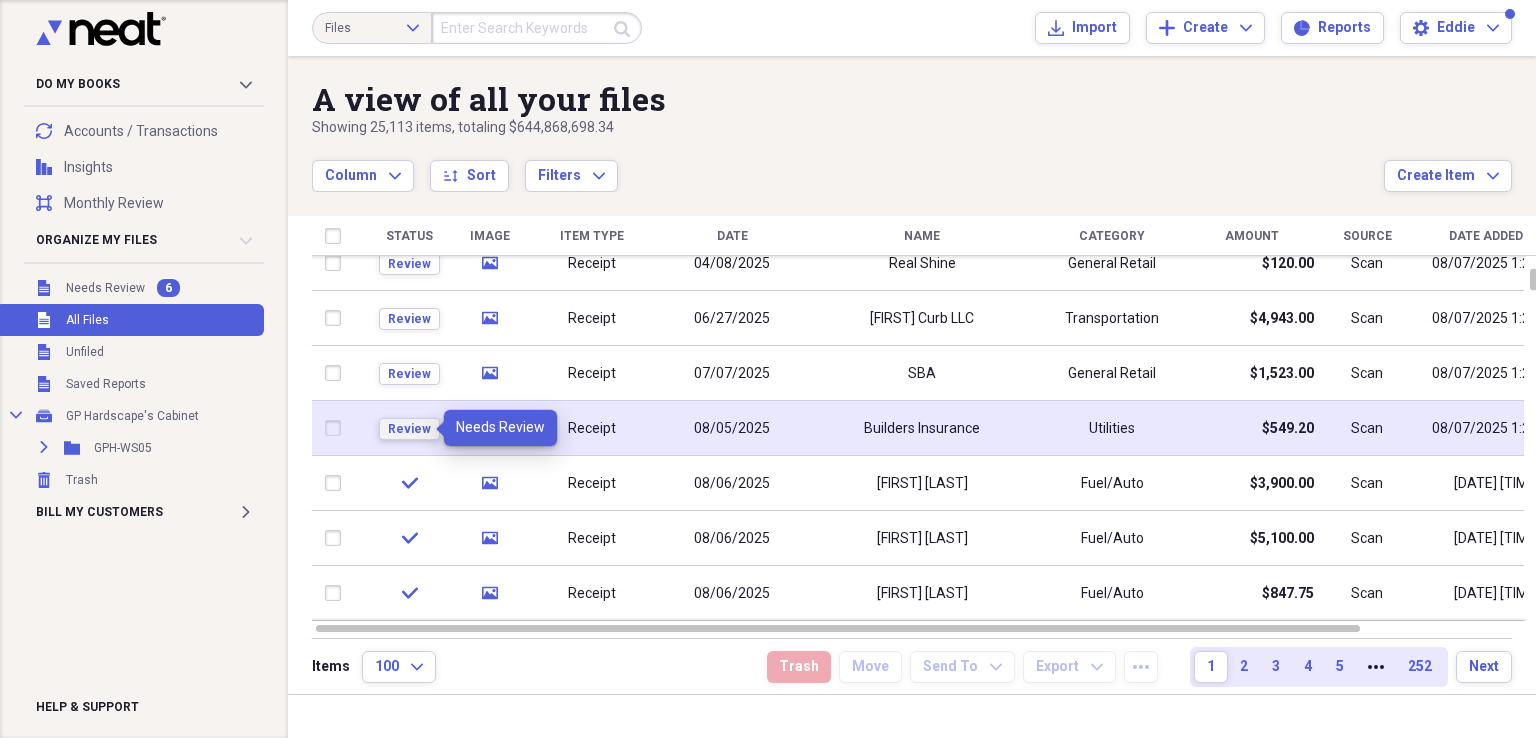 click on "Review" at bounding box center [409, 429] 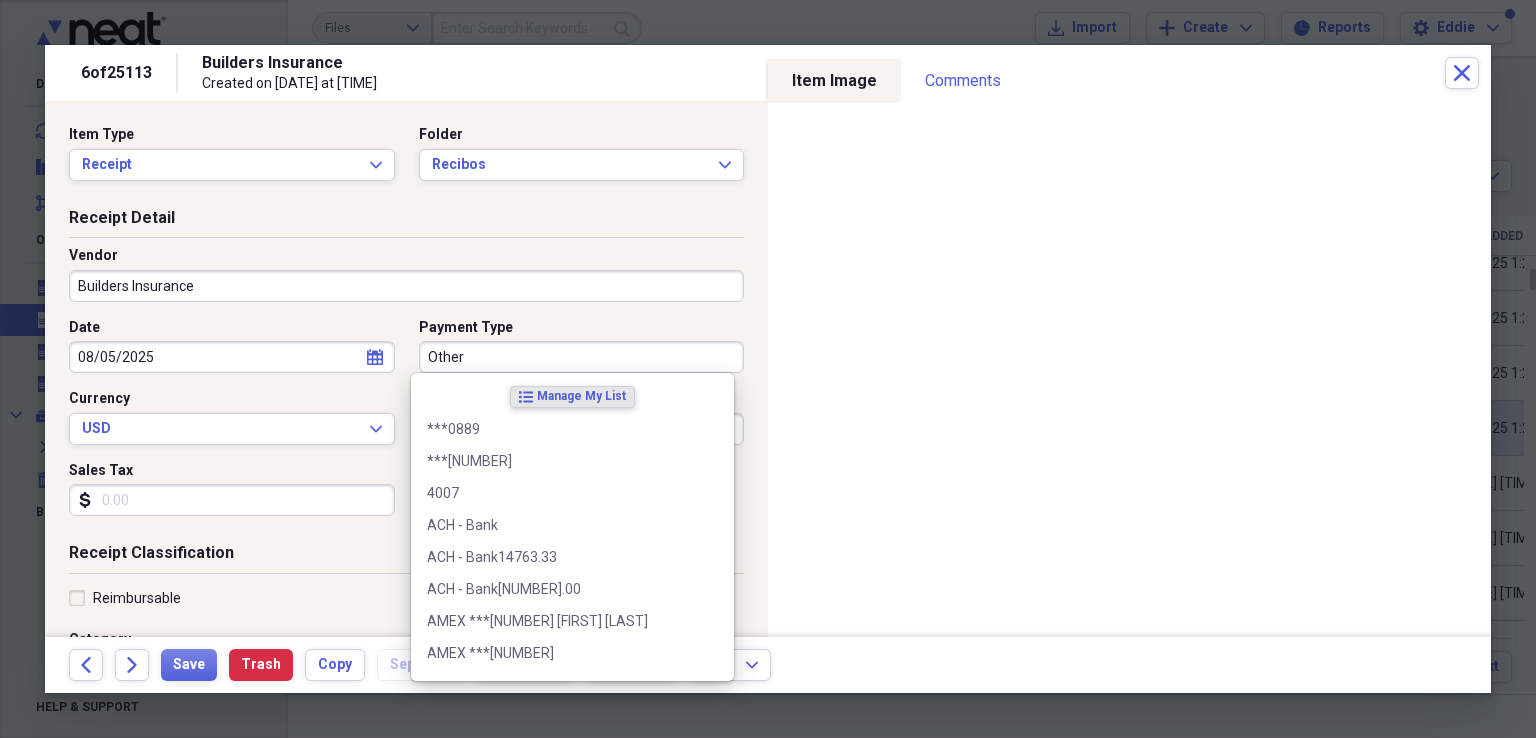 click on "Other" at bounding box center [582, 357] 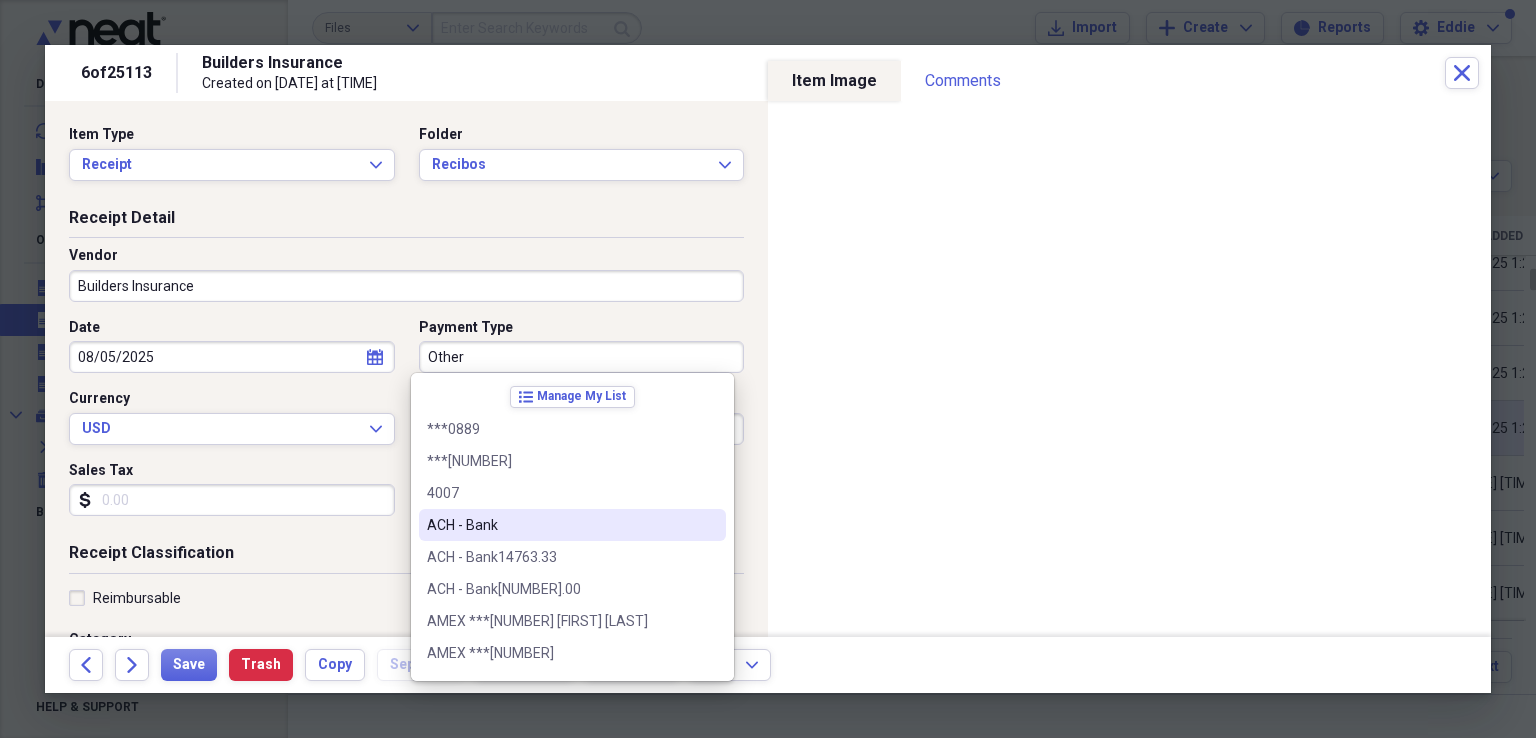 click on "ACH - Bank" at bounding box center [560, 525] 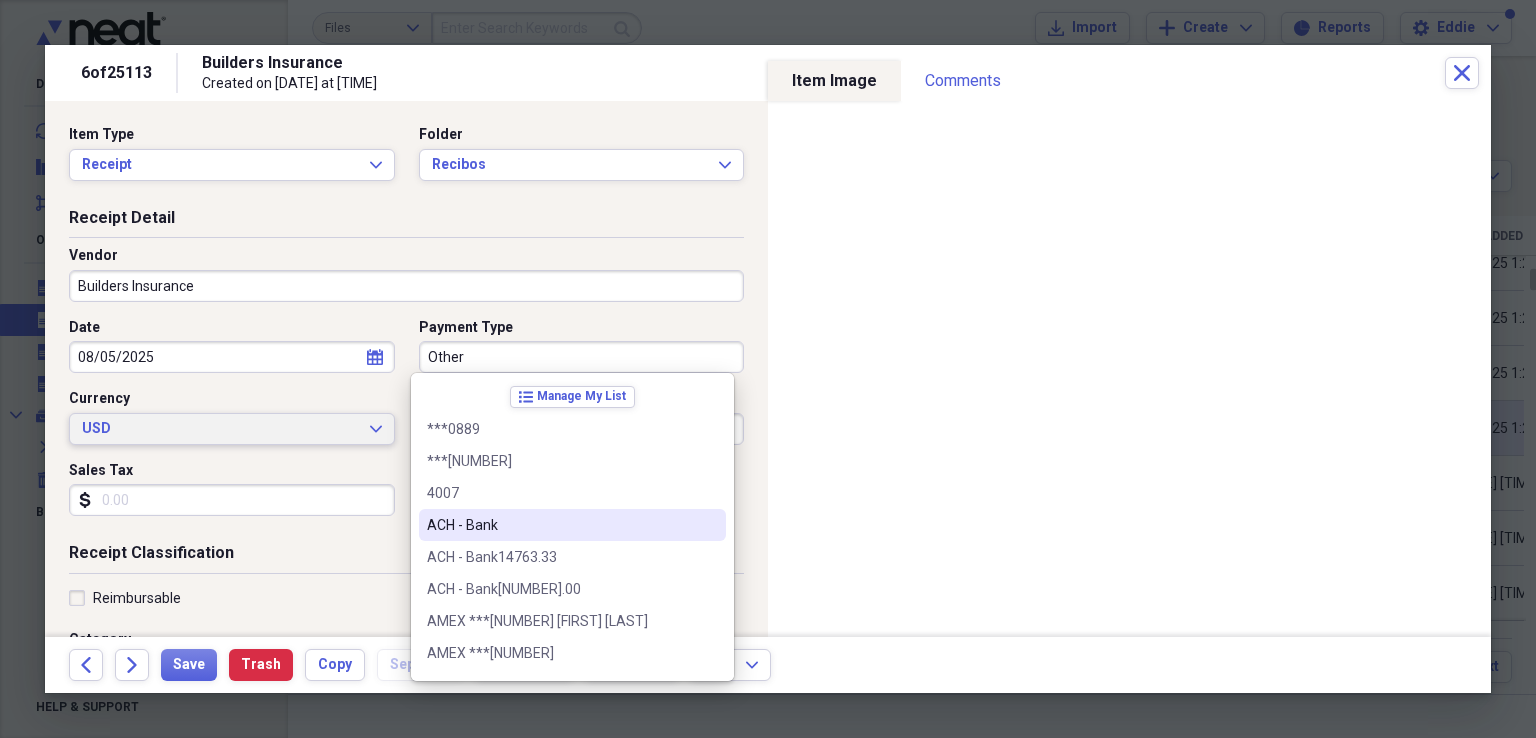 type on "ACH - Bank" 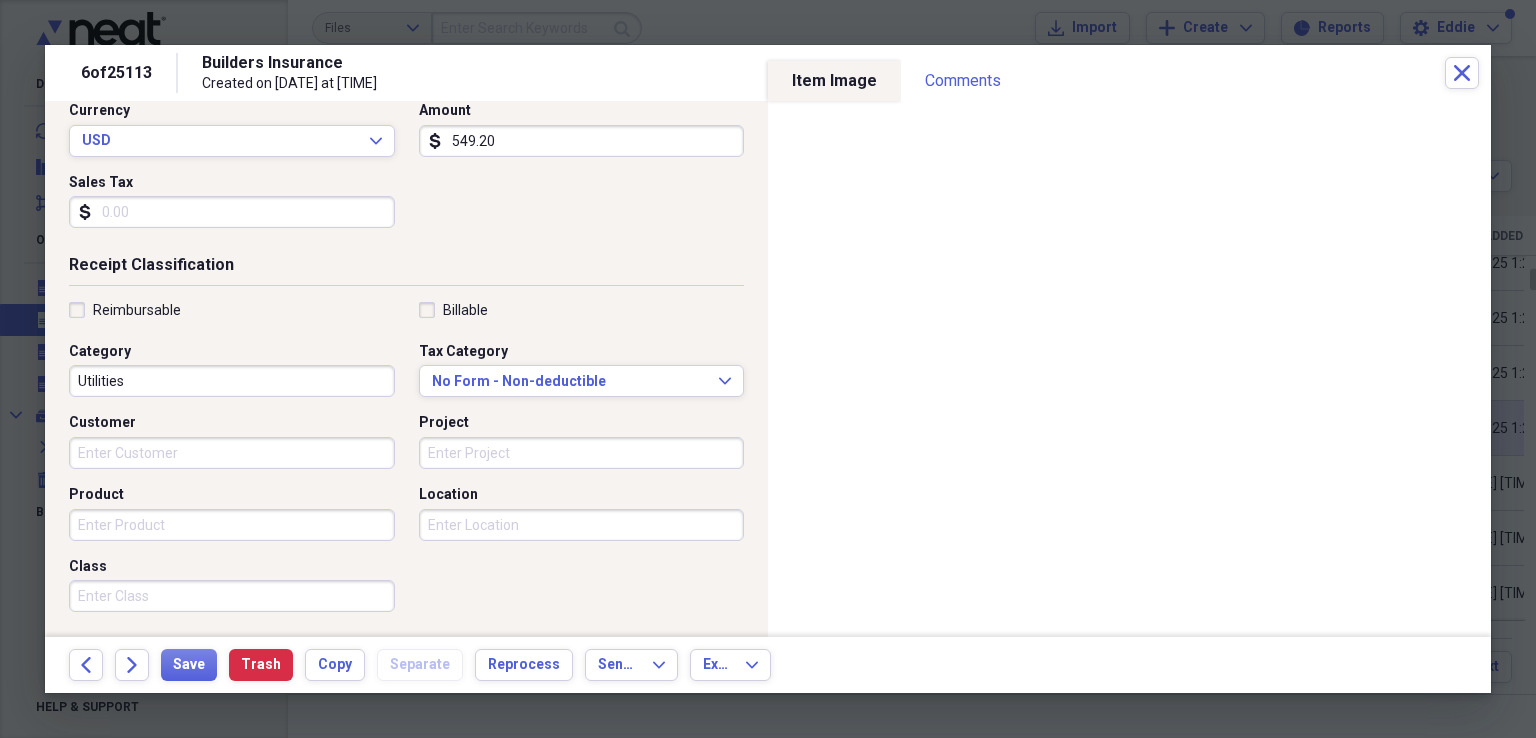 scroll, scrollTop: 400, scrollLeft: 0, axis: vertical 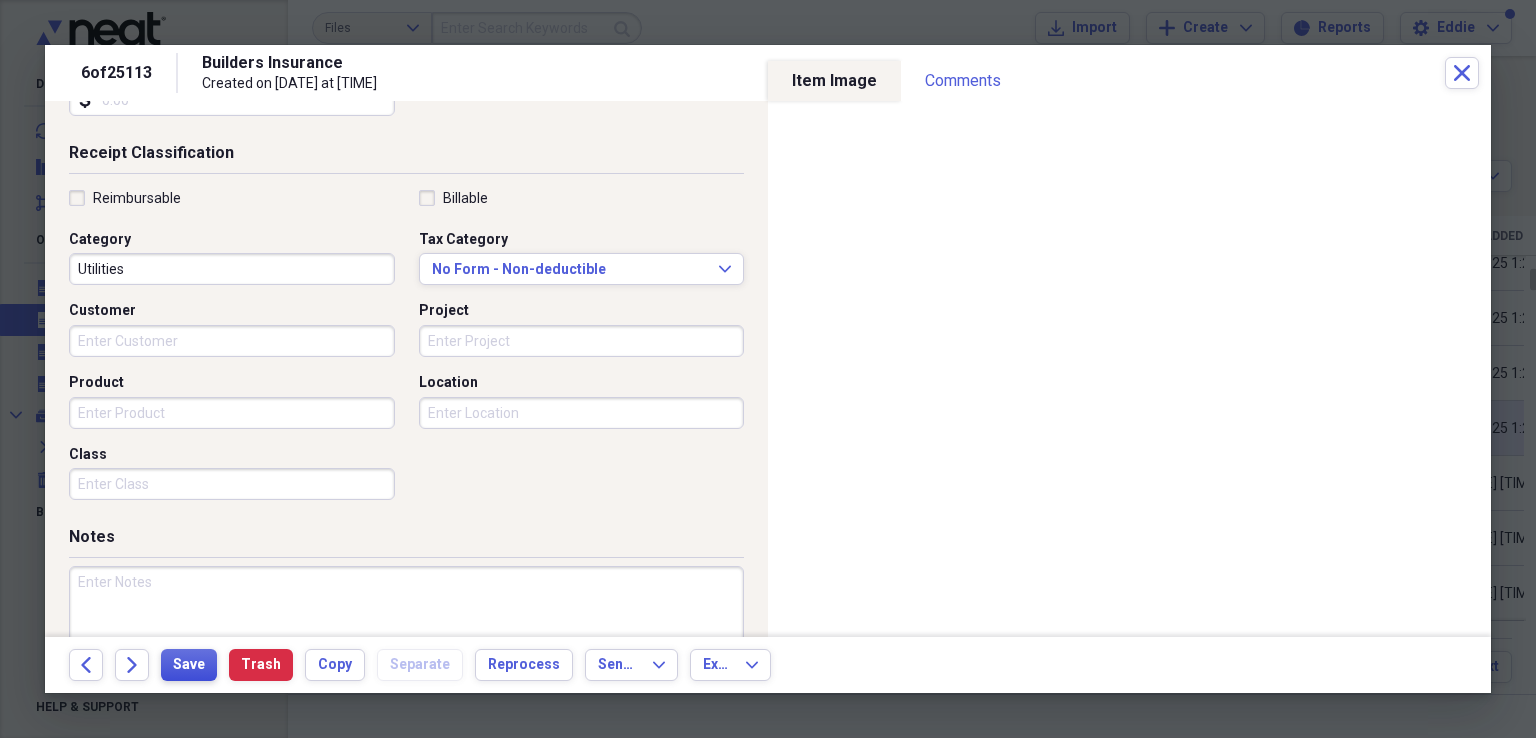 click on "Save" at bounding box center [189, 665] 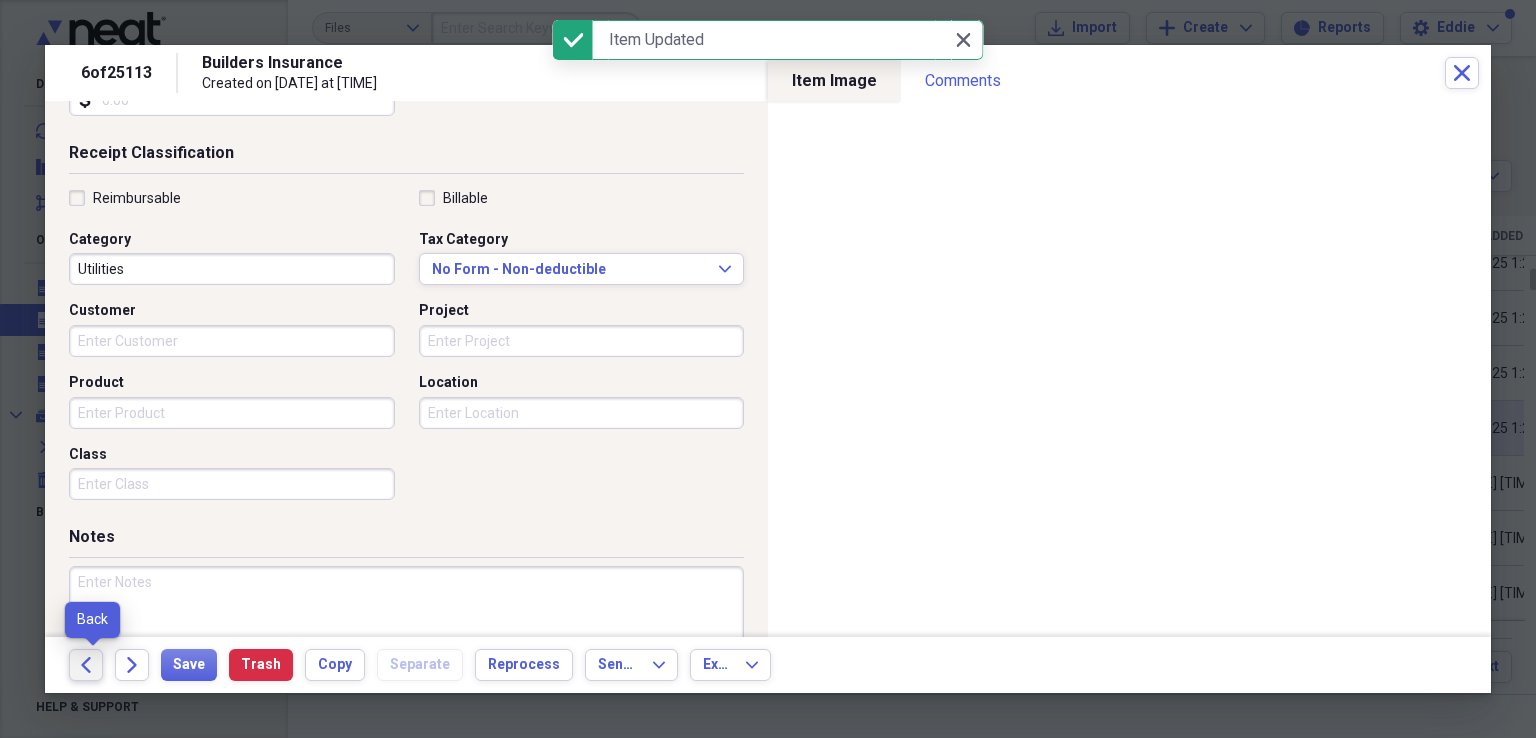 click on "Back" 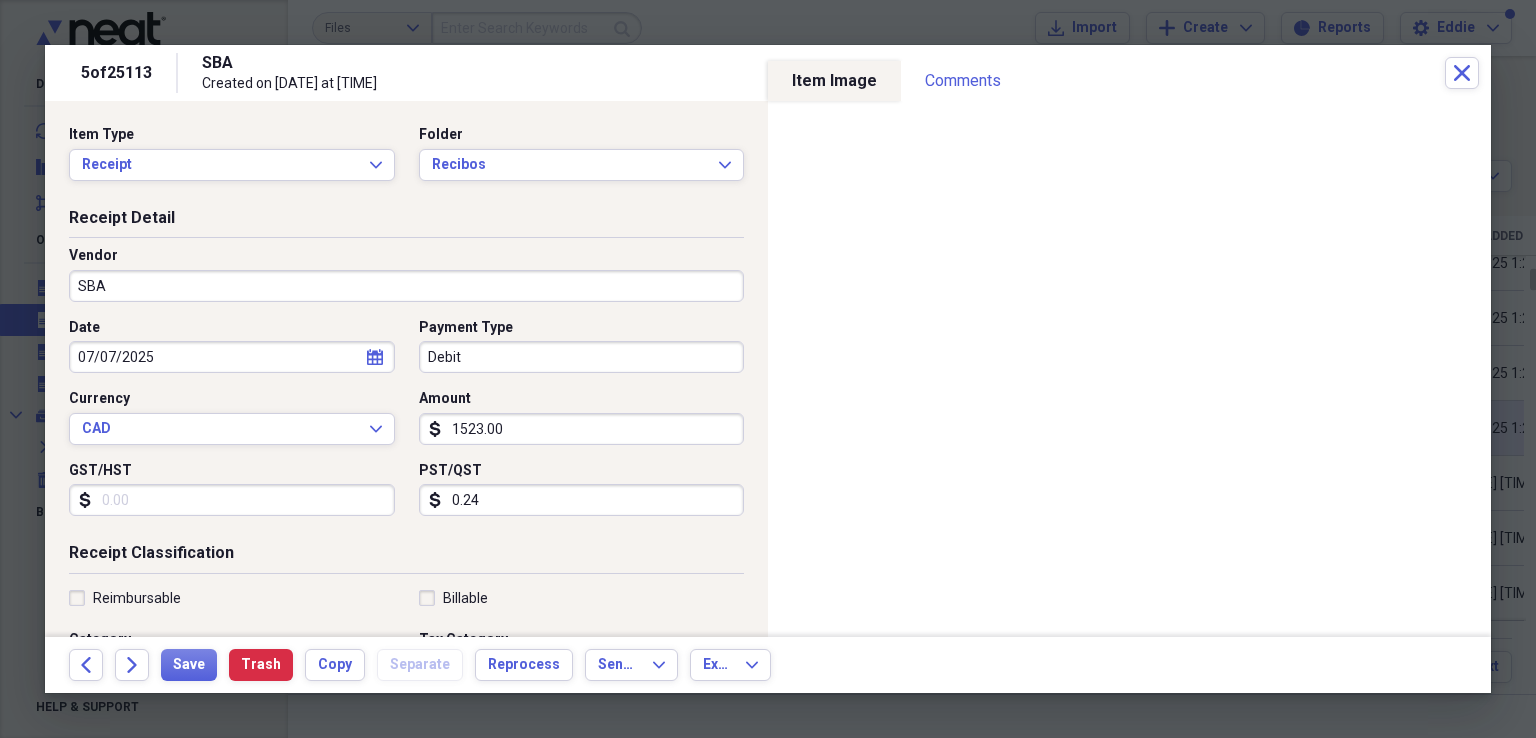 click on "07/07/2025" at bounding box center [232, 357] 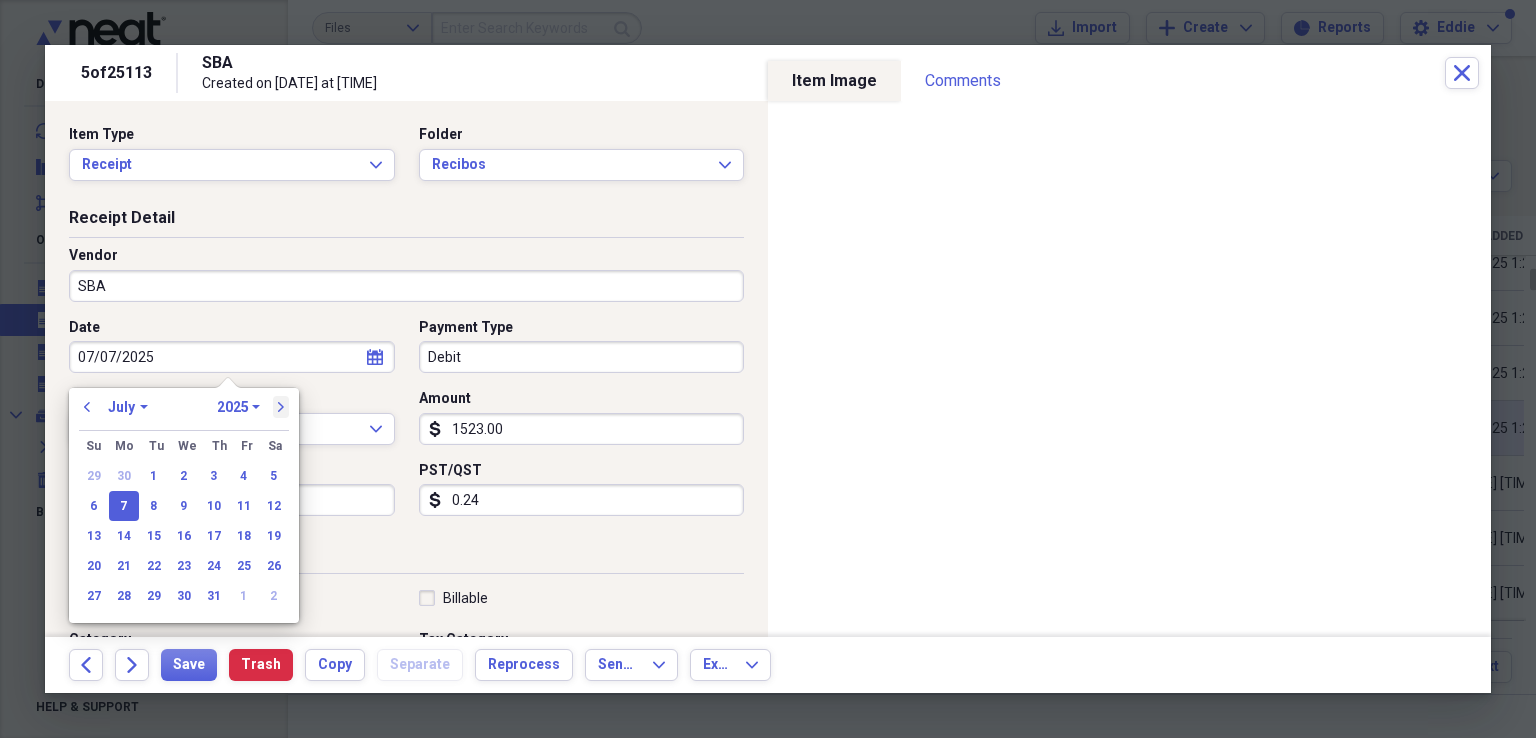 click on "next" at bounding box center (281, 407) 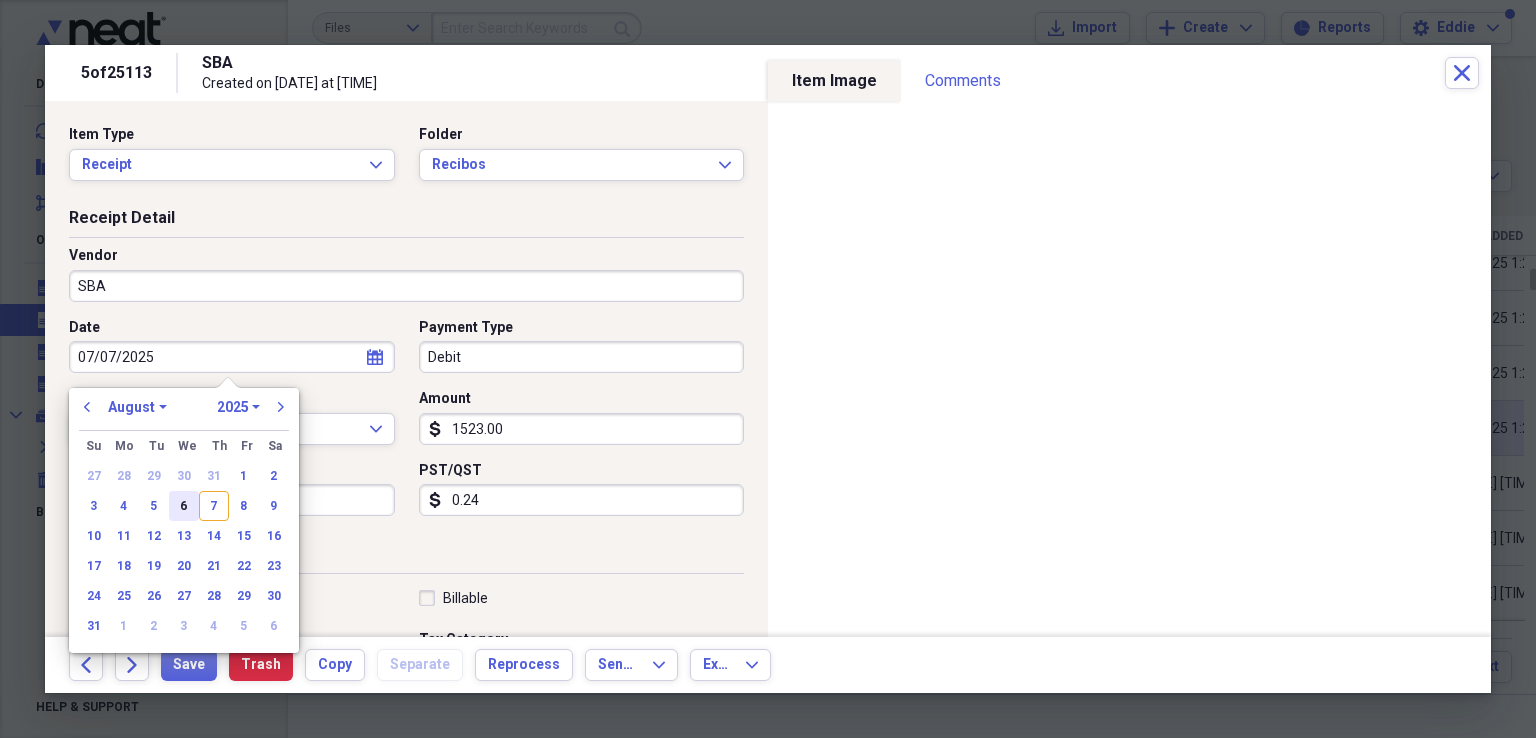 click on "6" at bounding box center (184, 506) 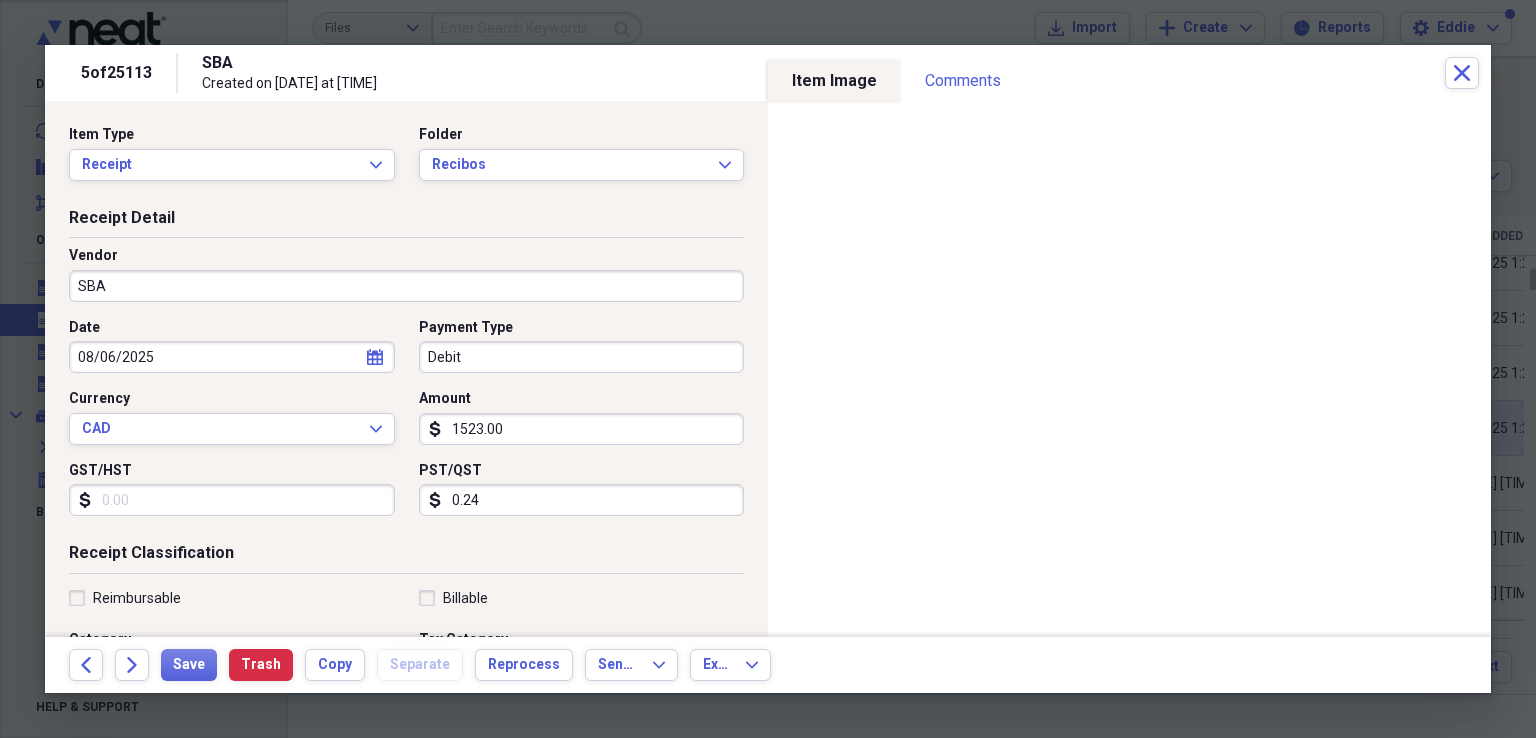 click on "Debit" at bounding box center (582, 357) 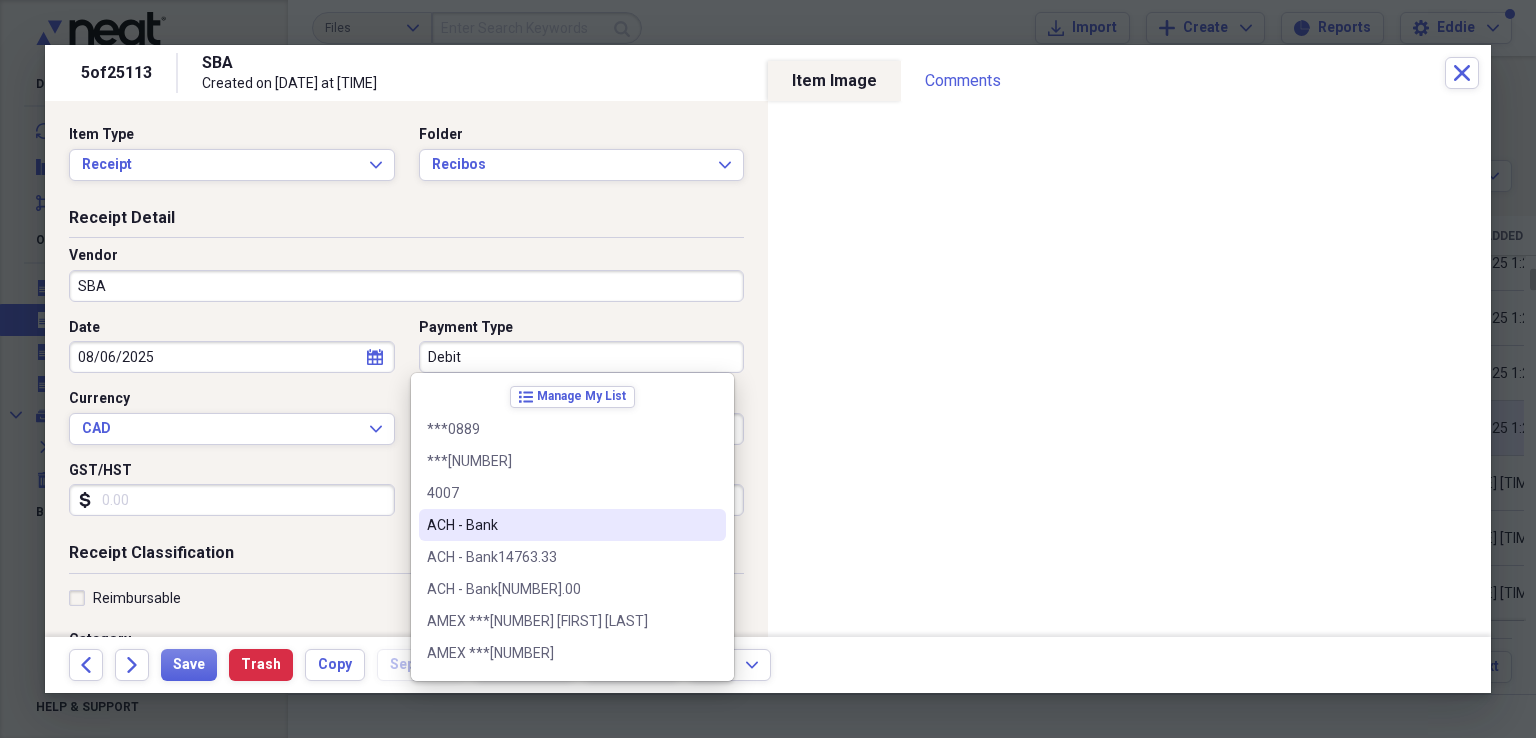 click on "ACH - Bank" at bounding box center (560, 525) 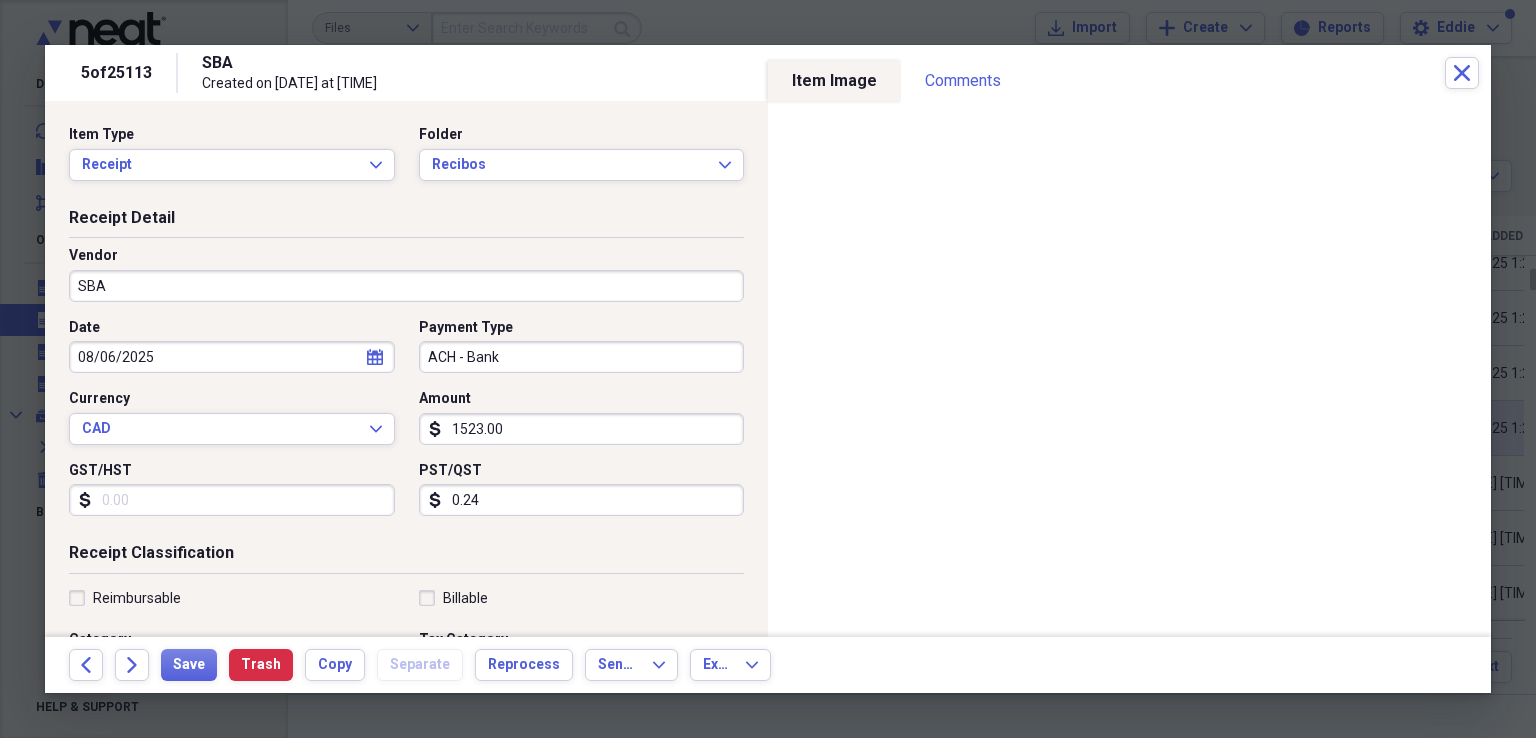 click on "Receipt Classification" at bounding box center (406, 557) 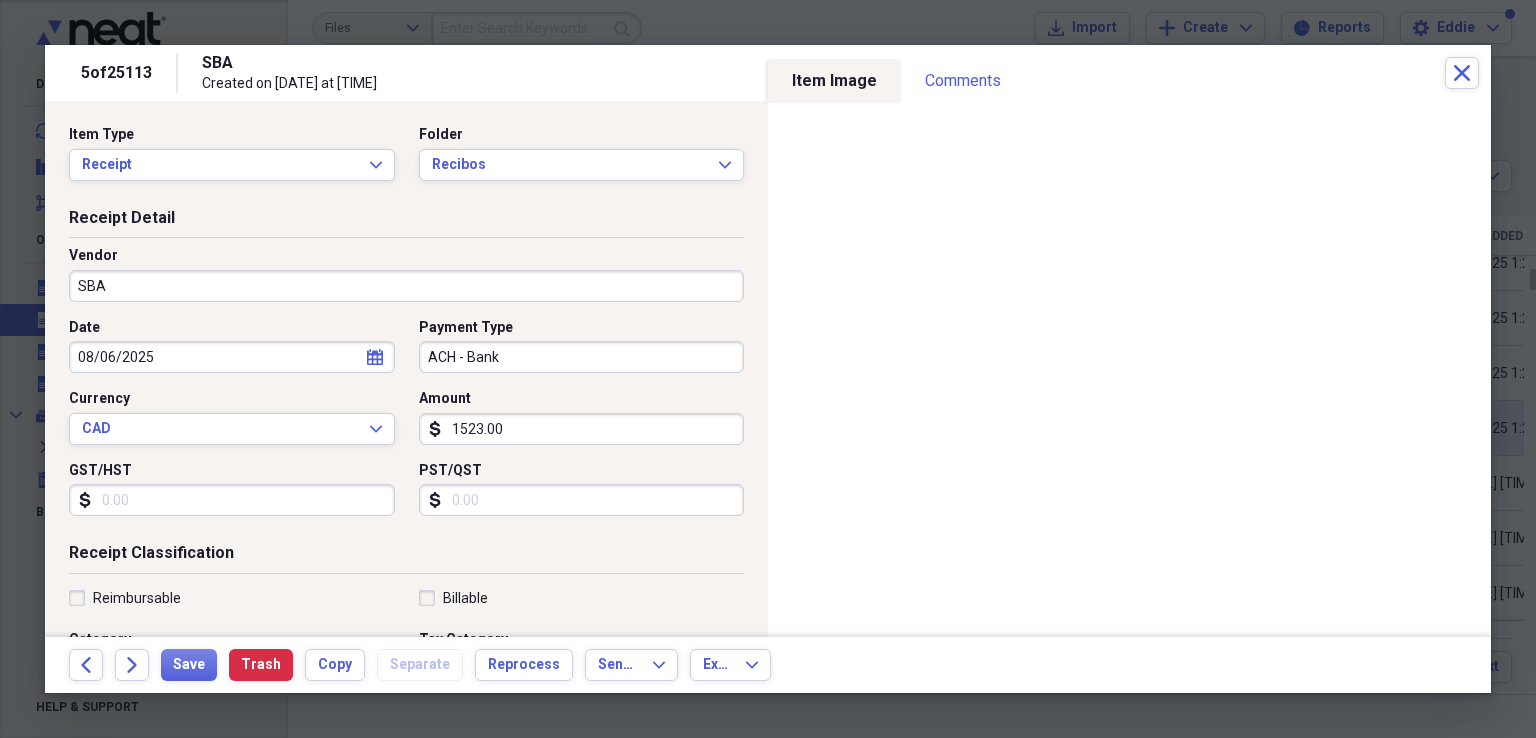 type 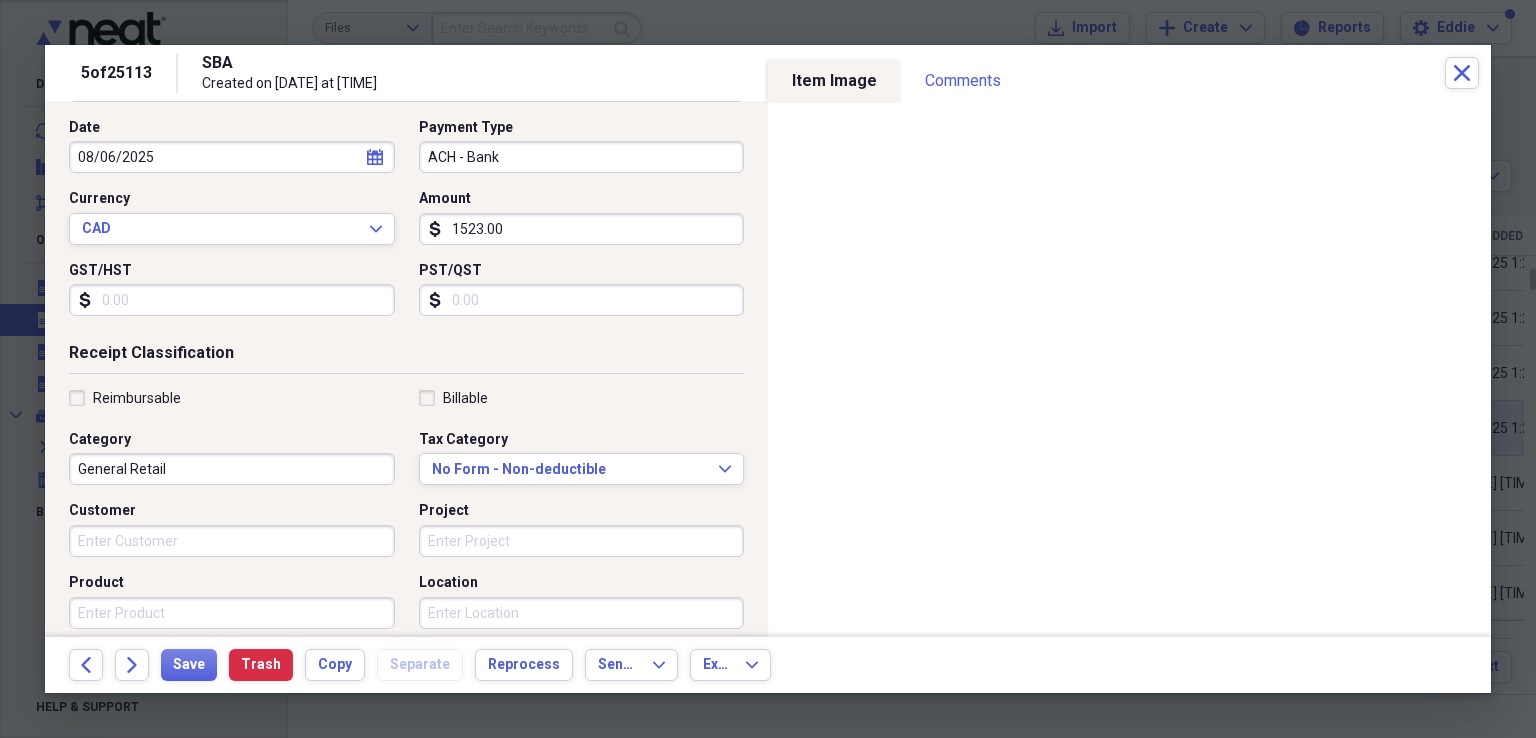 scroll, scrollTop: 484, scrollLeft: 0, axis: vertical 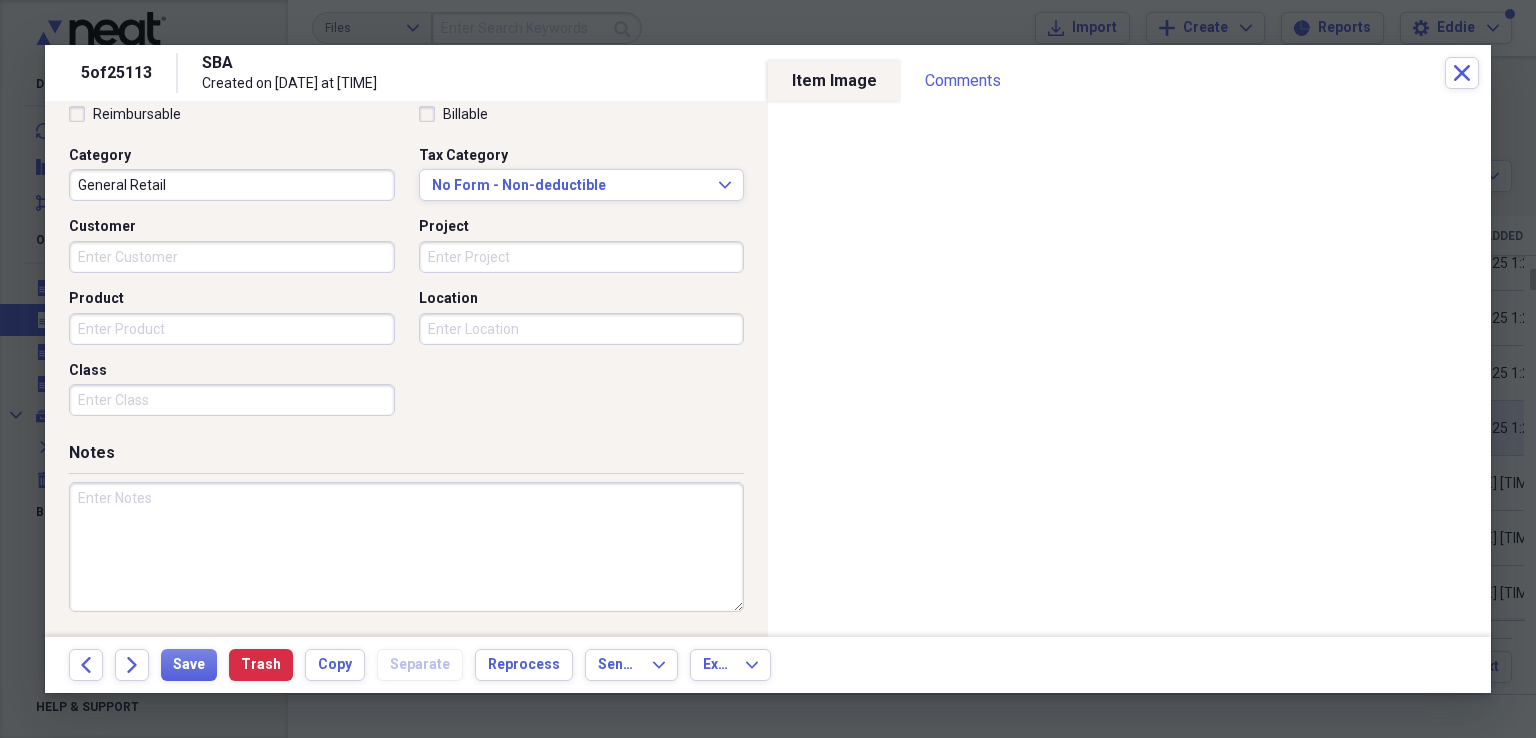 click at bounding box center [406, 547] 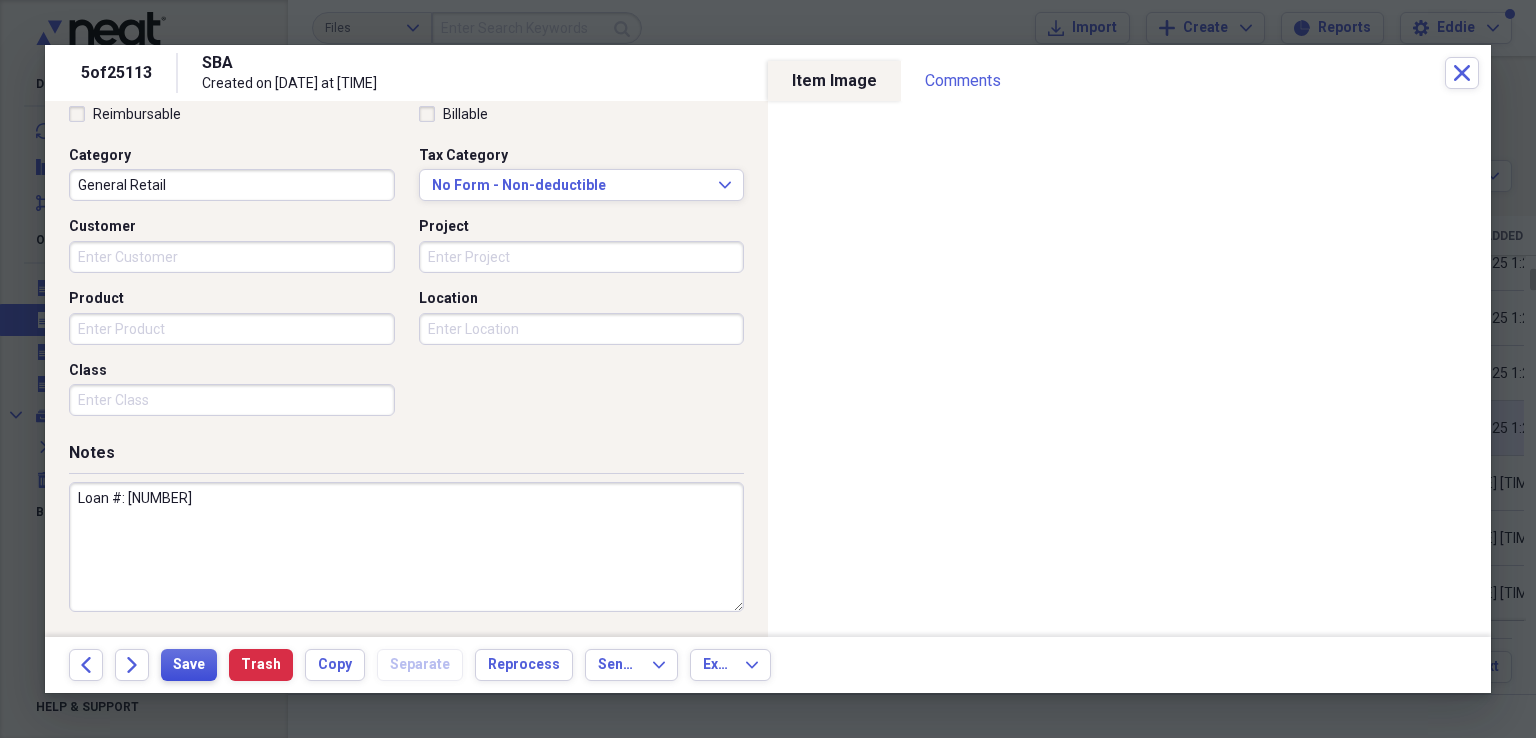 type on "Loan #: [NUMBER]" 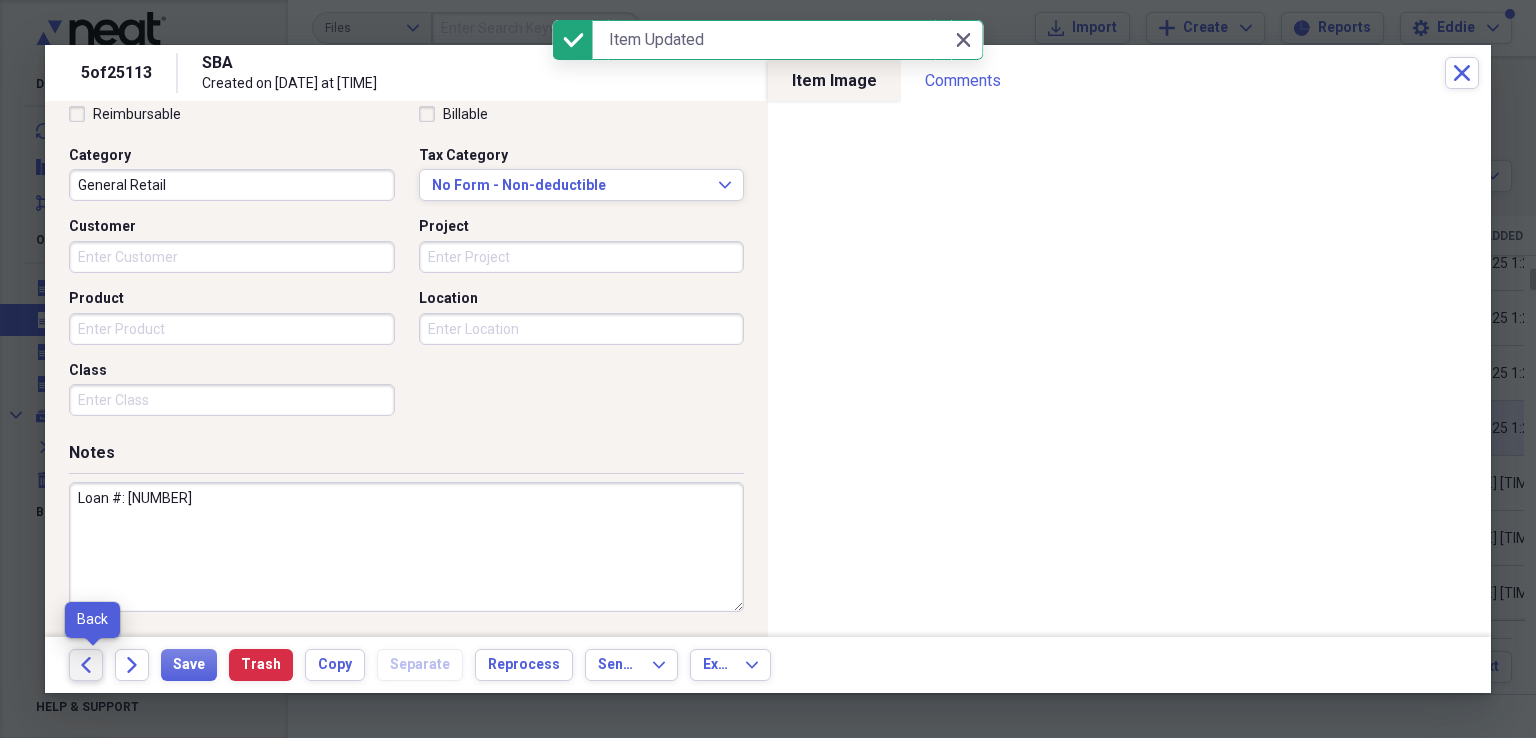 click on "Back" at bounding box center [86, 665] 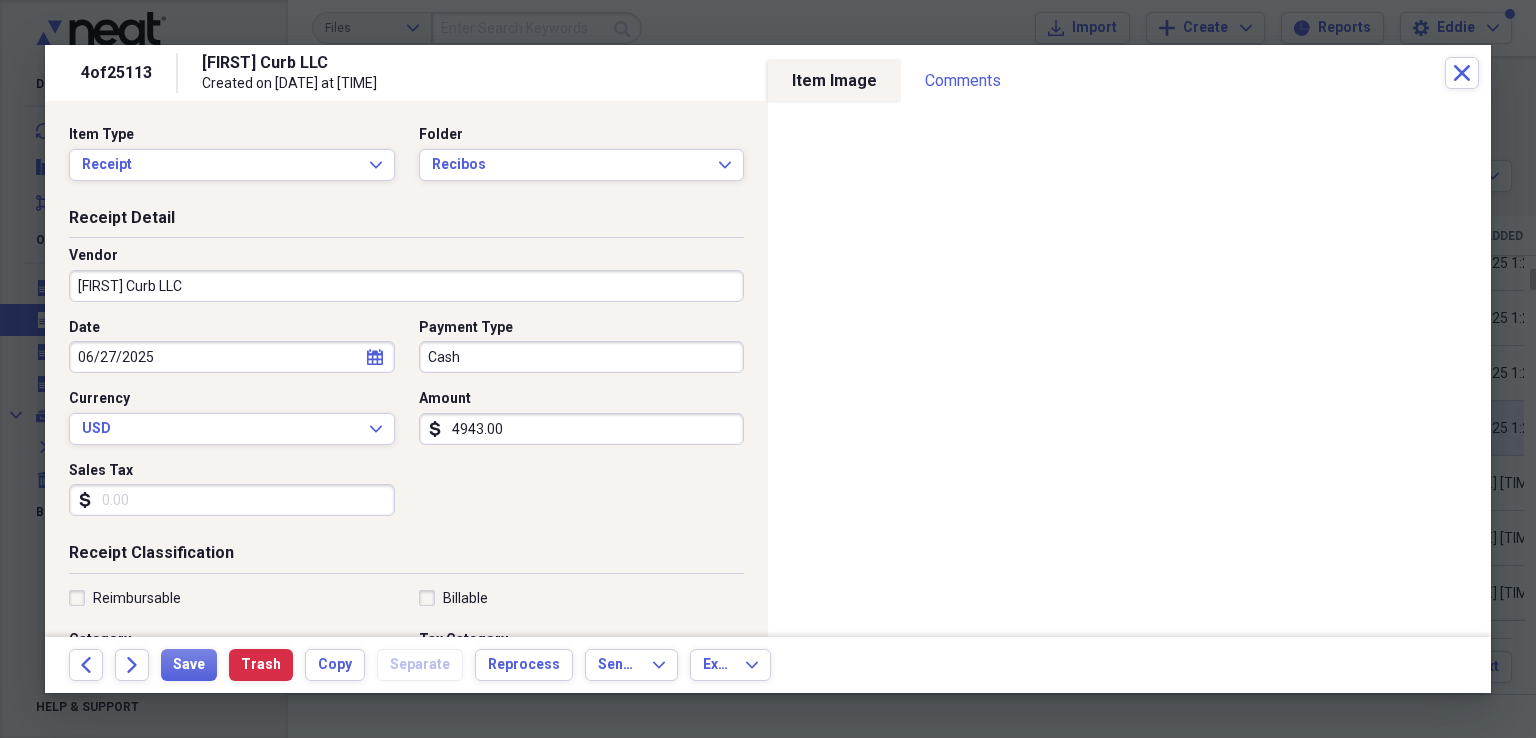 select on "5" 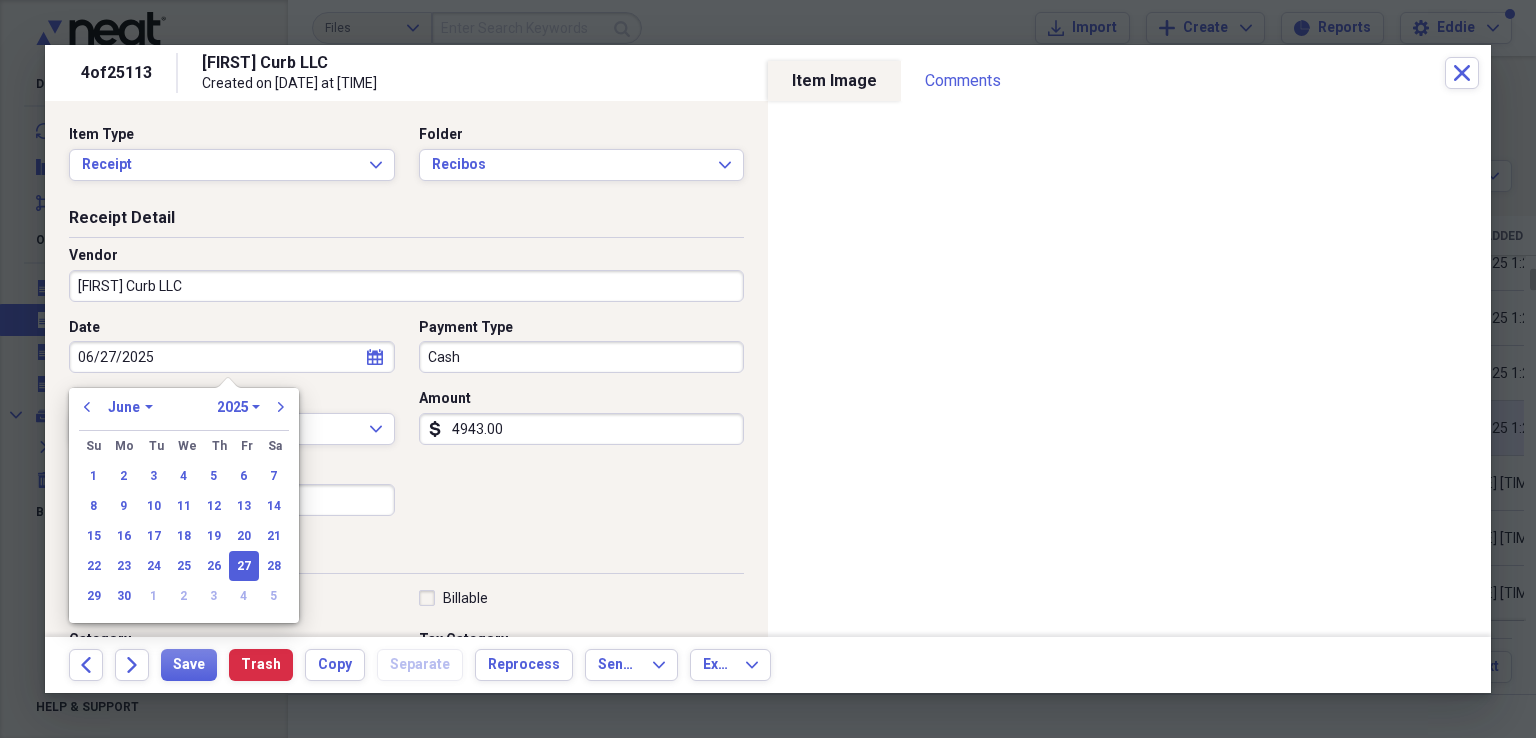 click on "06/27/2025" at bounding box center [232, 357] 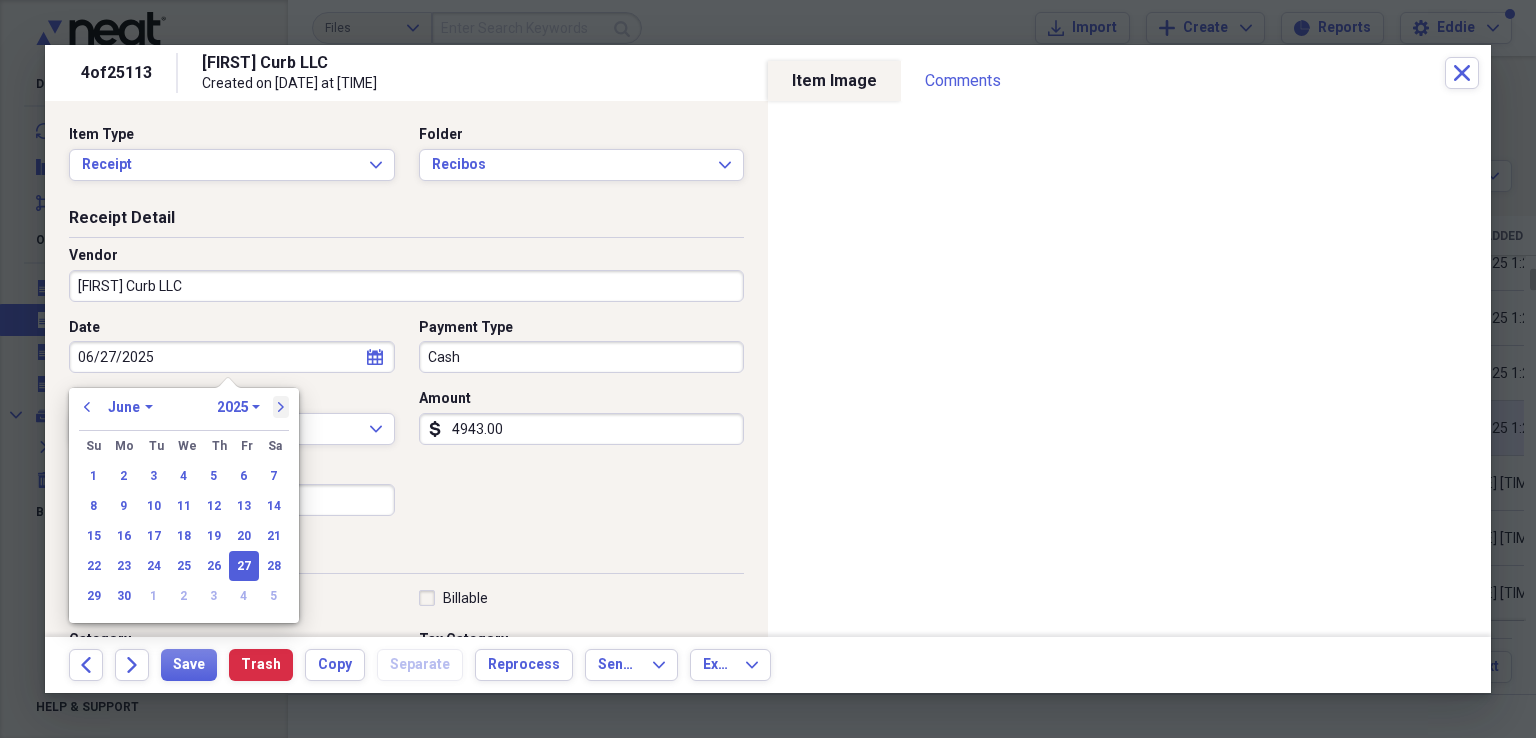 click on "next" at bounding box center (281, 407) 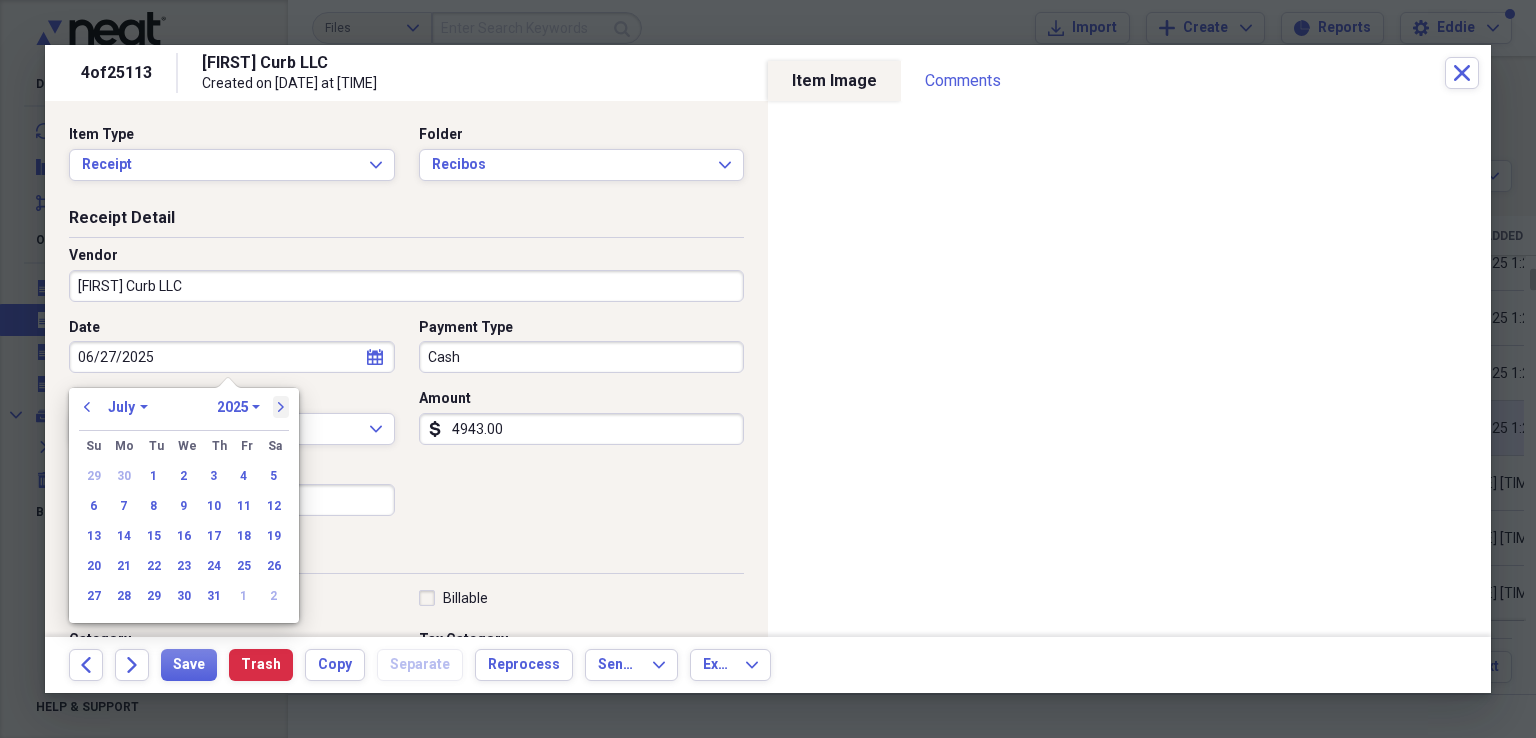 click on "next" at bounding box center [281, 407] 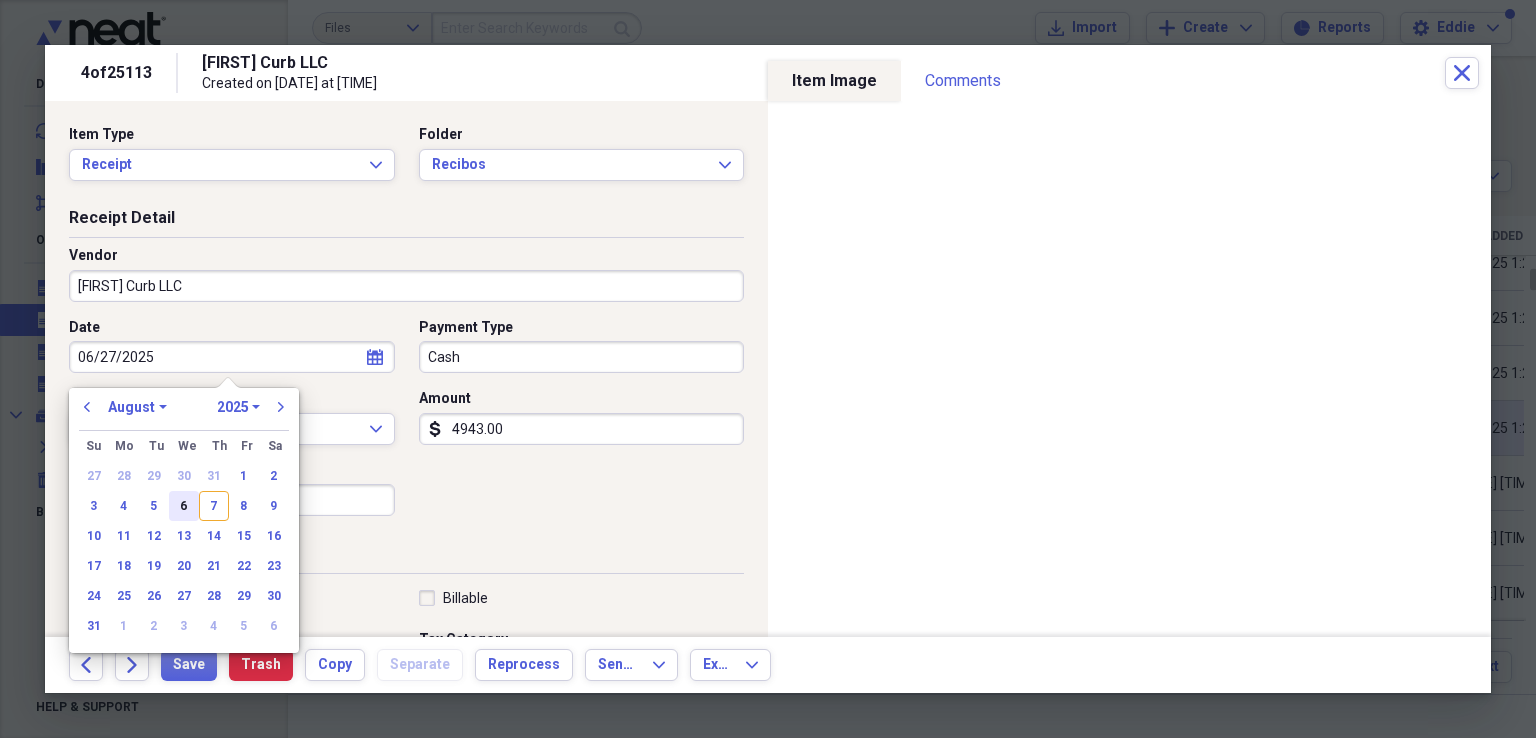click on "6" at bounding box center (184, 506) 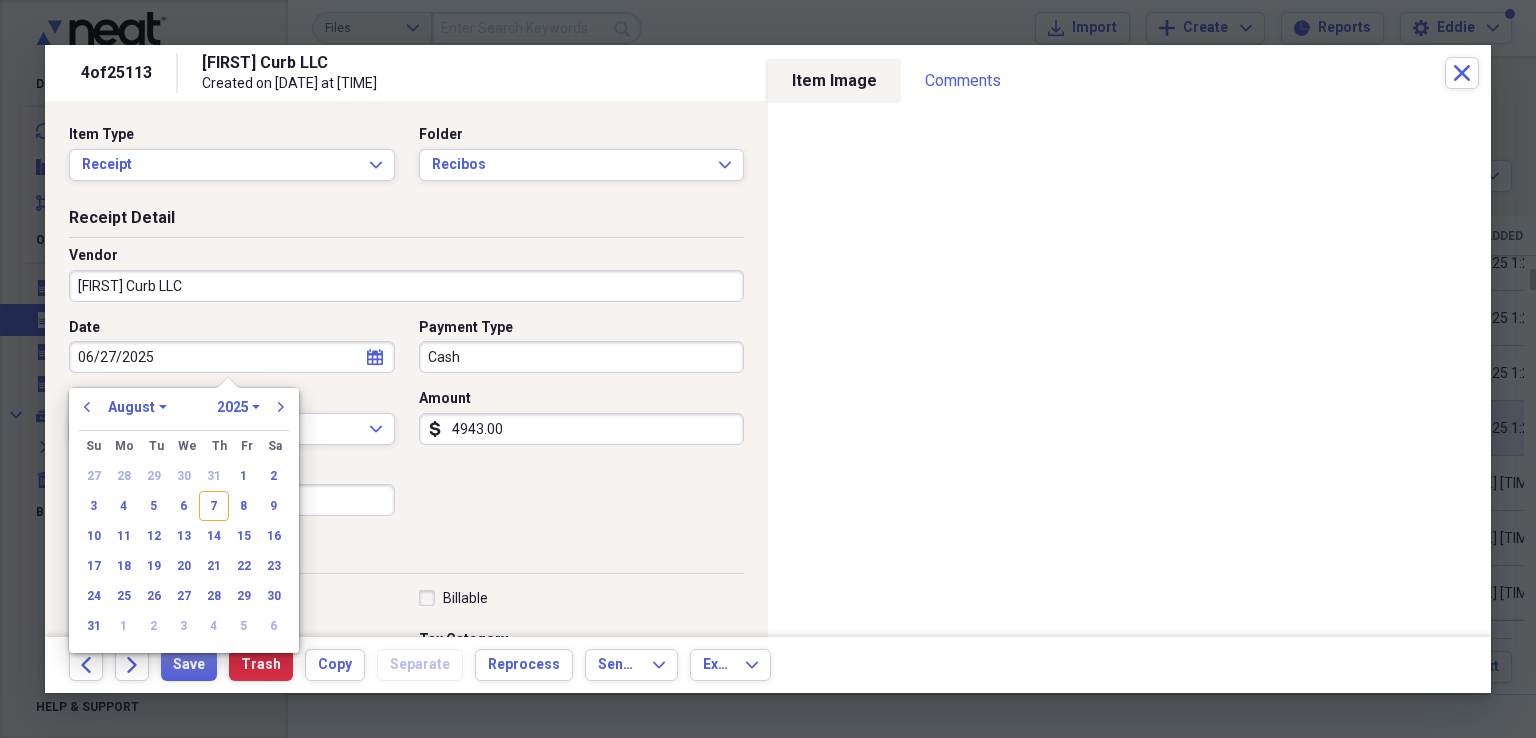 type on "08/06/2025" 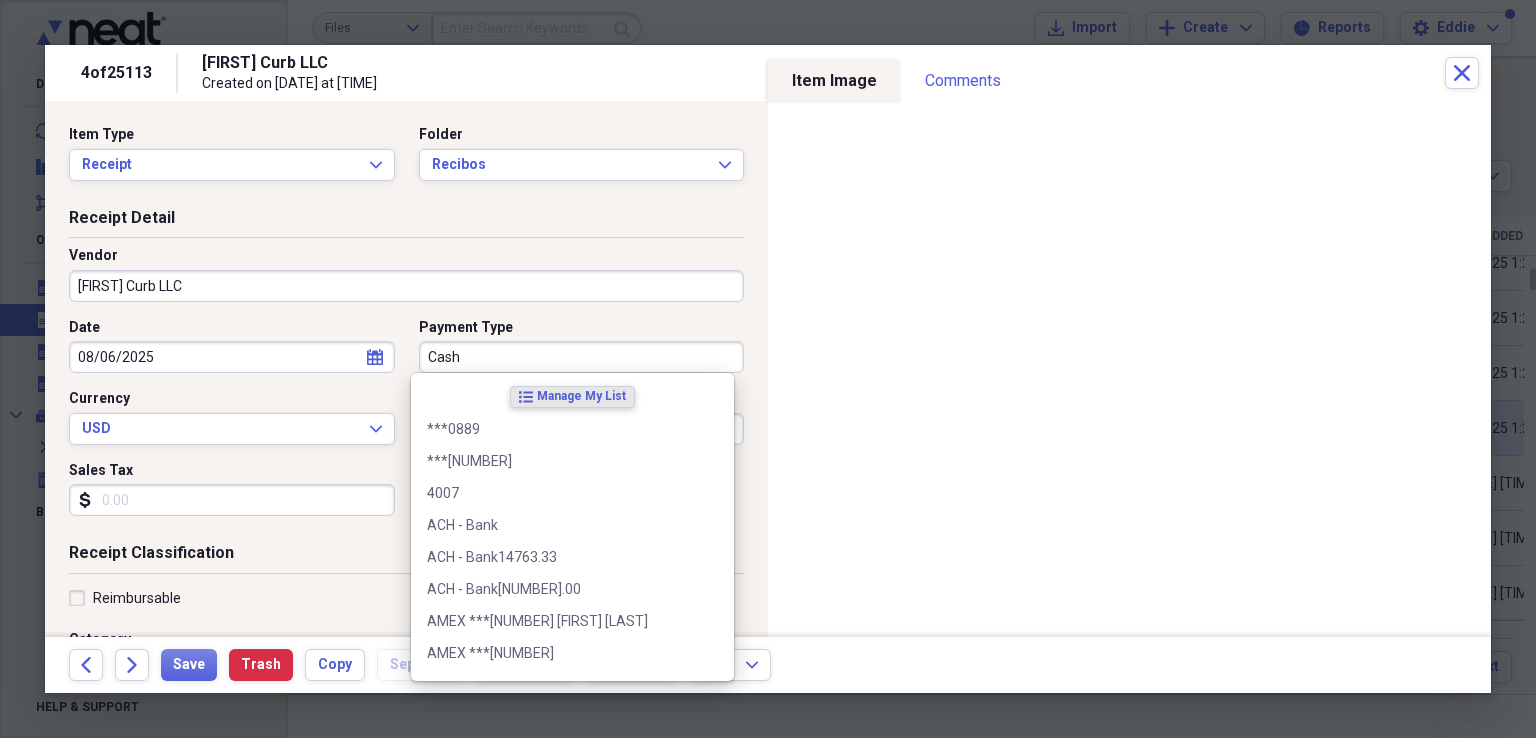 click on "Cash" at bounding box center (582, 357) 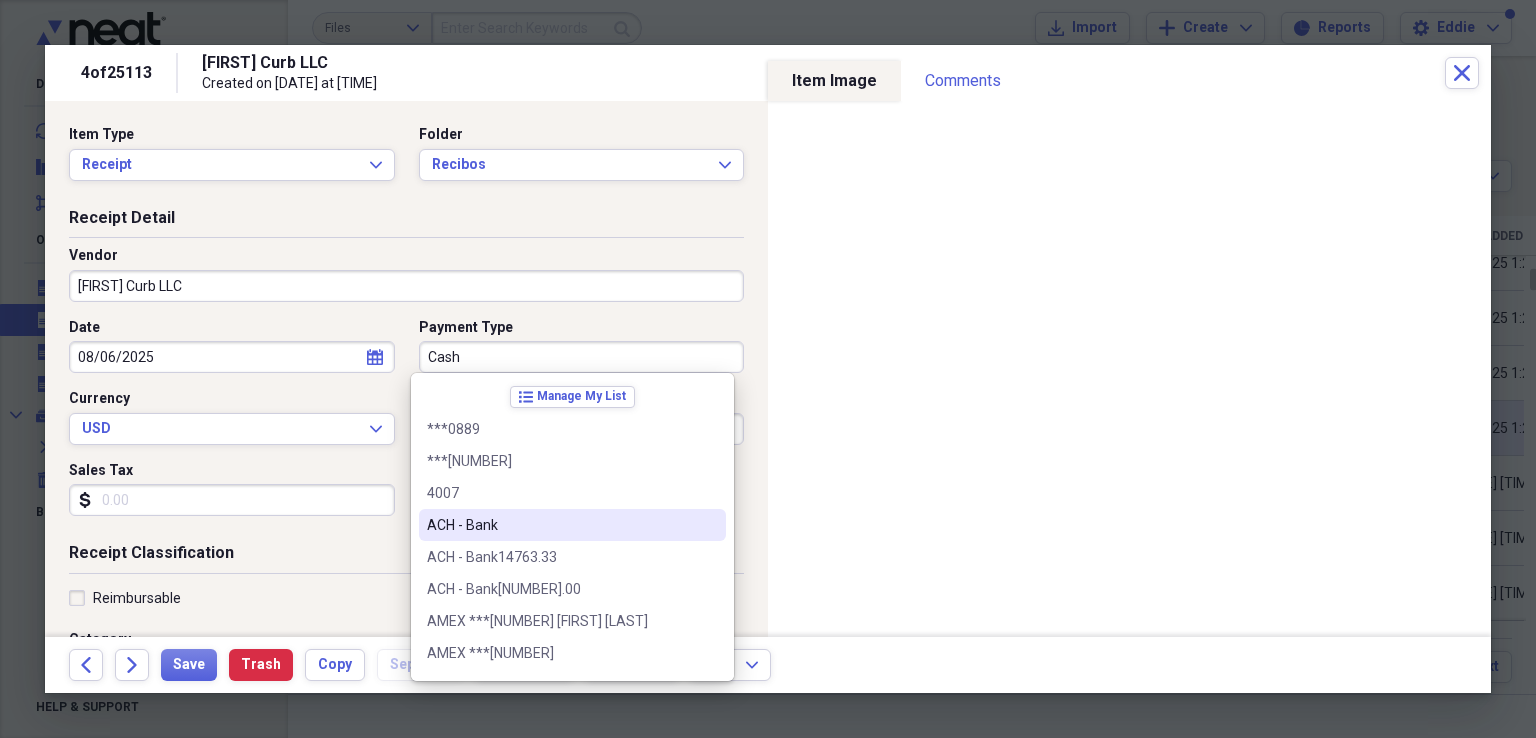 click on "ACH - Bank" at bounding box center [560, 525] 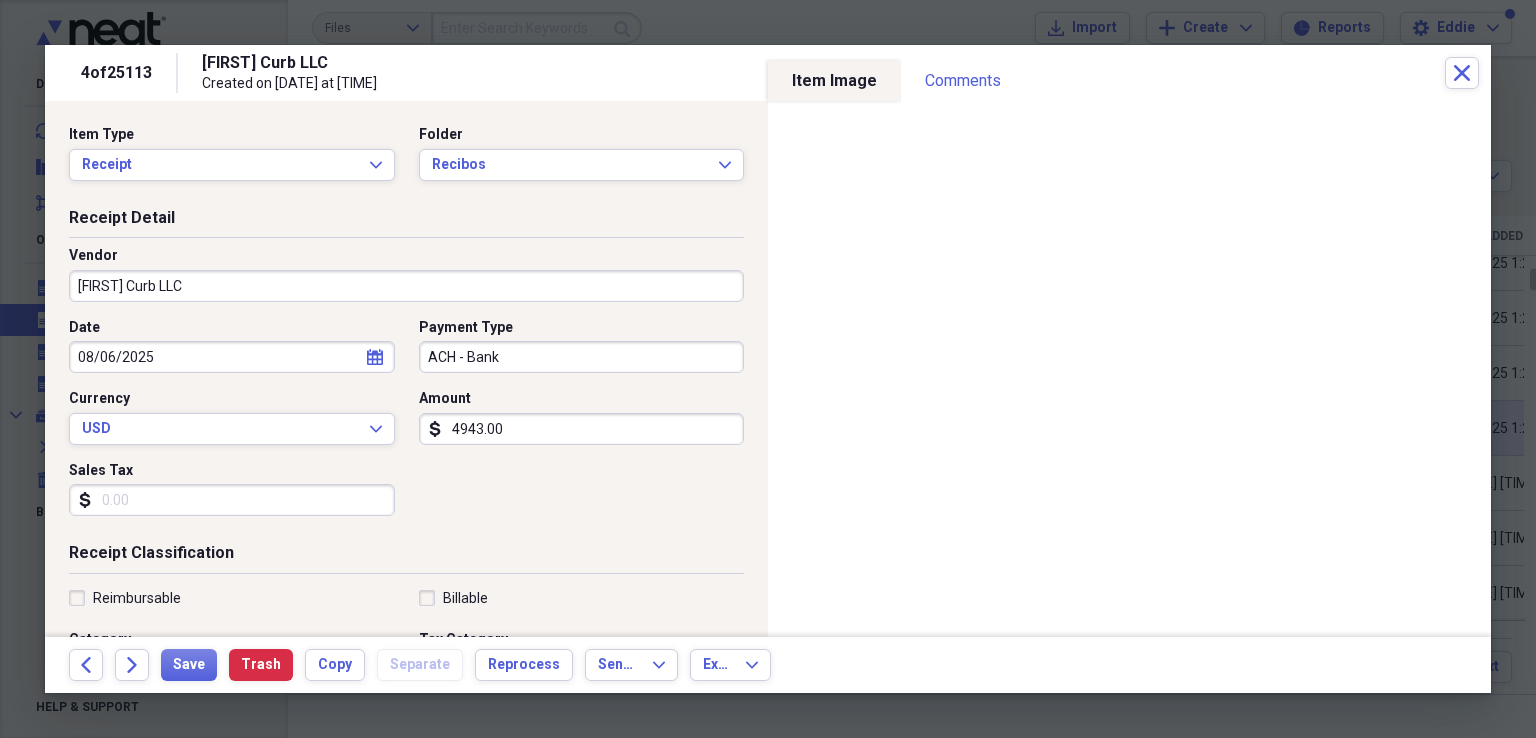 scroll, scrollTop: 200, scrollLeft: 0, axis: vertical 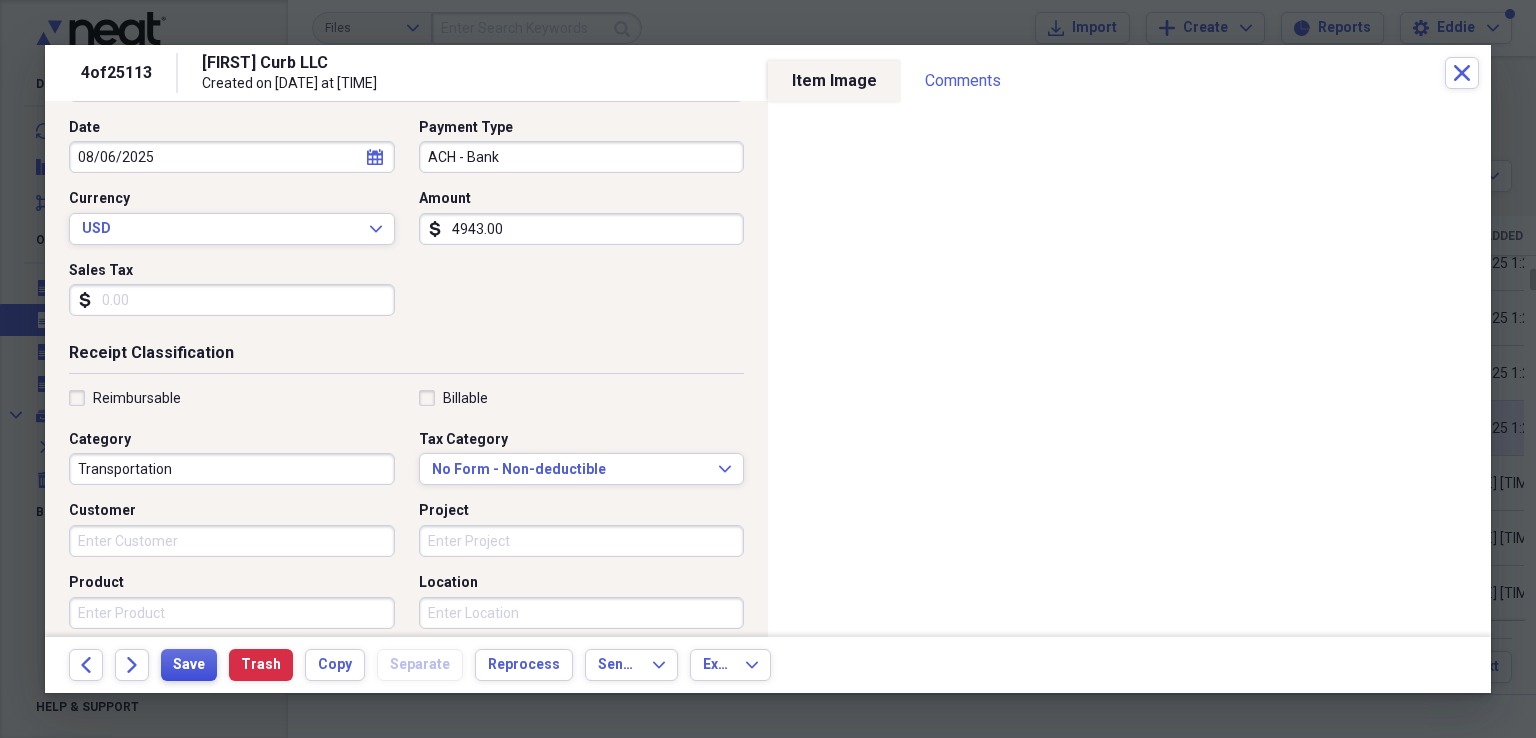 click on "Save" at bounding box center [189, 665] 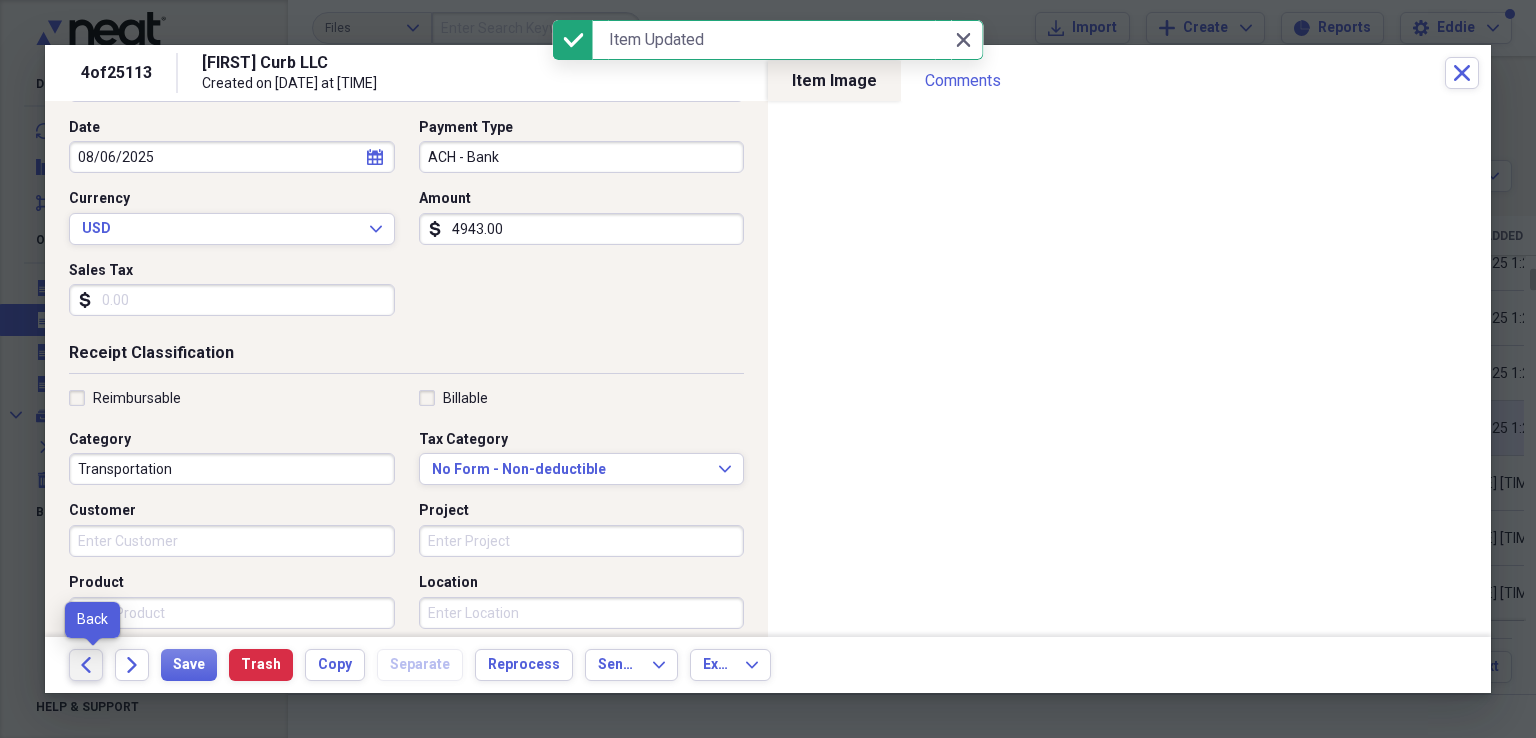 click on "Back" 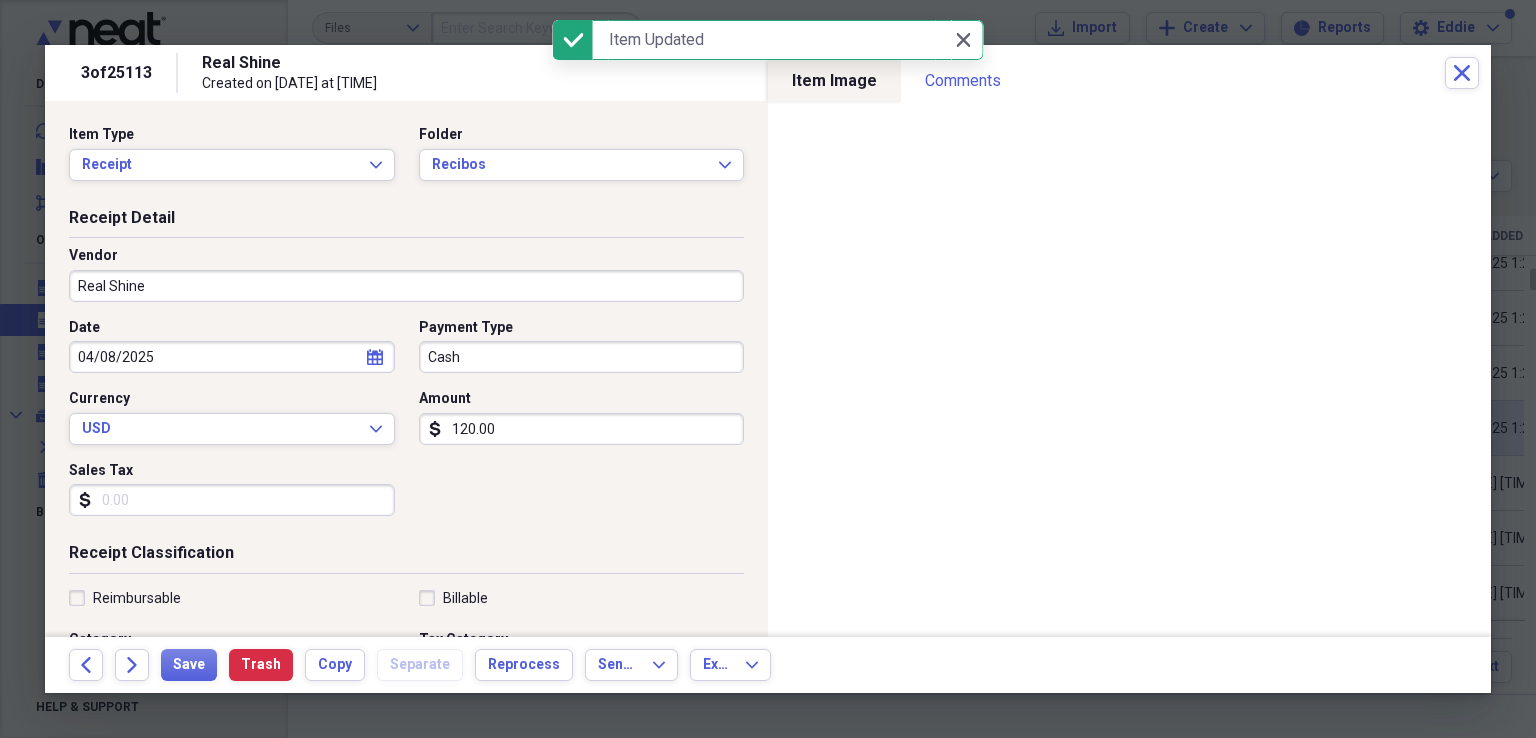 click on "04/08/2025" at bounding box center [232, 357] 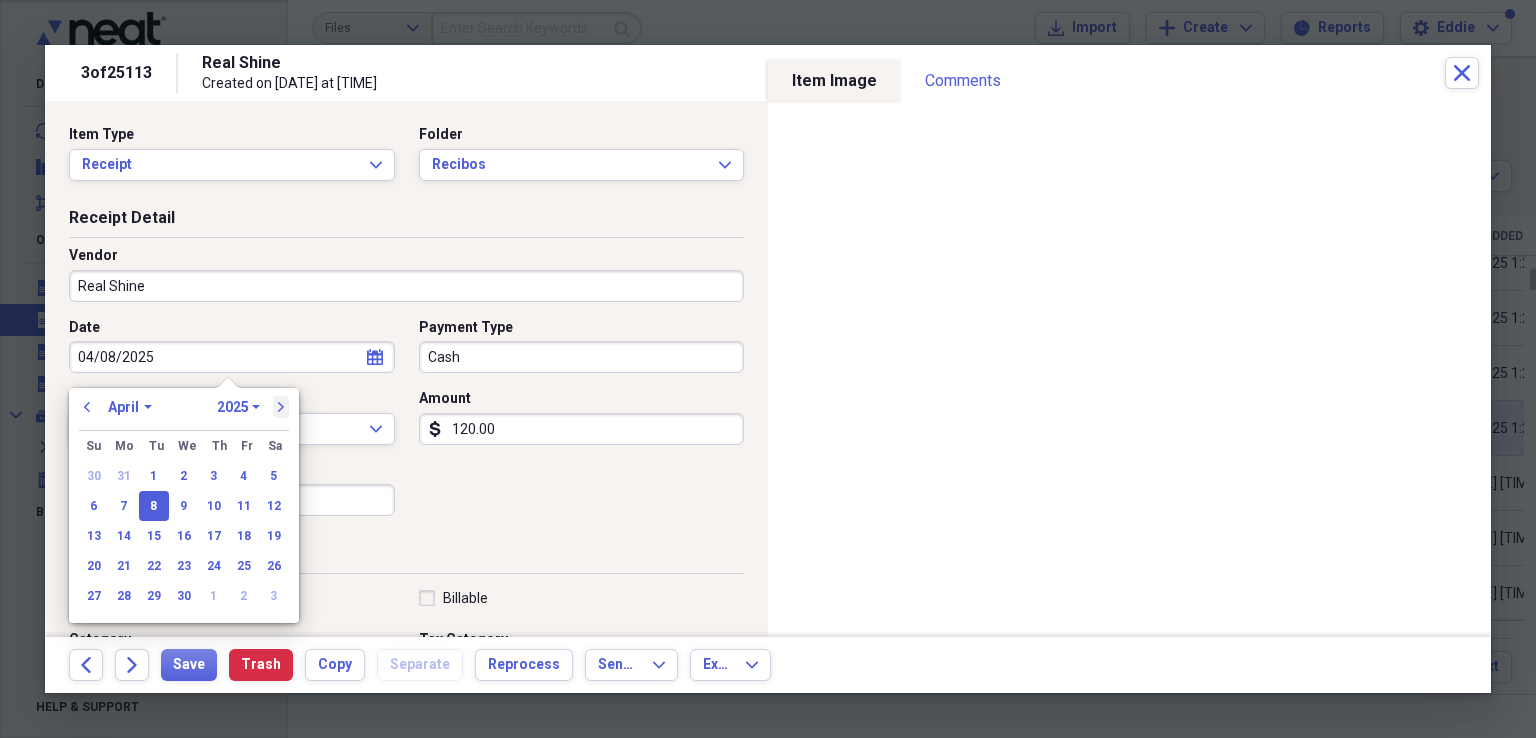click on "next" at bounding box center [281, 407] 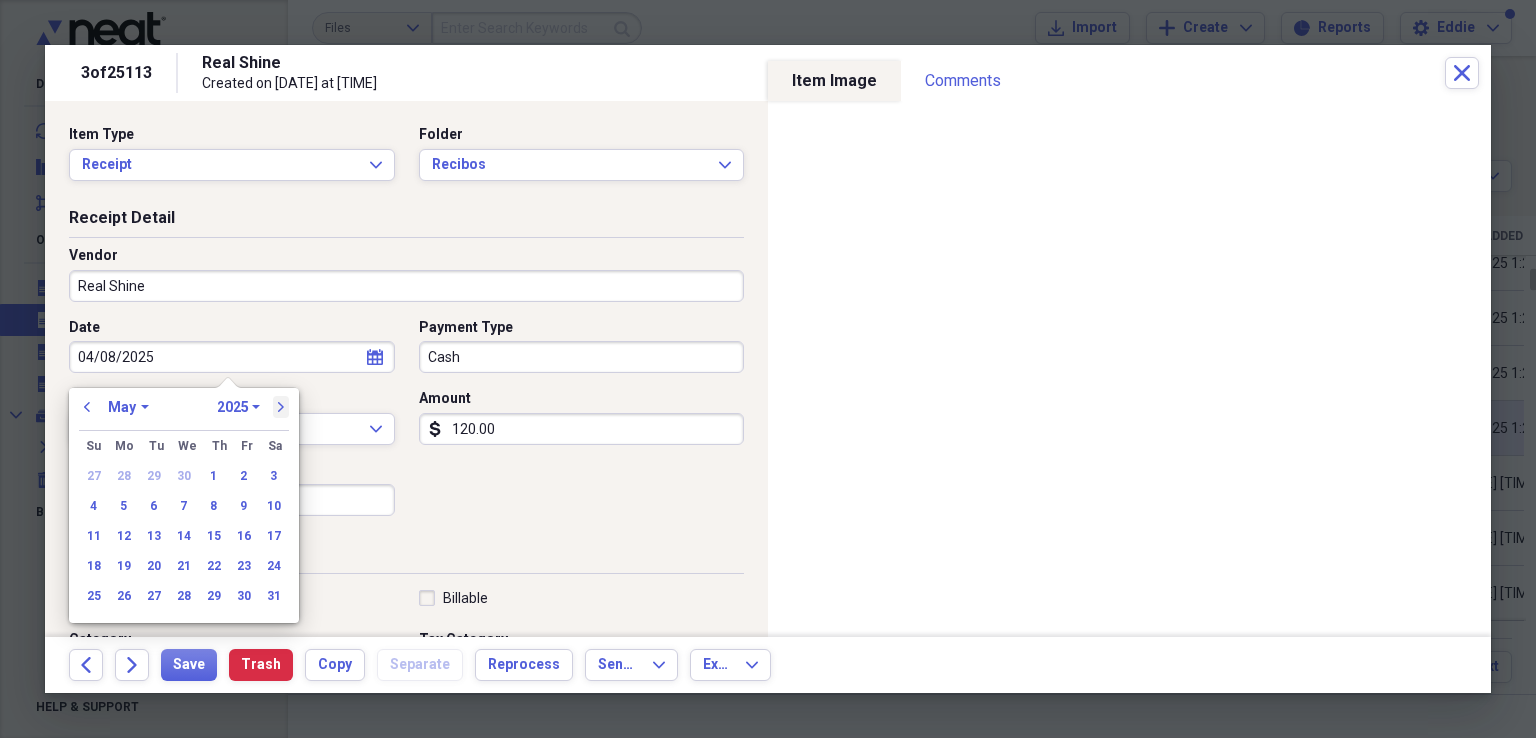 click on "next" at bounding box center [281, 407] 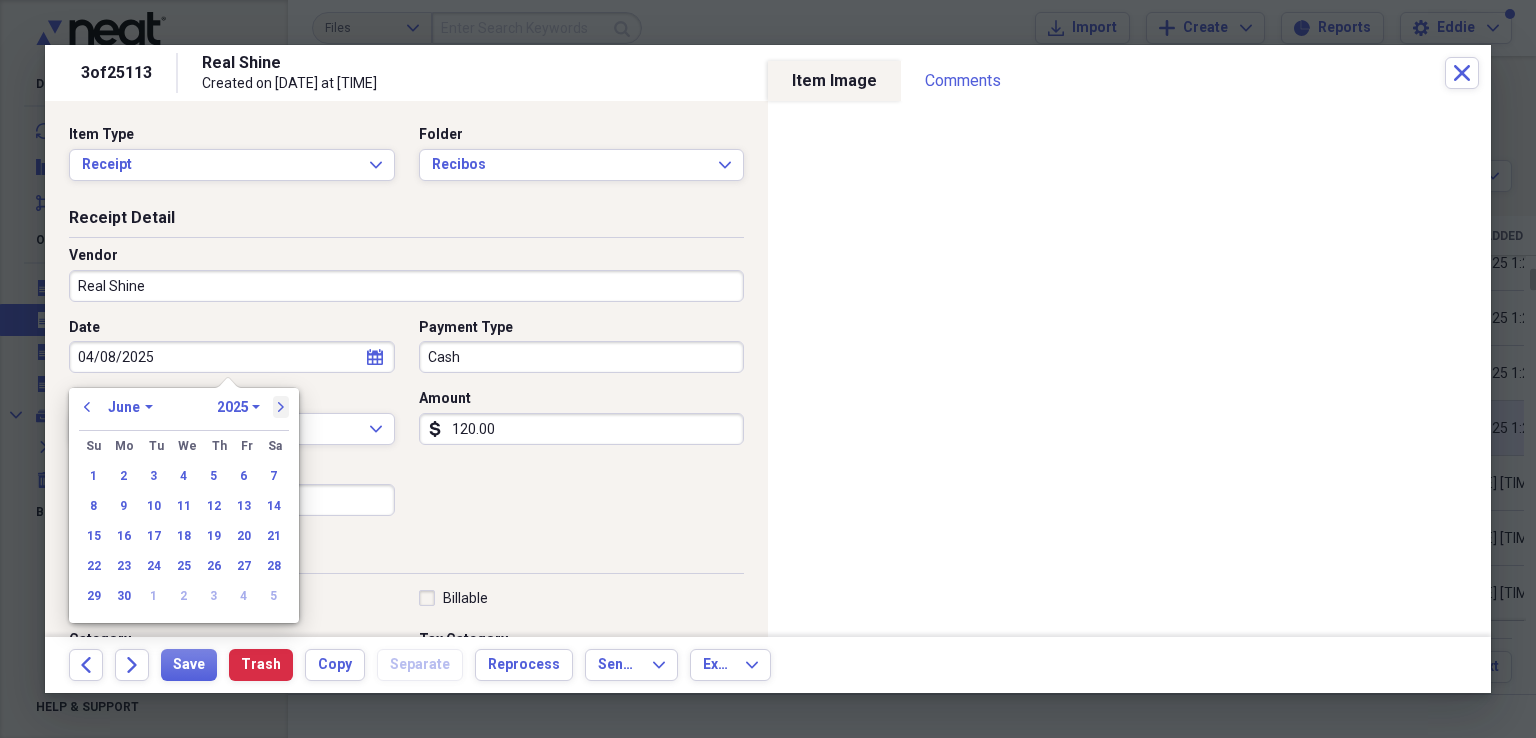 click on "next" at bounding box center [281, 407] 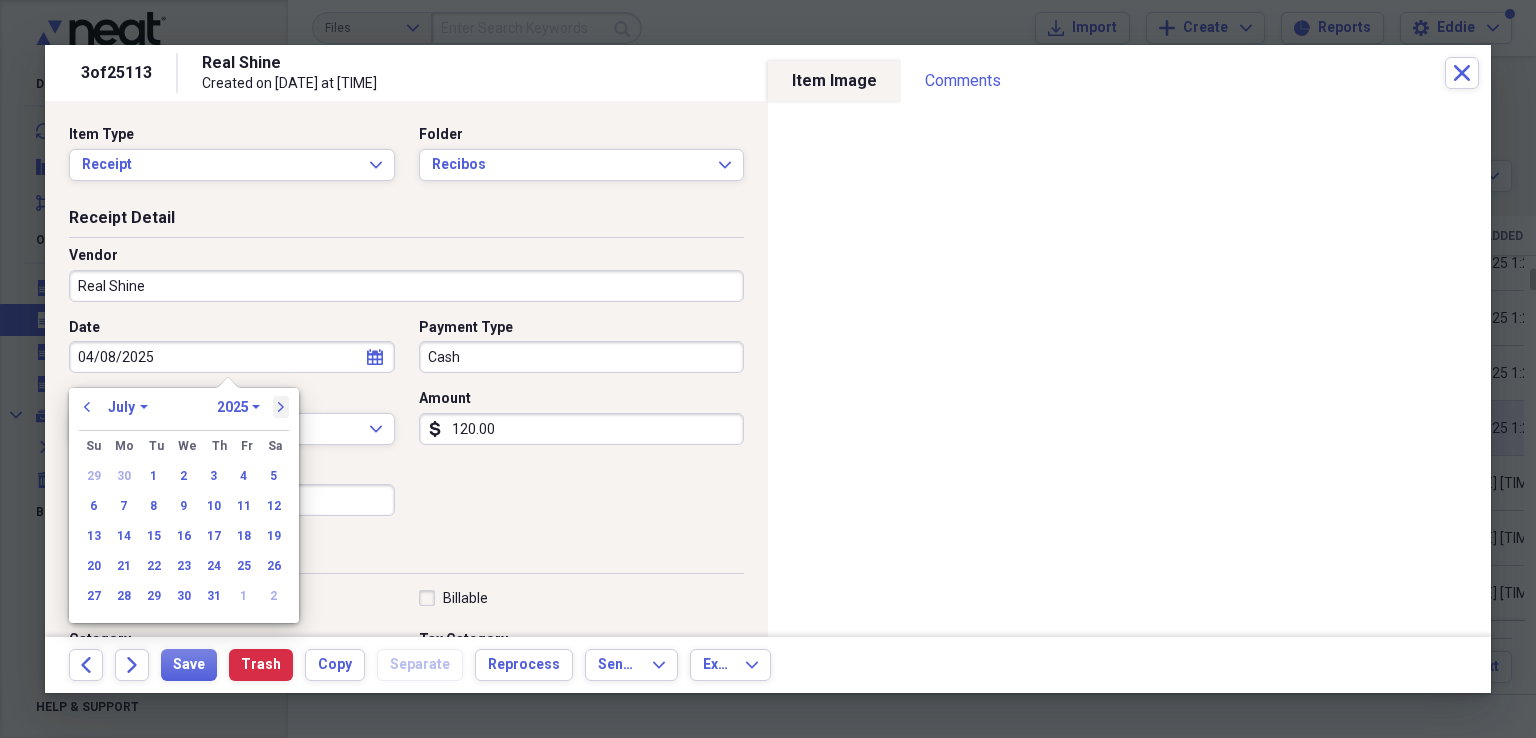 click on "next" at bounding box center (281, 407) 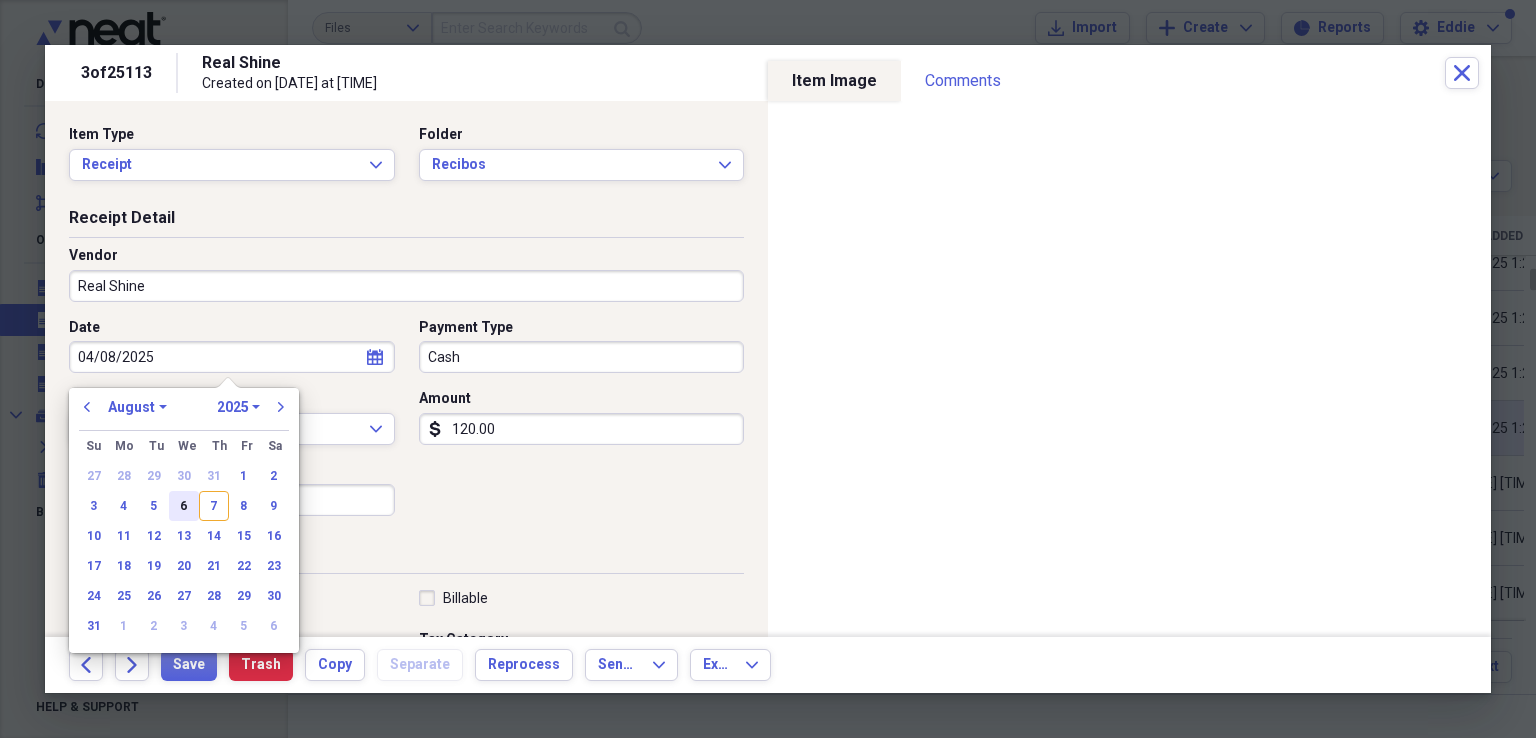 click on "6" at bounding box center [184, 506] 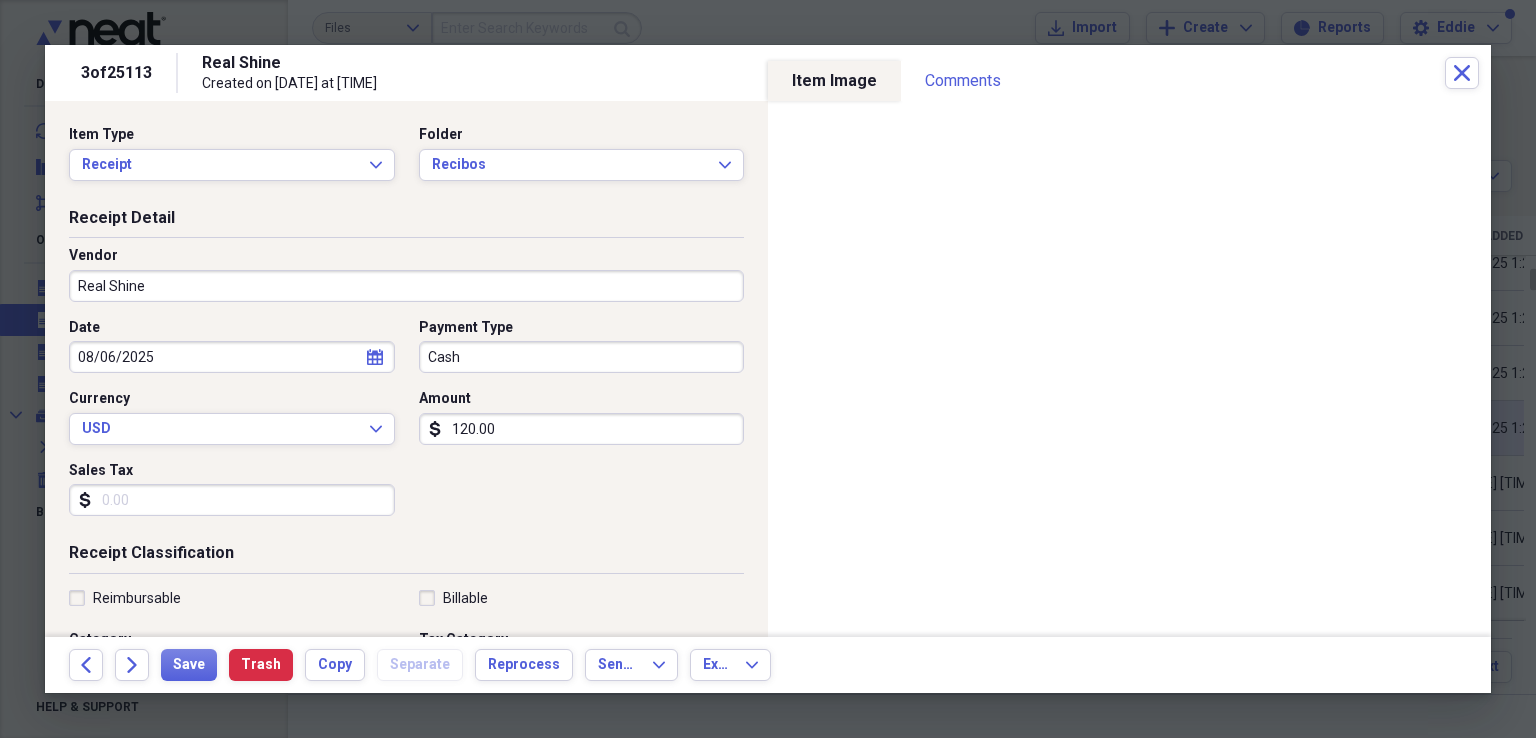 click on "Cash" at bounding box center [582, 357] 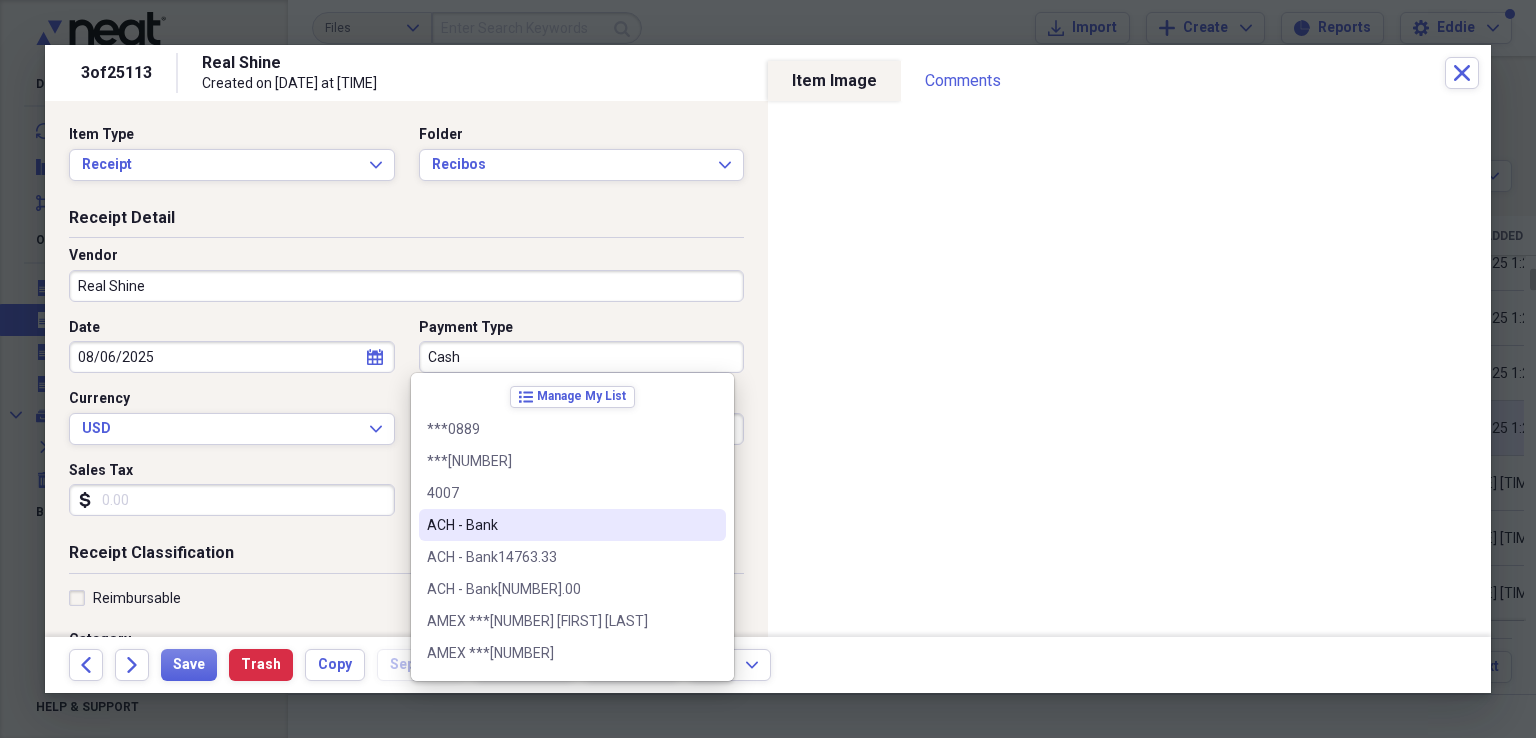 click on "ACH - Bank" at bounding box center (560, 525) 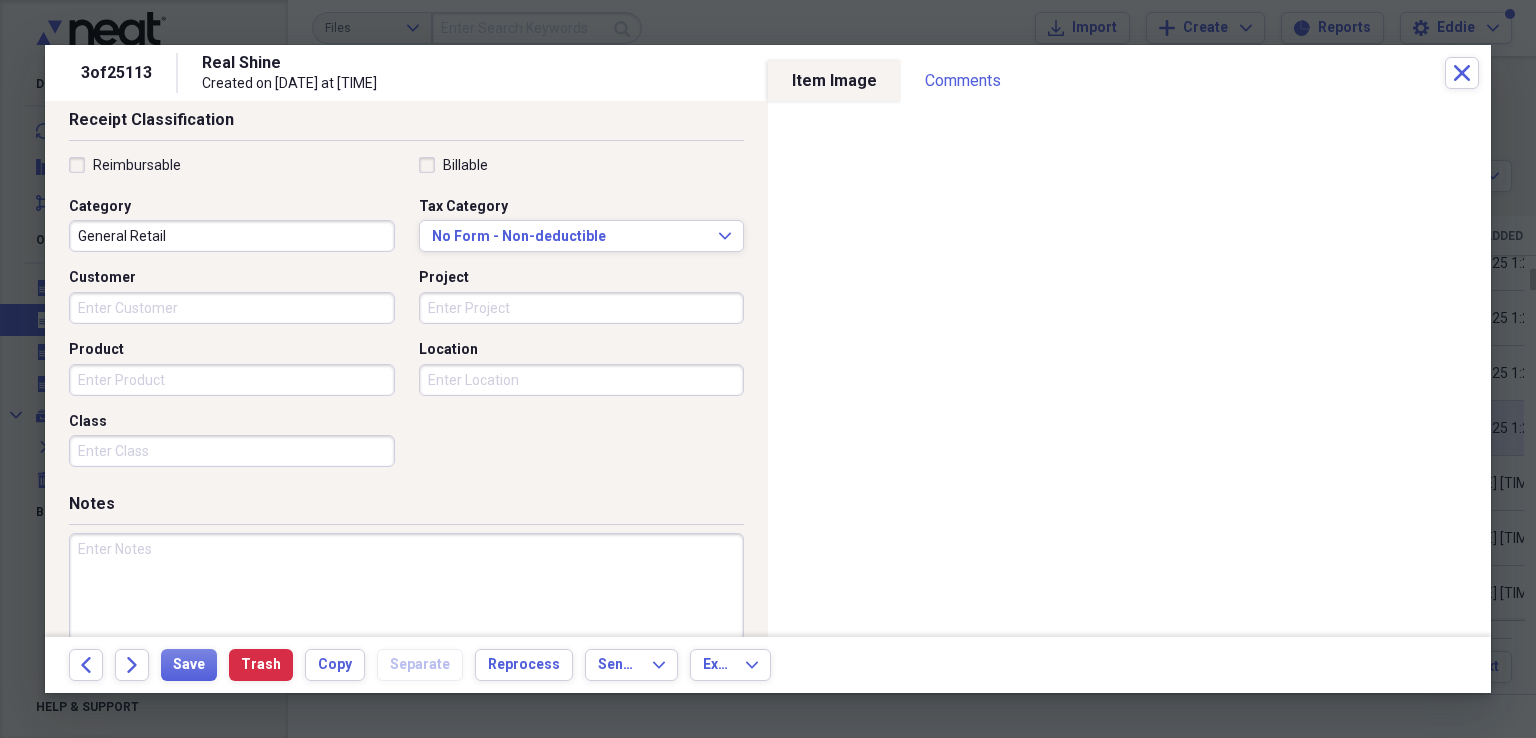 scroll, scrollTop: 484, scrollLeft: 0, axis: vertical 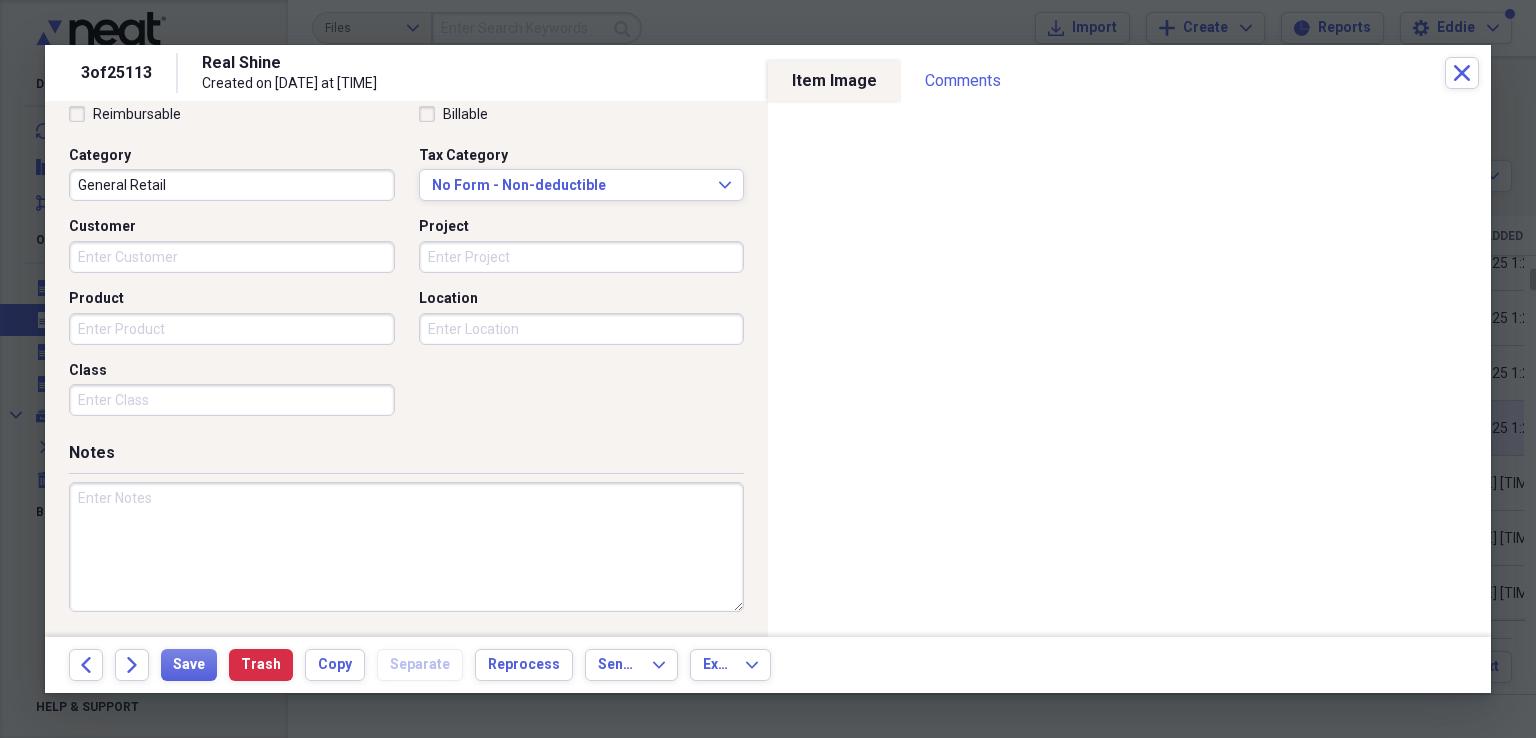 click at bounding box center (406, 547) 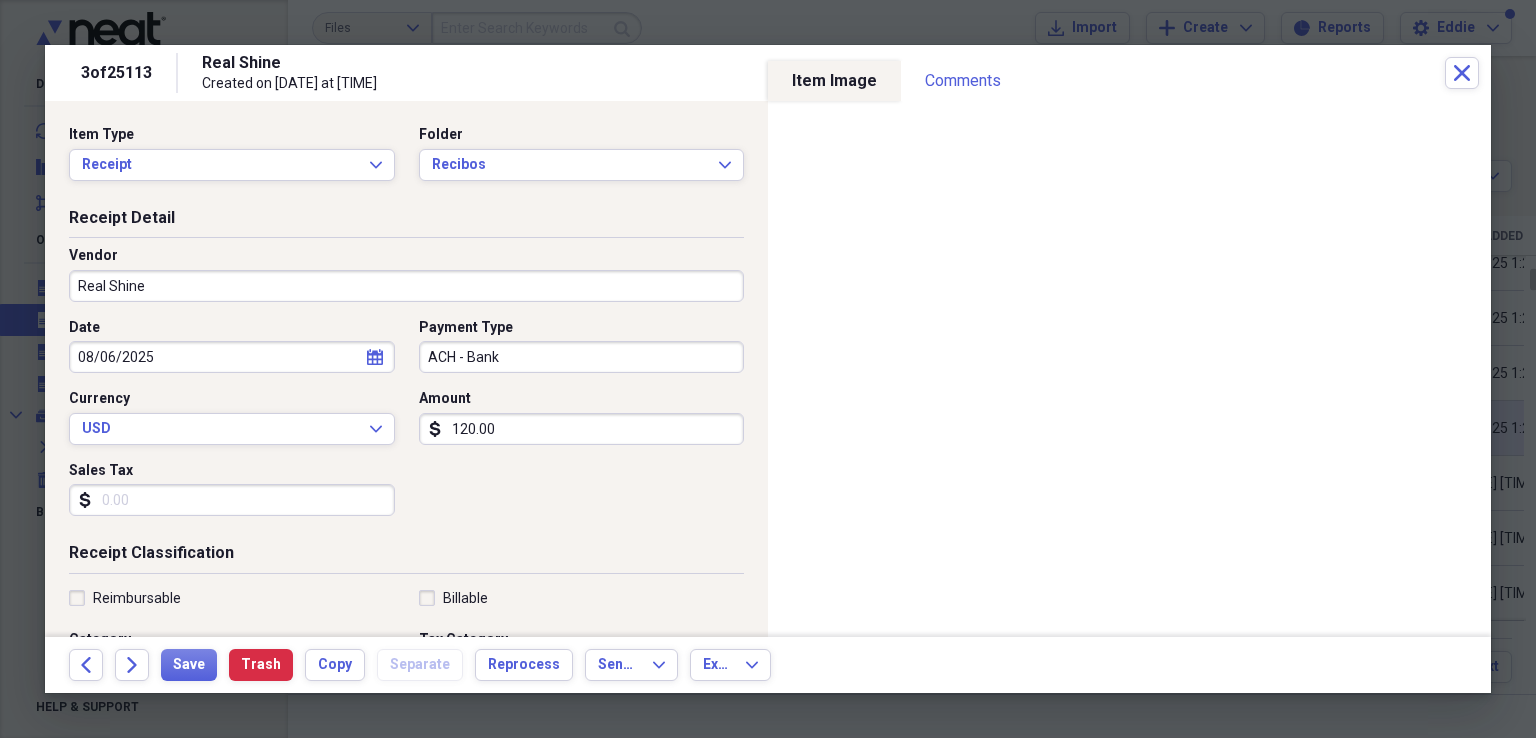 scroll, scrollTop: 484, scrollLeft: 0, axis: vertical 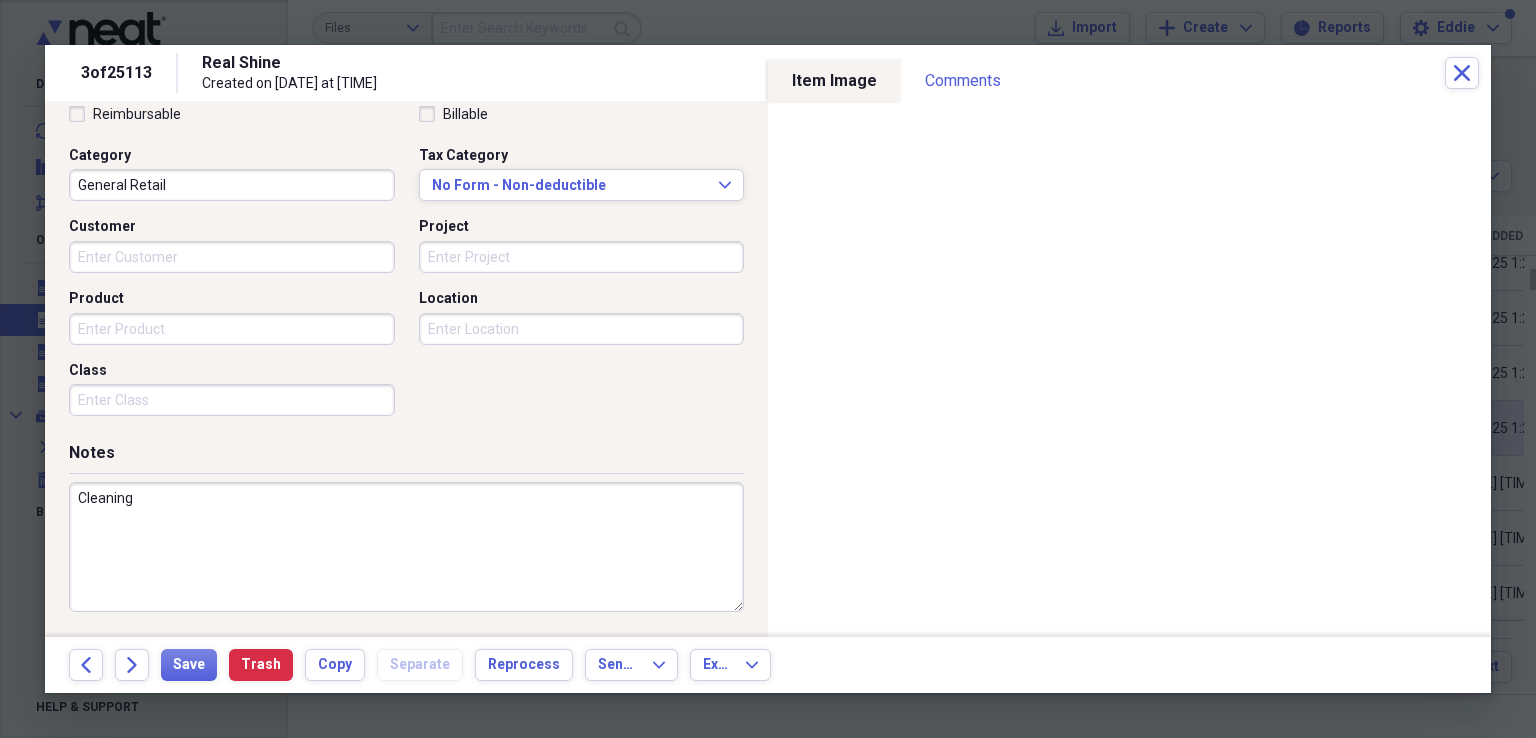 click on "Cleaning" at bounding box center [406, 547] 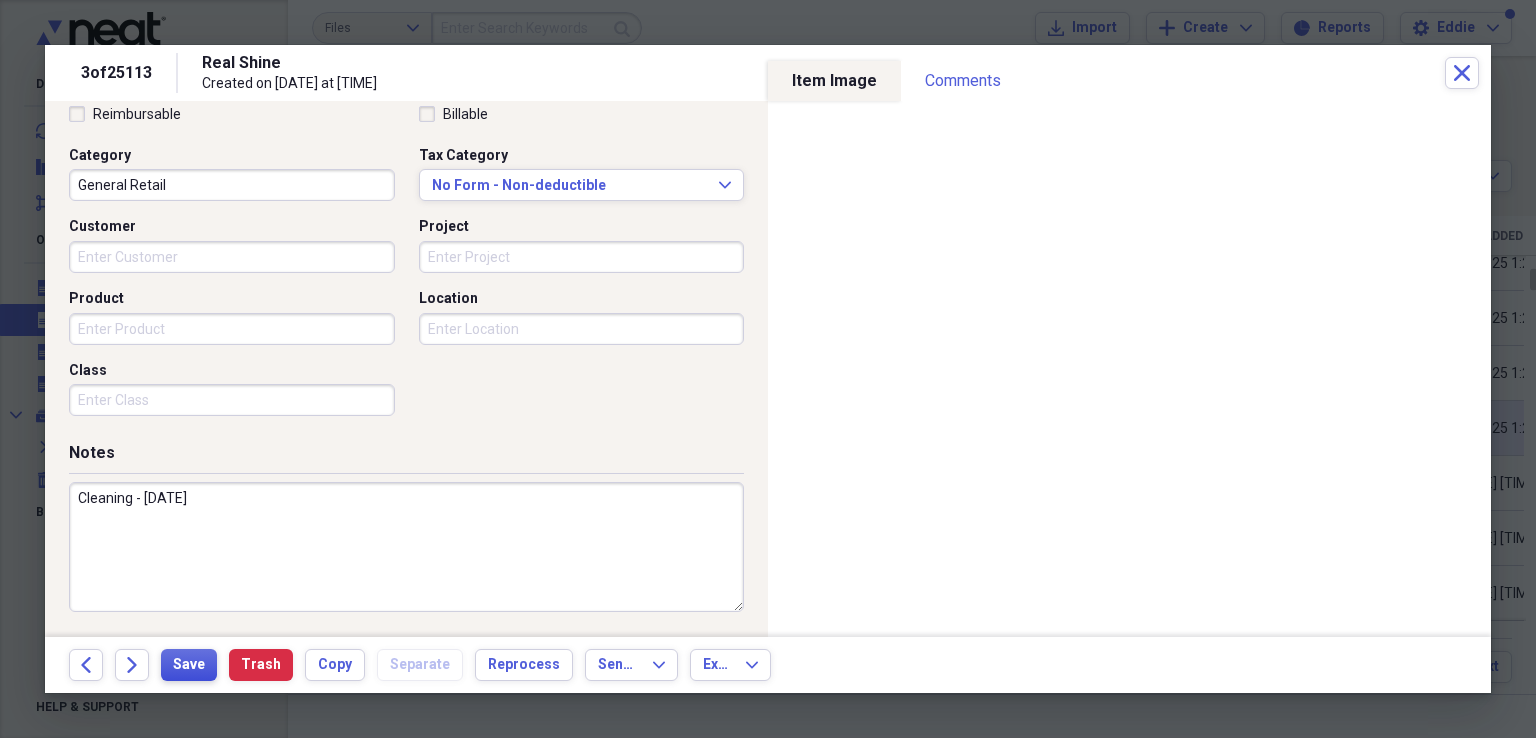 type on "Cleaning - [DATE]" 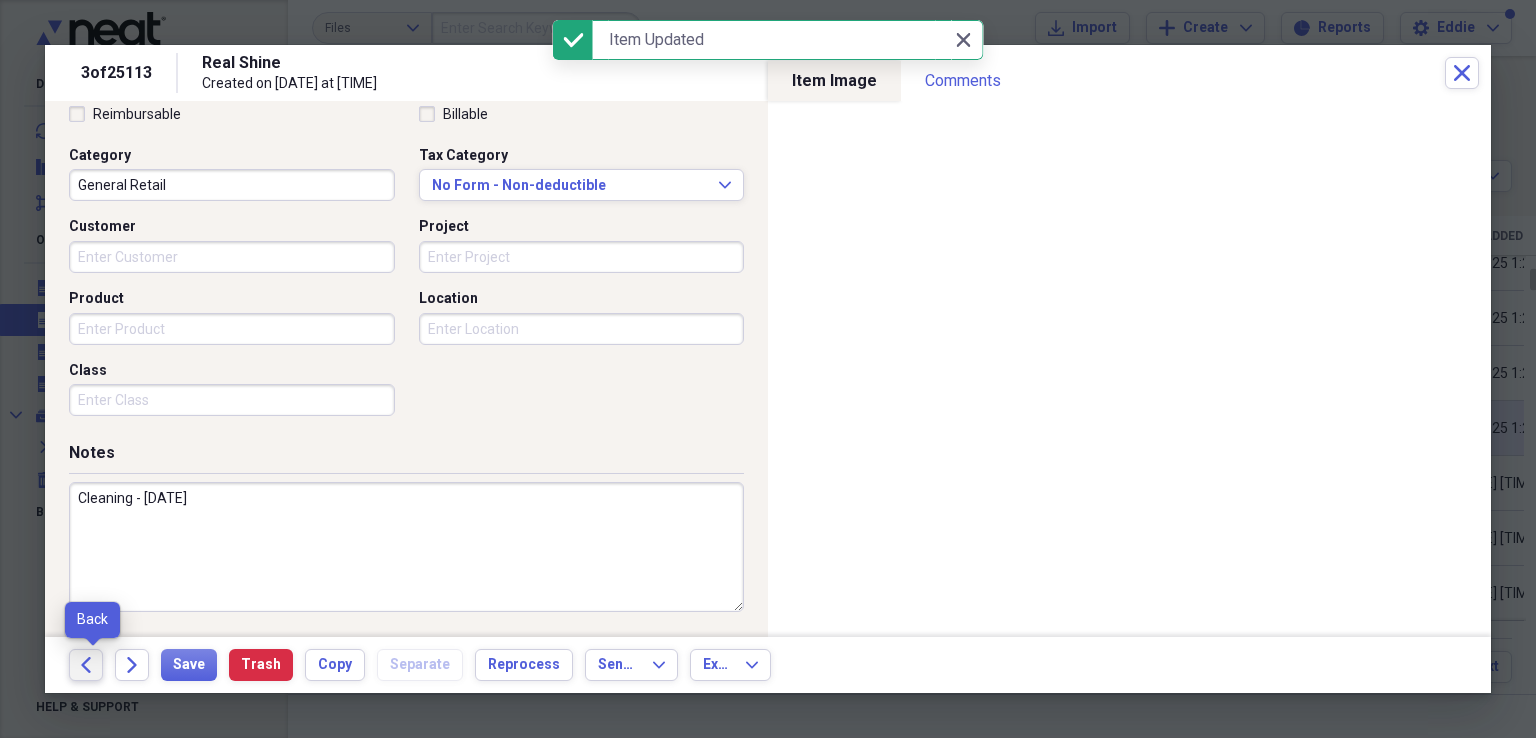 click on "Back" at bounding box center (86, 665) 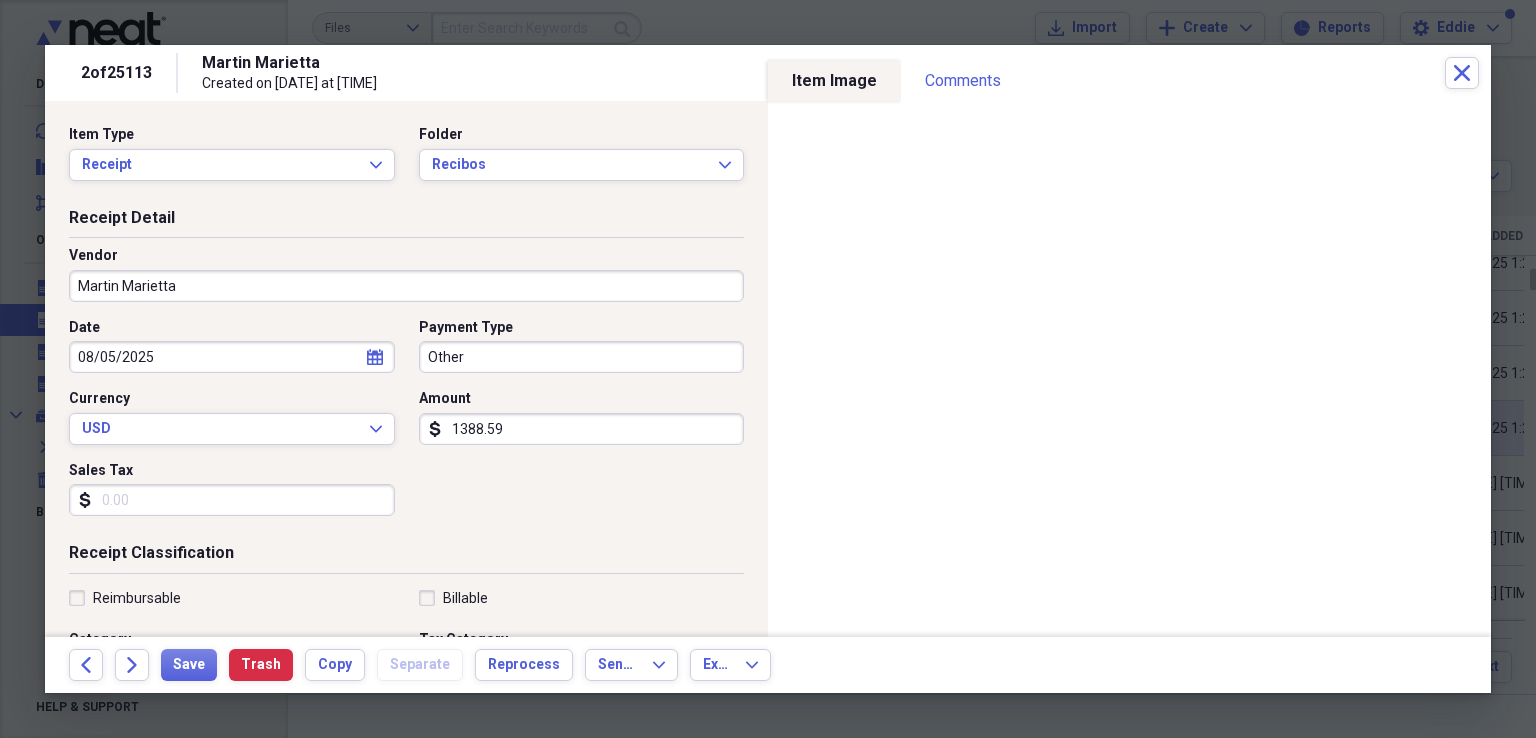 click on "Other" at bounding box center (582, 357) 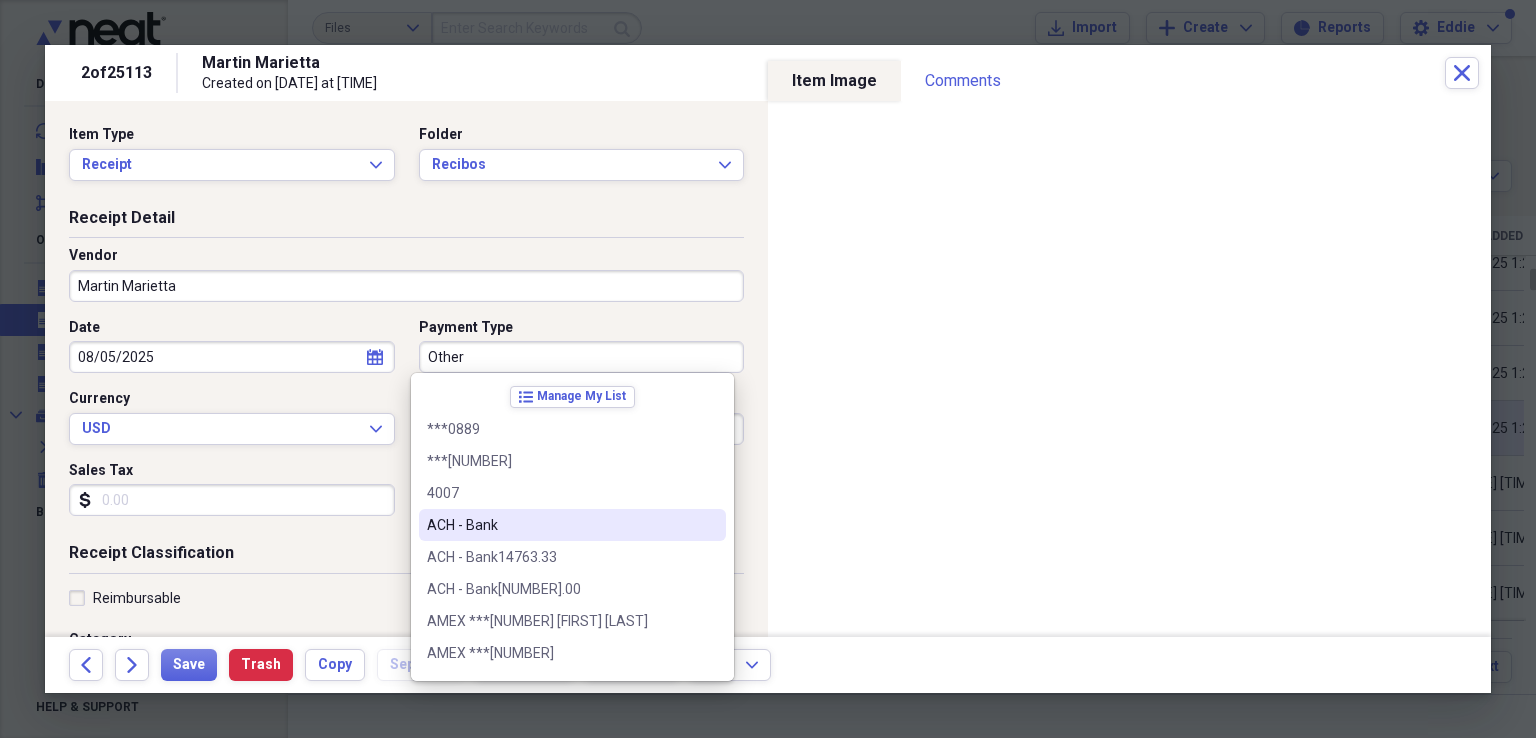 click on "ACH - Bank" at bounding box center (560, 525) 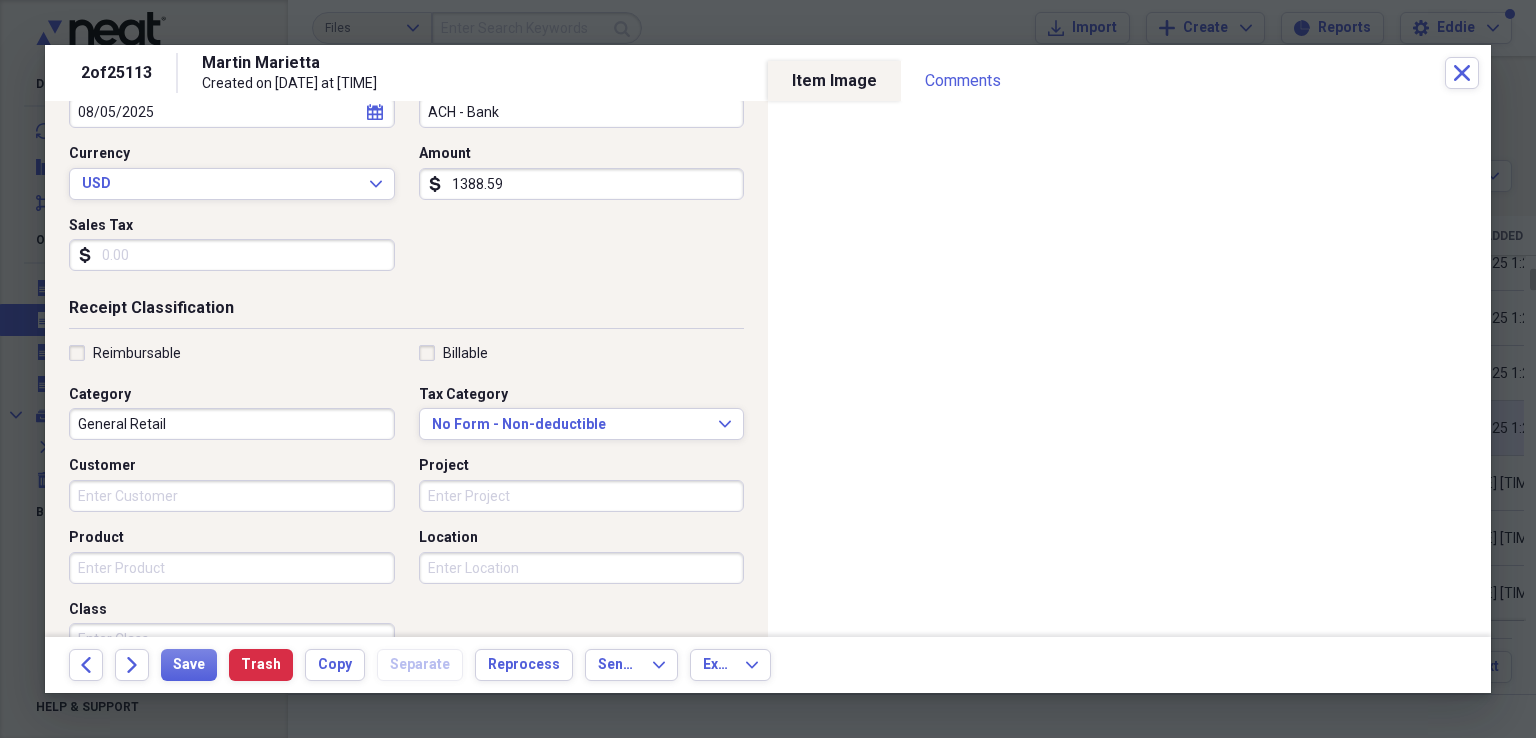 scroll, scrollTop: 400, scrollLeft: 0, axis: vertical 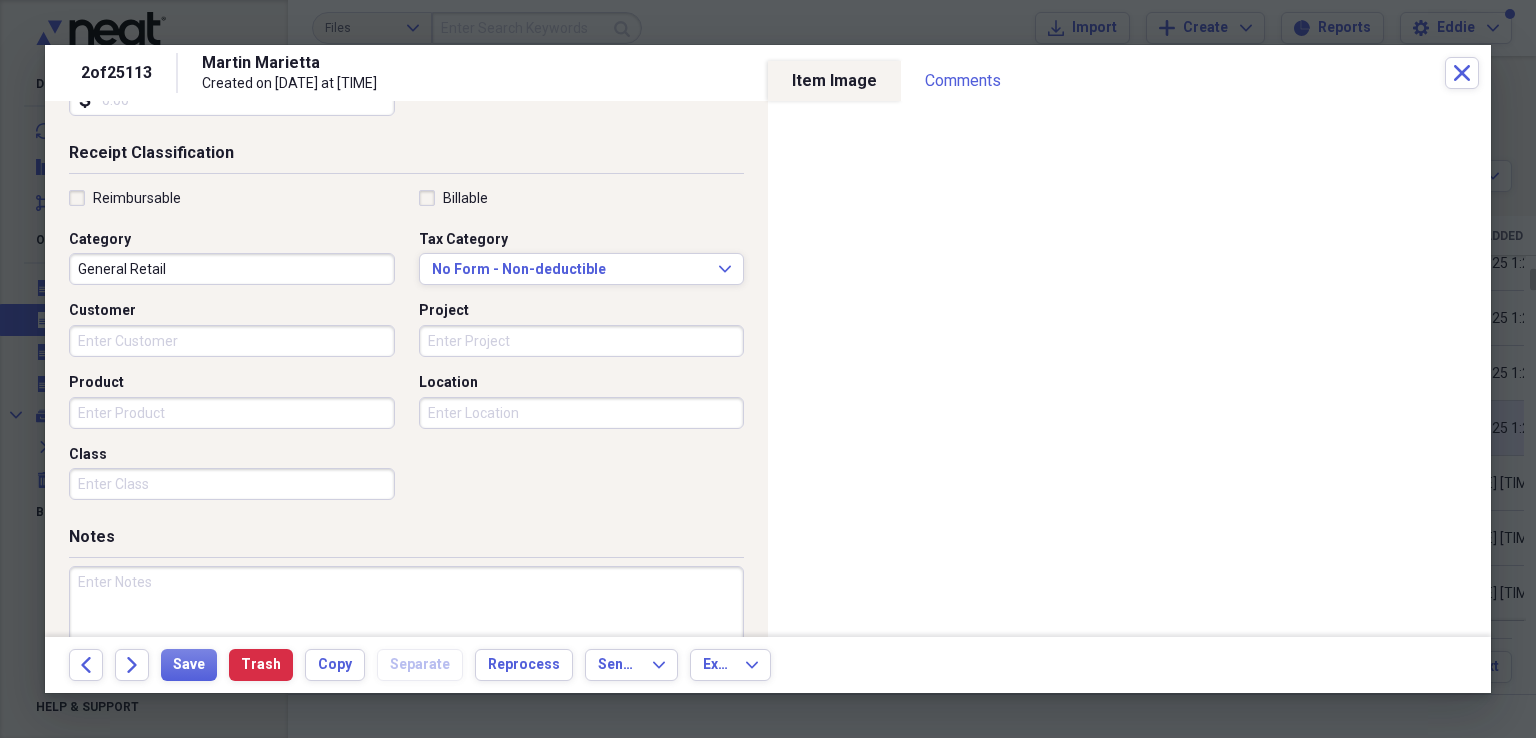 click on "Project" at bounding box center (582, 341) 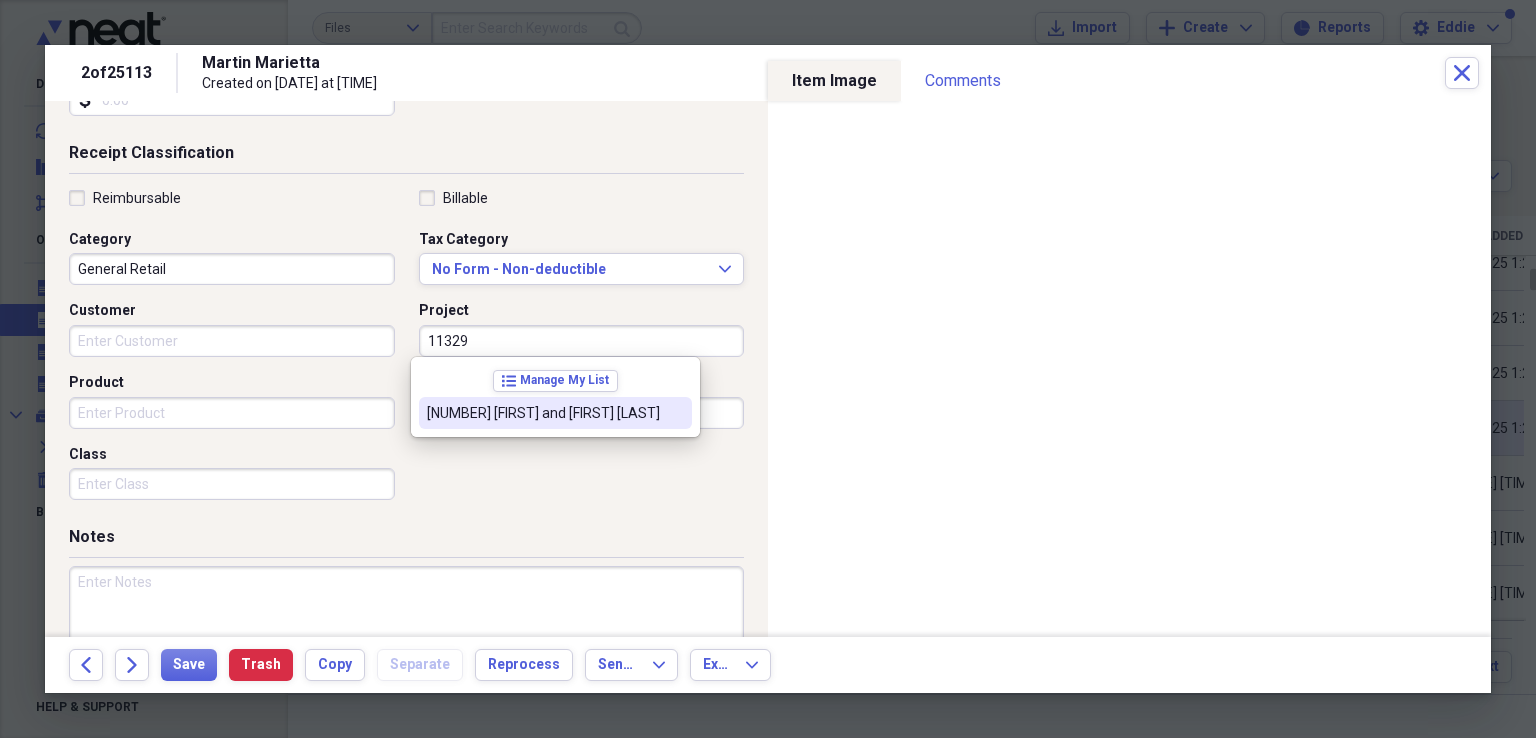 click on "[NUMBER] [FIRST] and [FIRST] [LAST]" at bounding box center (543, 413) 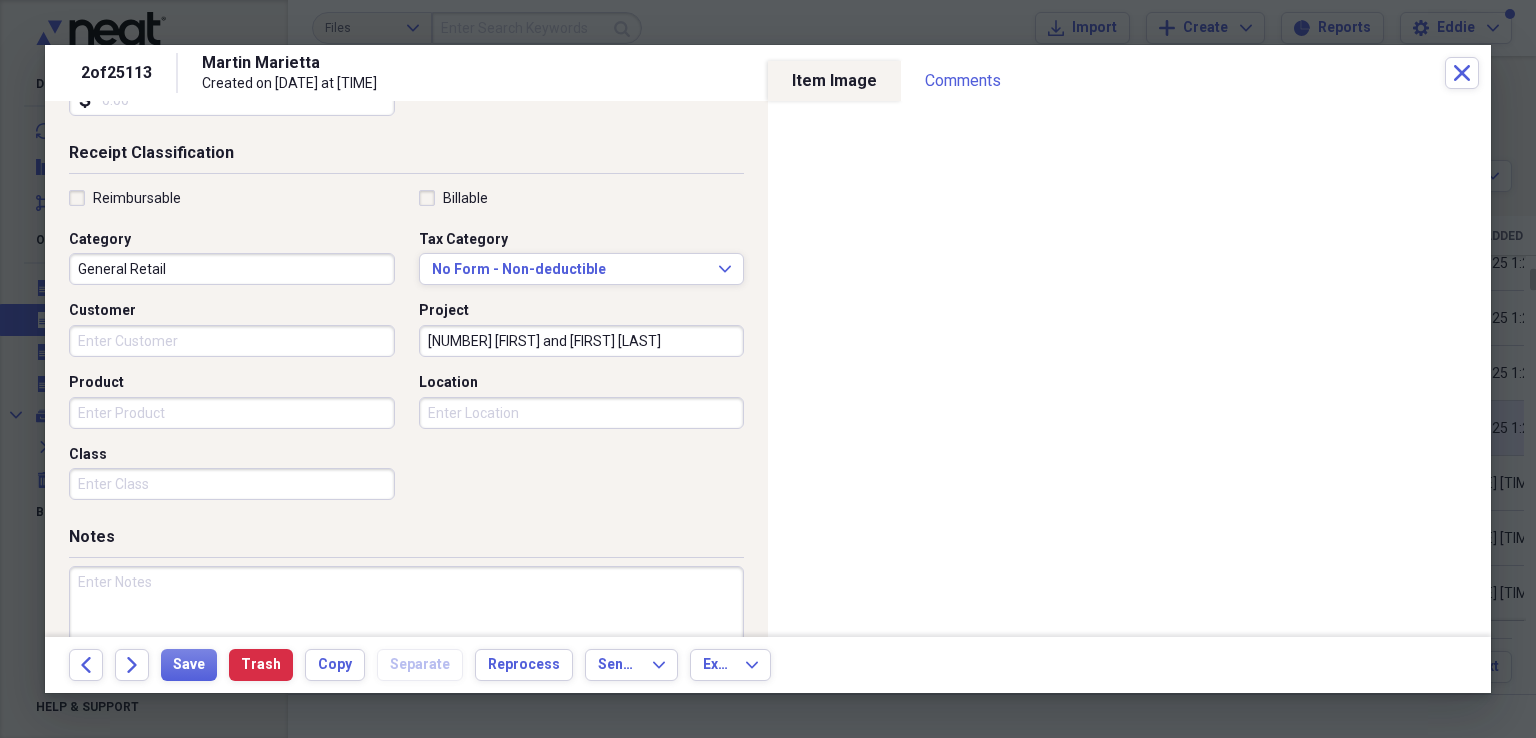 scroll, scrollTop: 484, scrollLeft: 0, axis: vertical 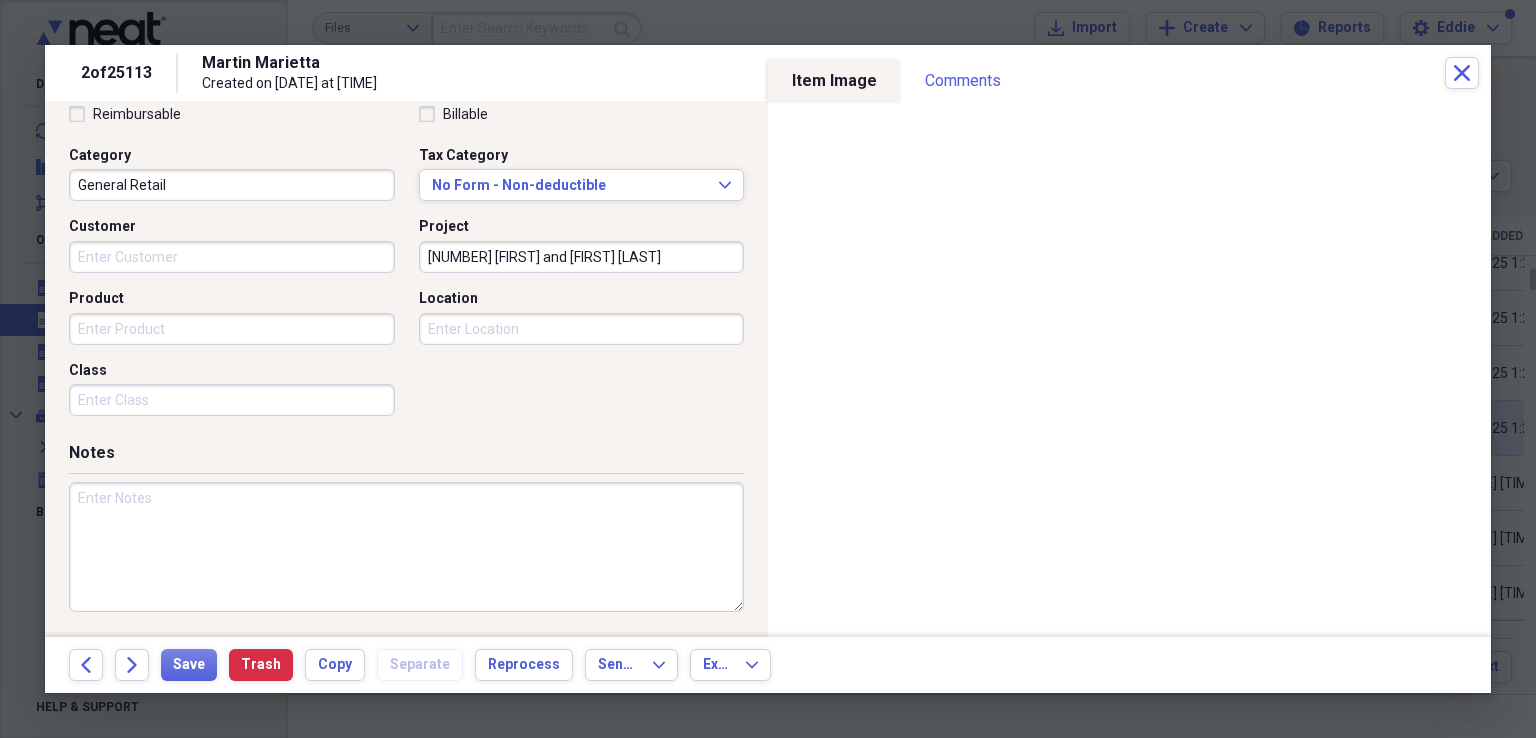 click at bounding box center [406, 547] 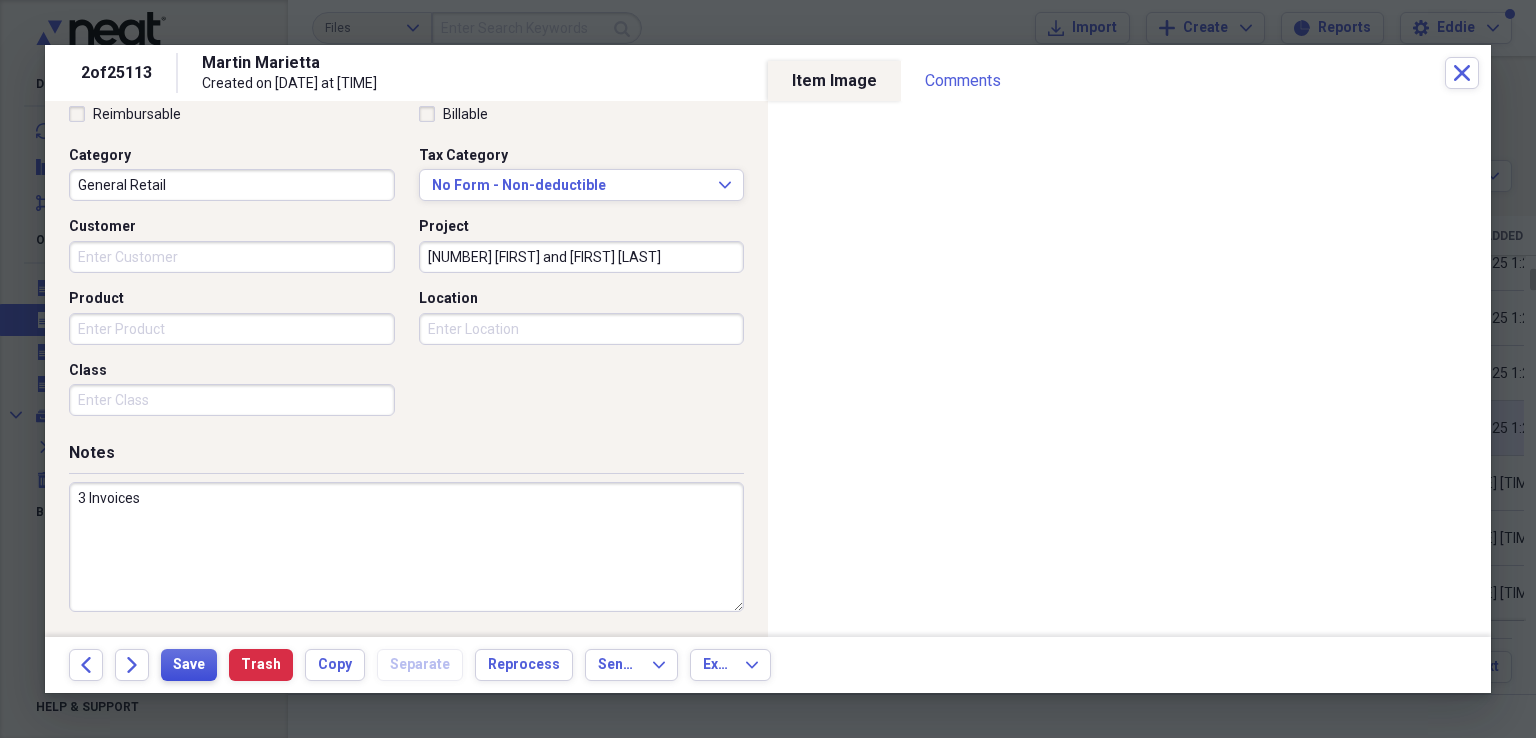 type on "3 Invoices" 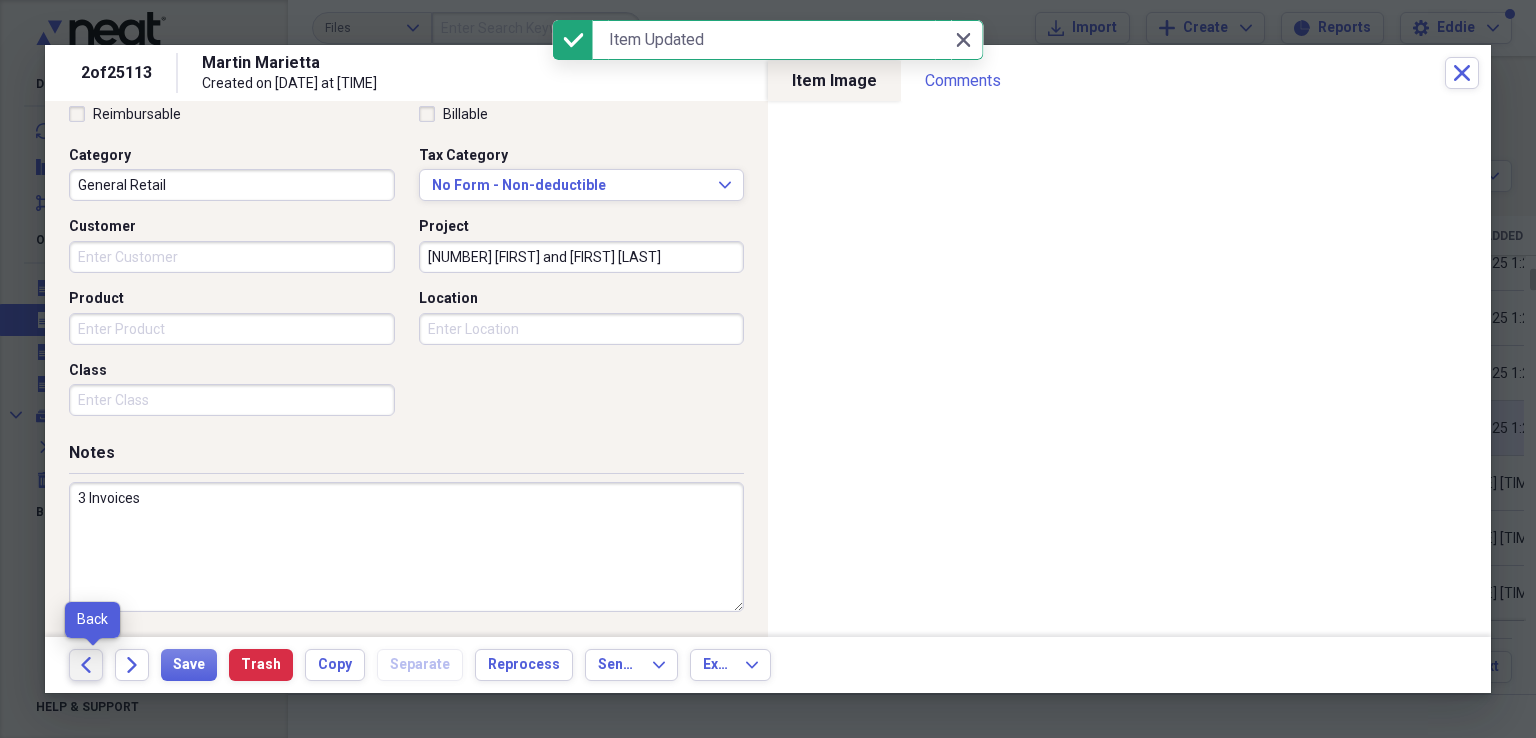 click 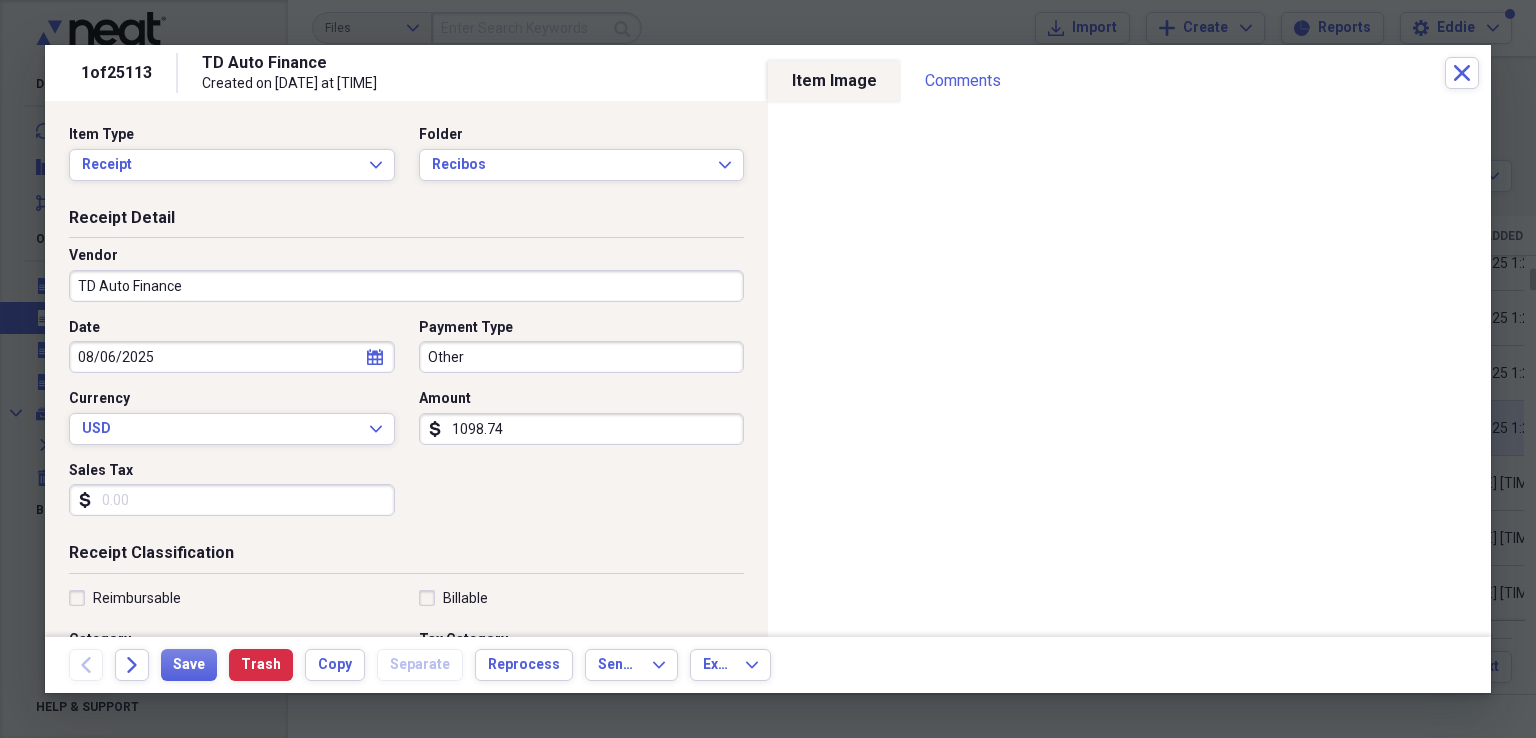 click on "08/06/2025" at bounding box center [232, 357] 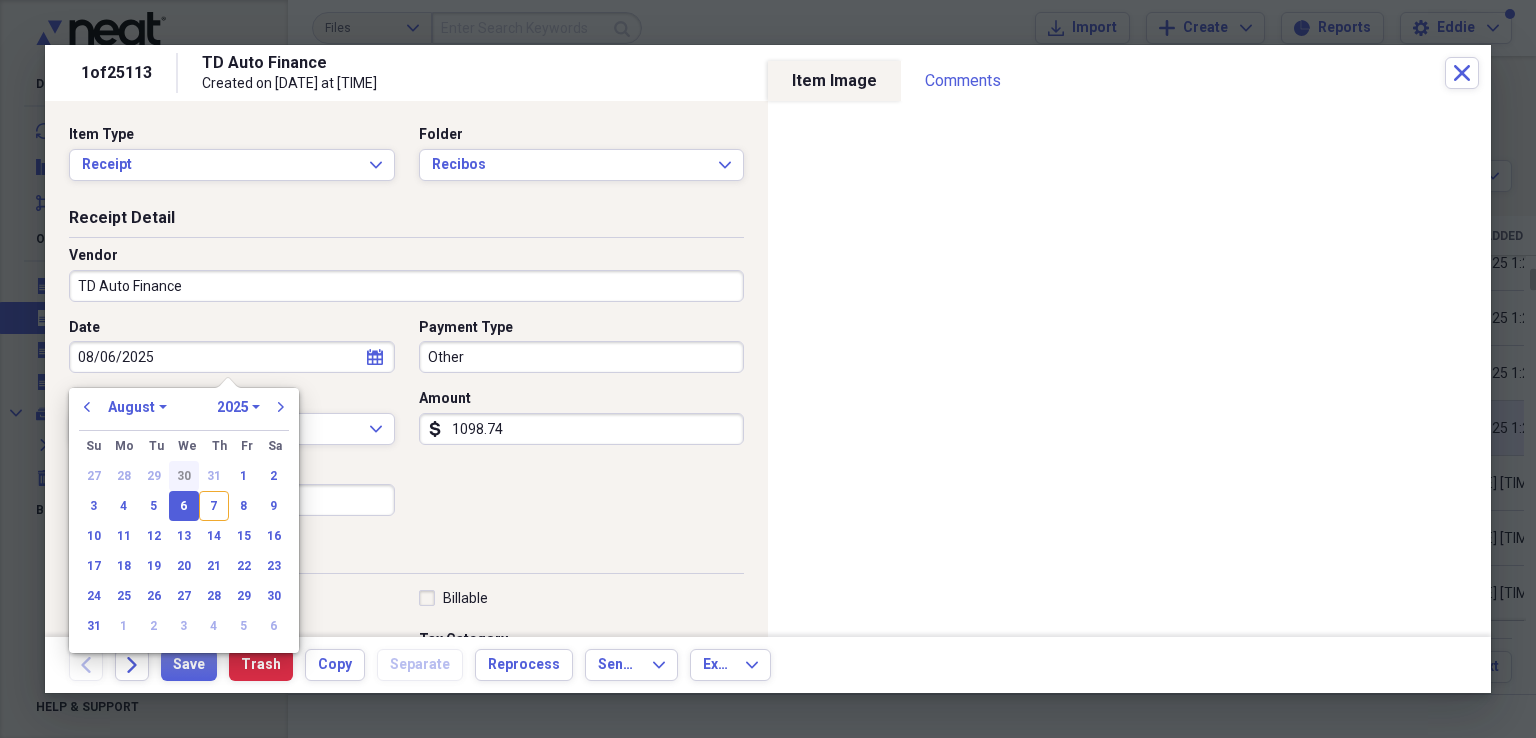 drag, startPoint x: 152, startPoint y: 503, endPoint x: 186, endPoint y: 482, distance: 39.962482 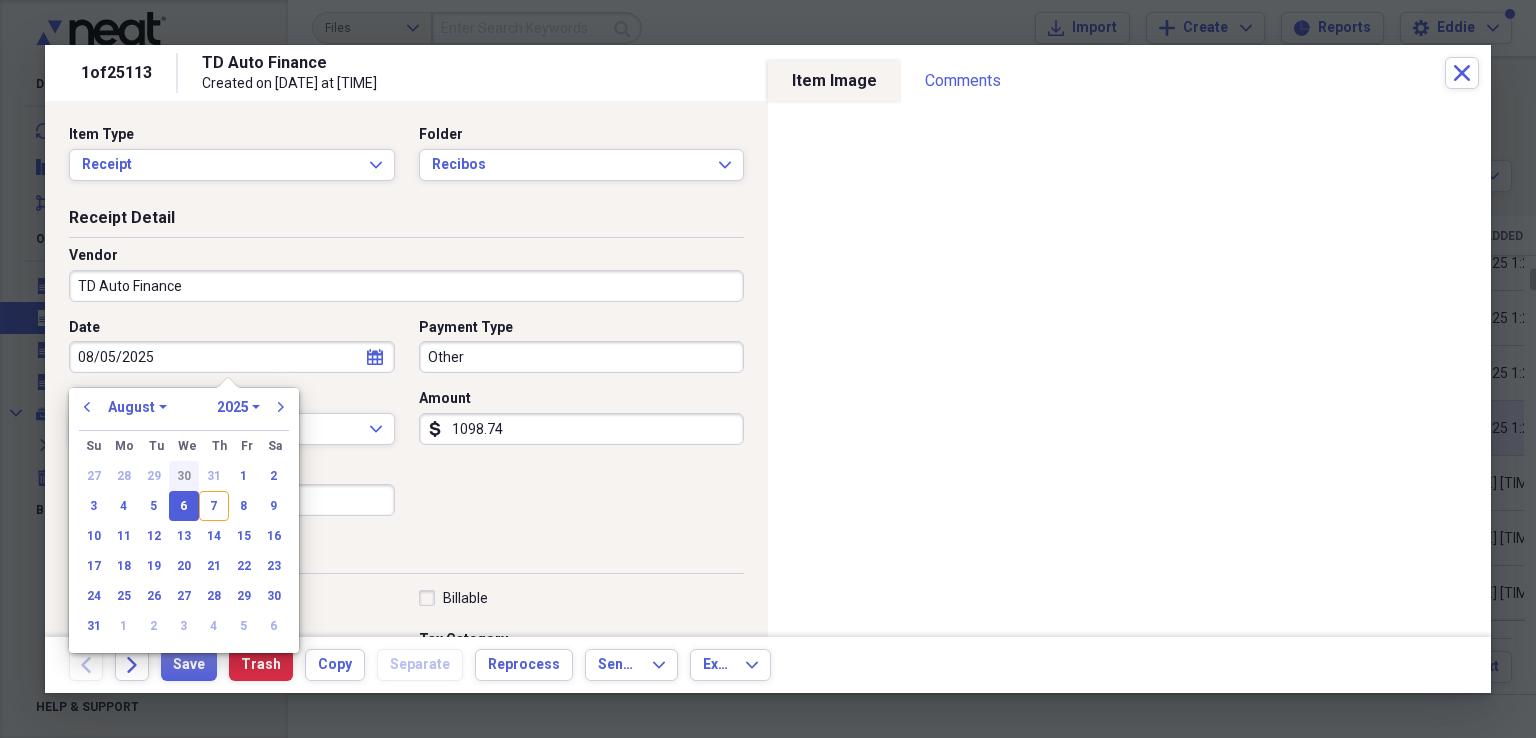 type on "08/05/2025" 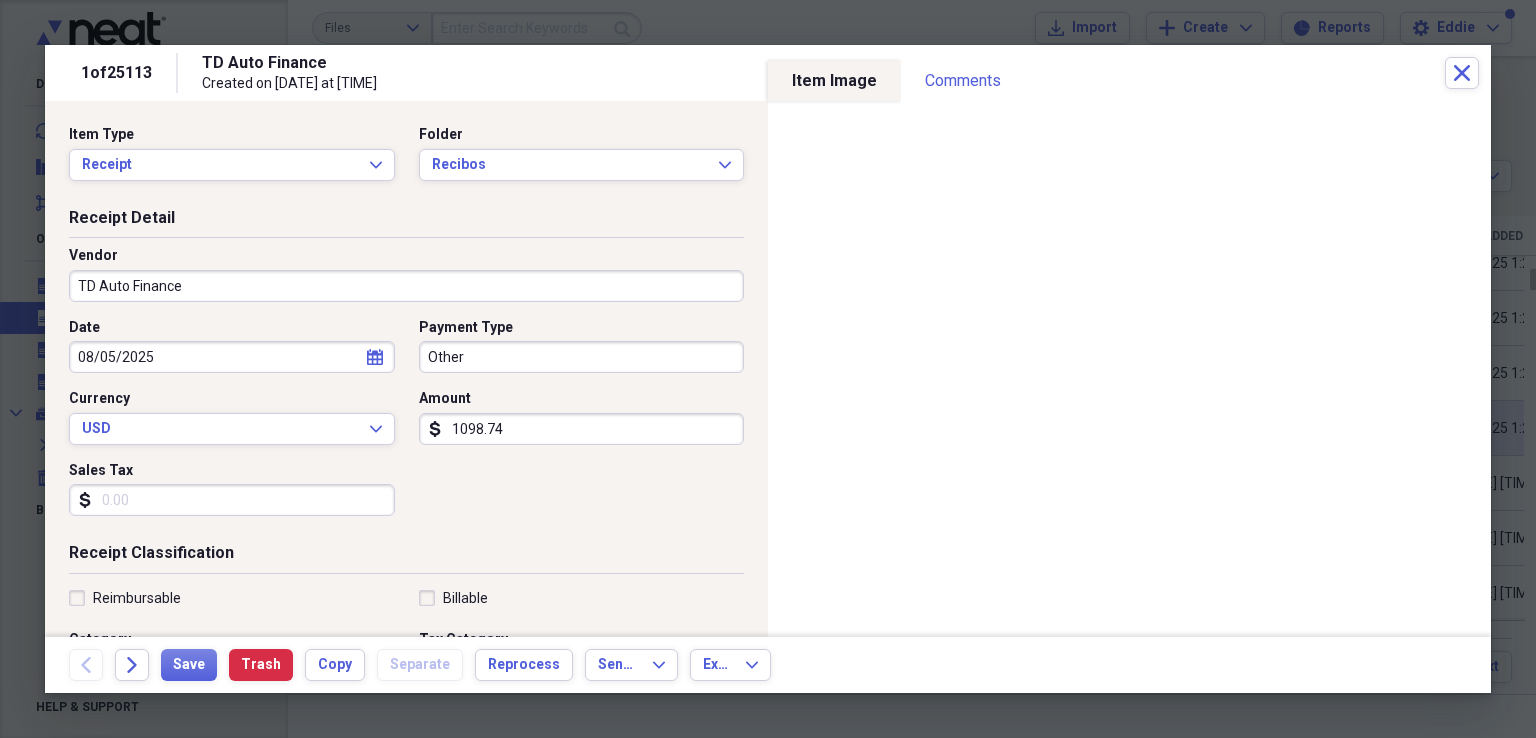 click on "Other" at bounding box center [582, 357] 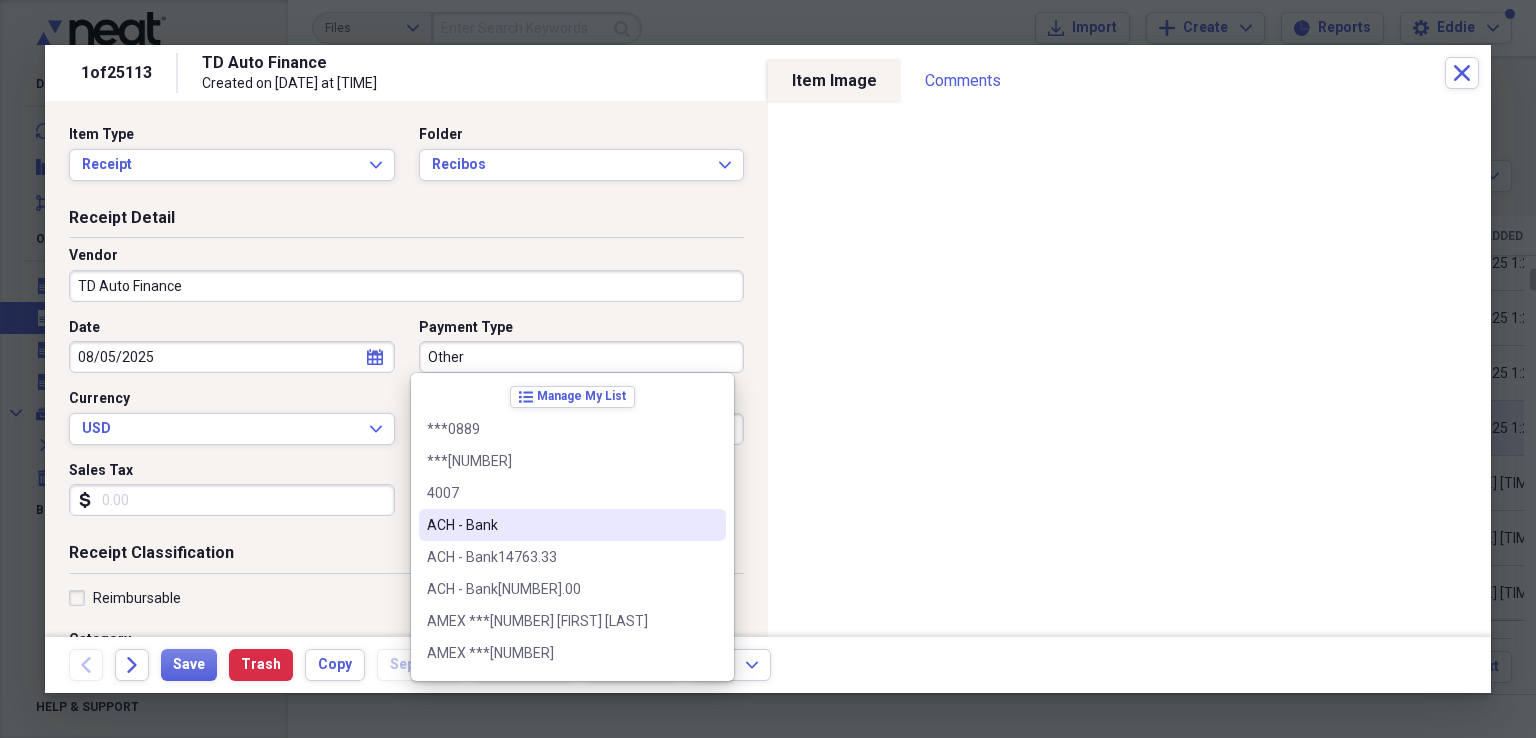drag, startPoint x: 491, startPoint y: 512, endPoint x: 510, endPoint y: 412, distance: 101.788994 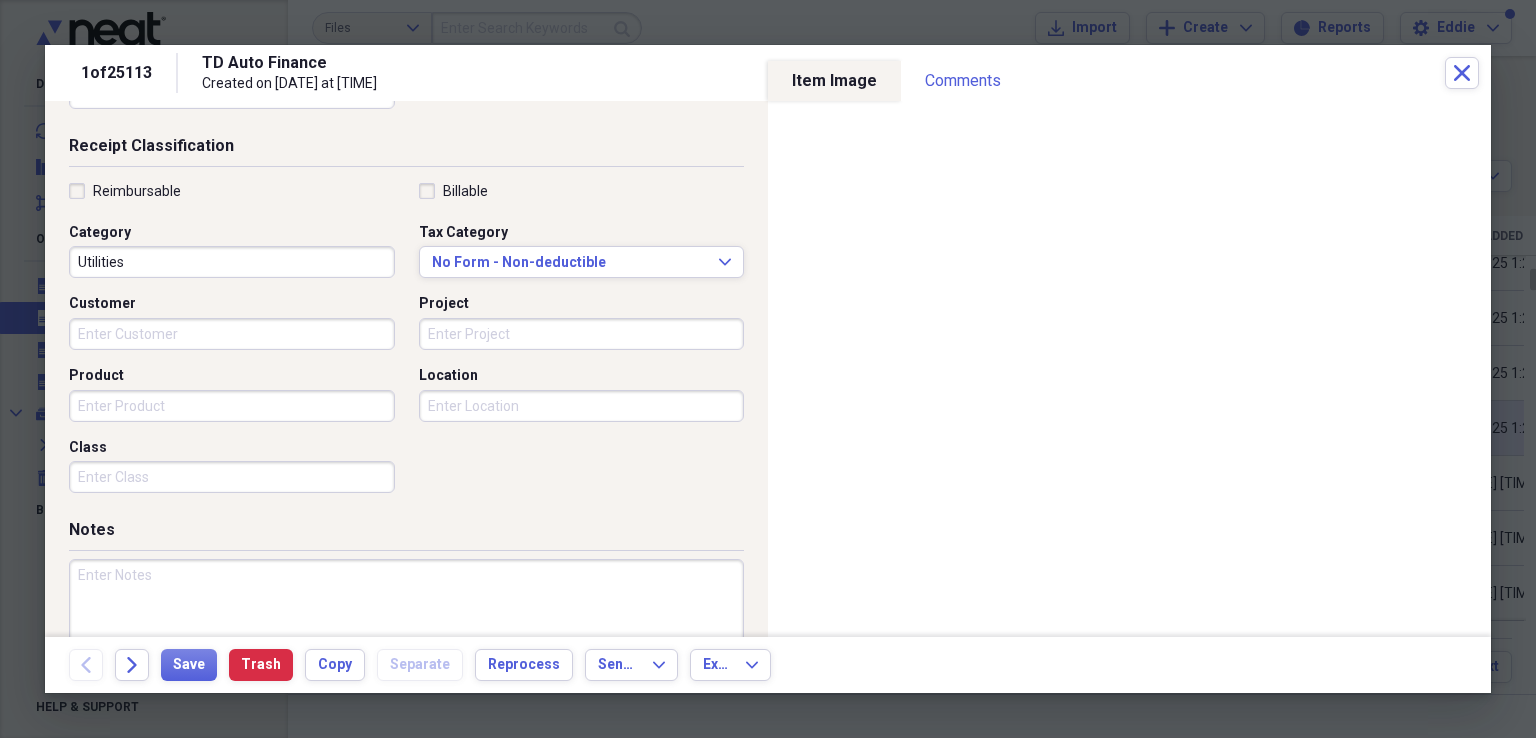 scroll, scrollTop: 484, scrollLeft: 0, axis: vertical 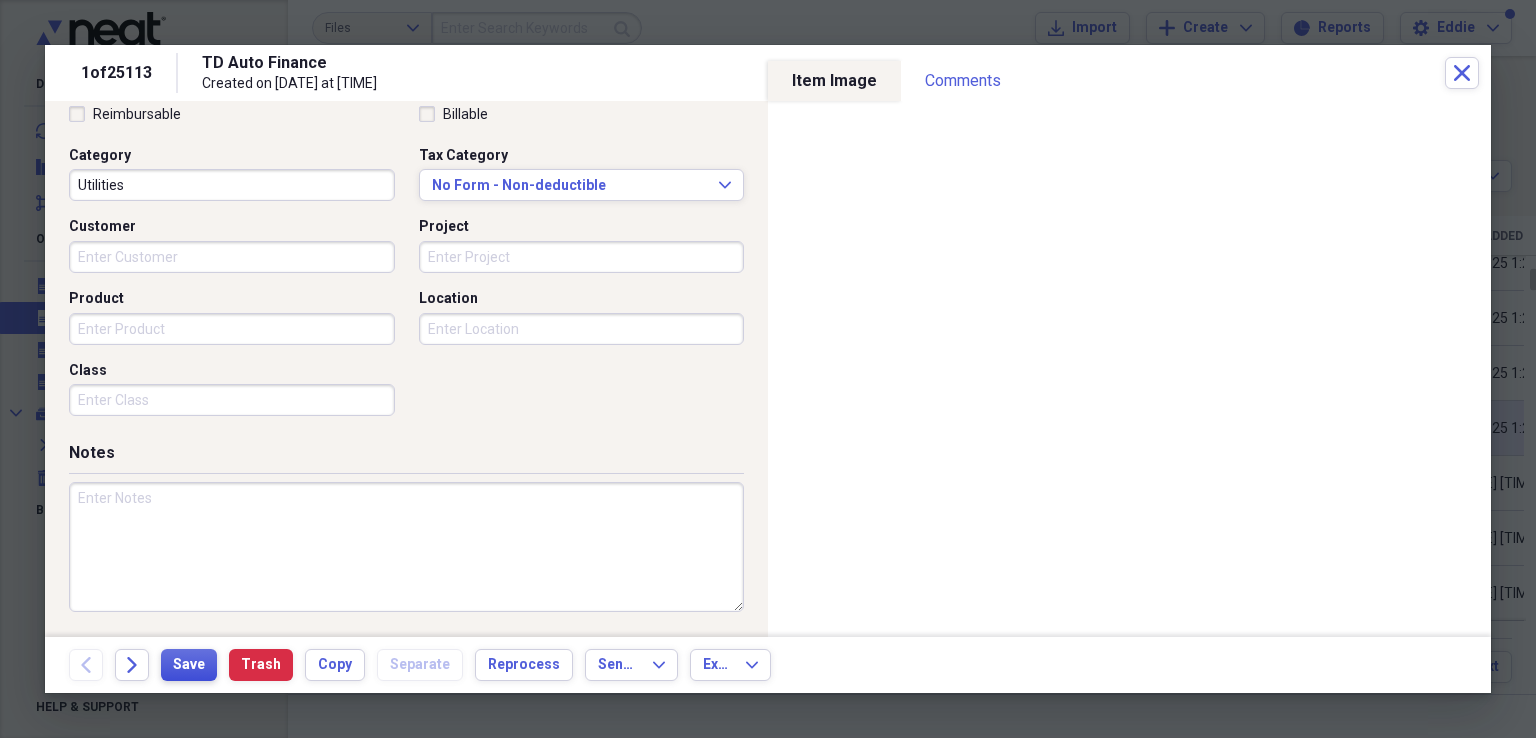 click on "Save" at bounding box center [189, 665] 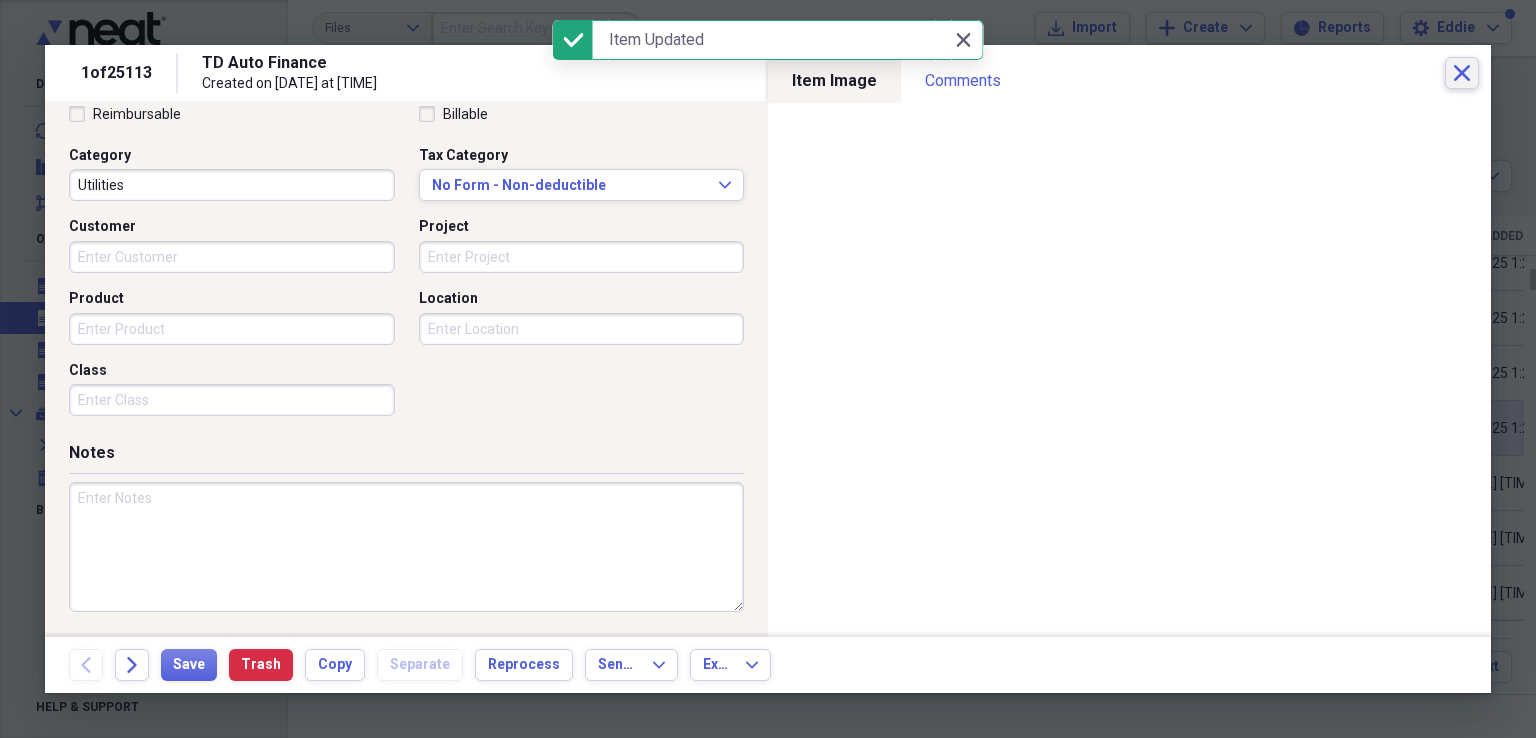click 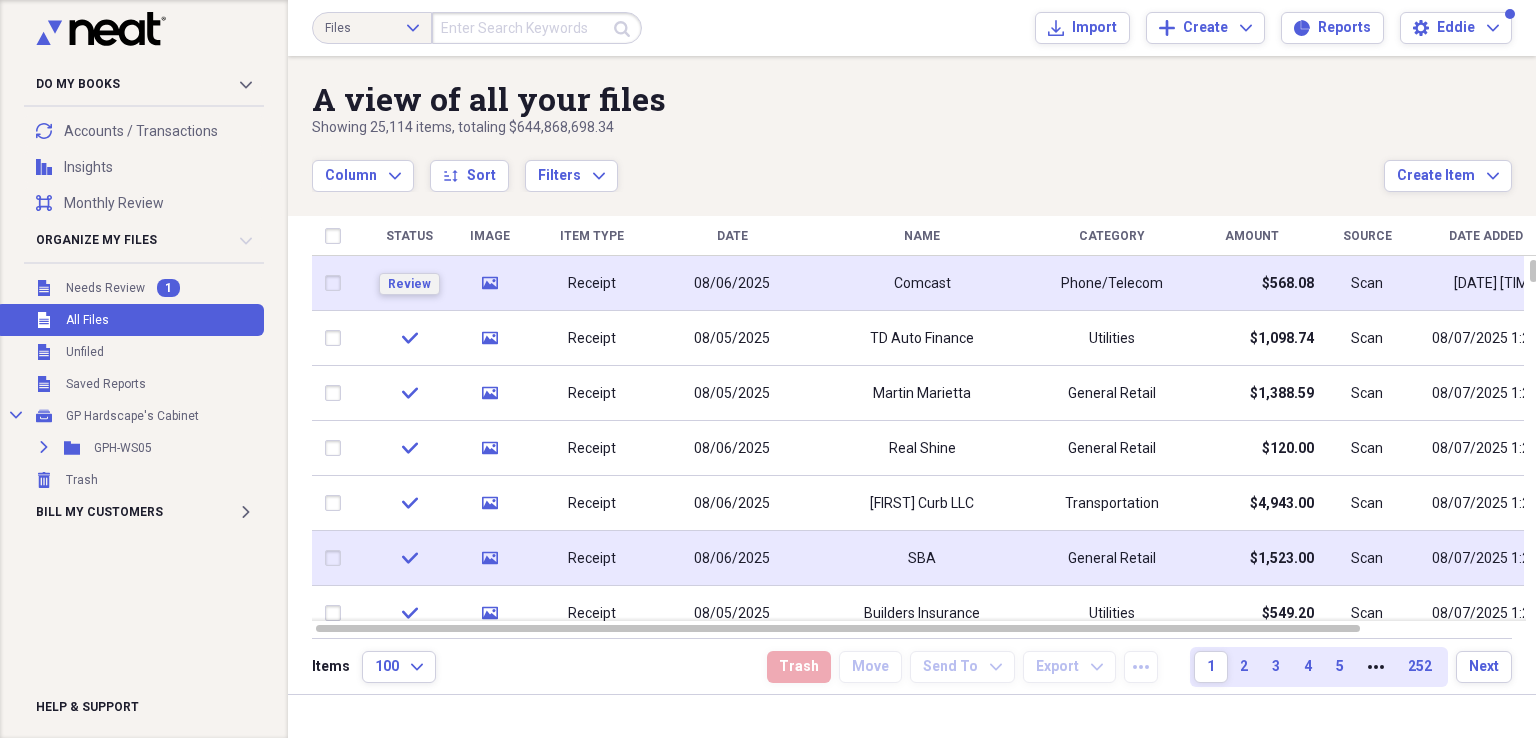 click on "Review" at bounding box center (409, 284) 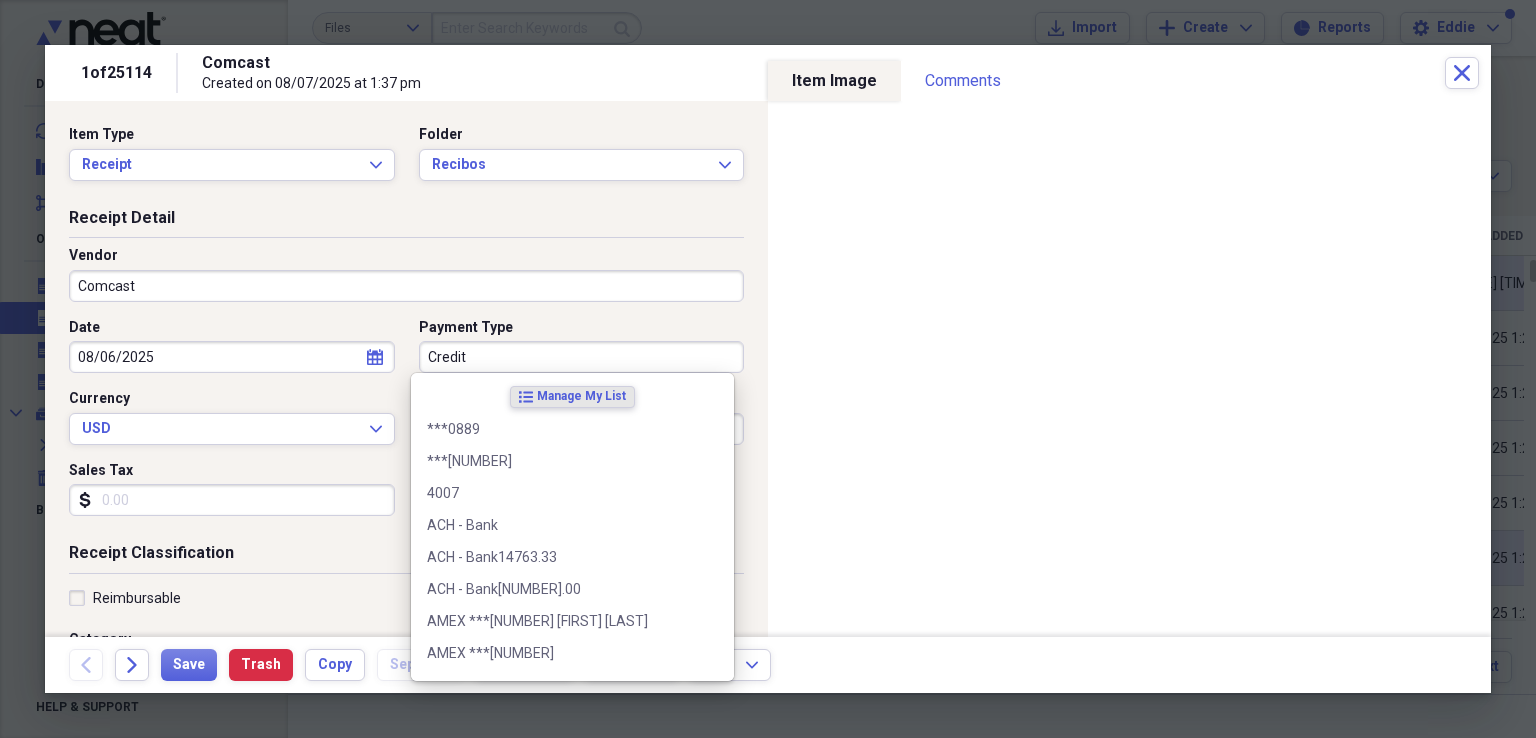 click on "Credit" at bounding box center [582, 357] 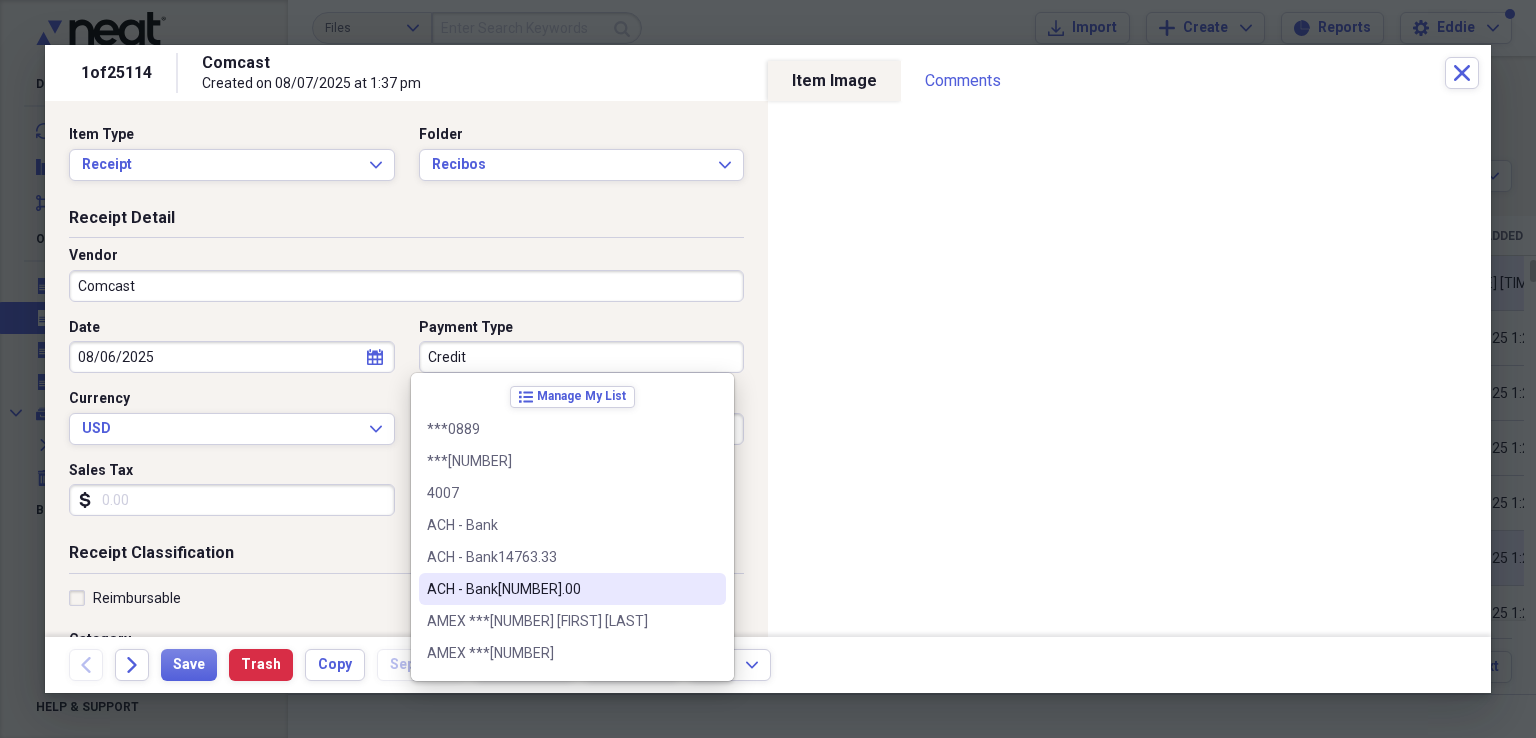 scroll, scrollTop: 200, scrollLeft: 0, axis: vertical 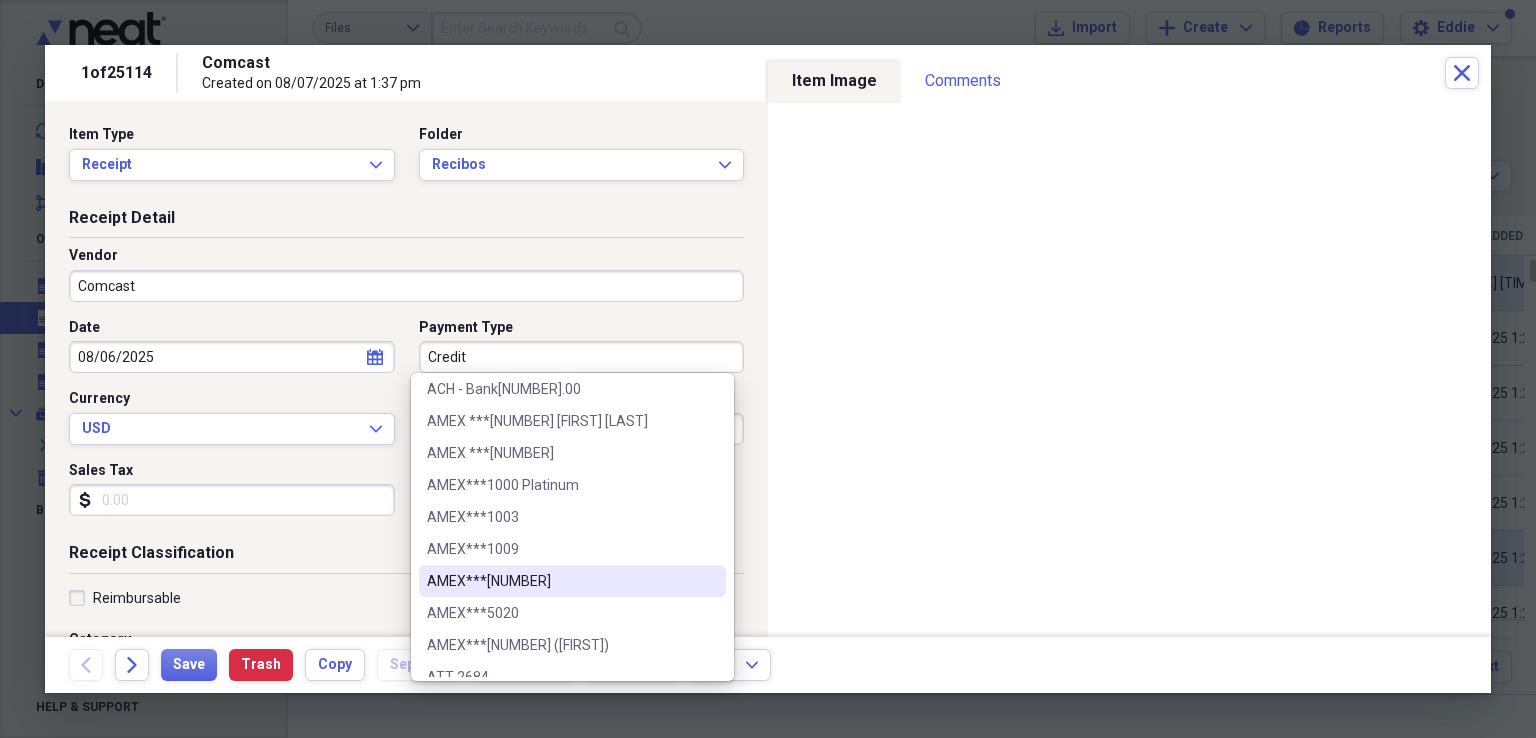 click on "AMEX***[NUMBER]" at bounding box center (572, 581) 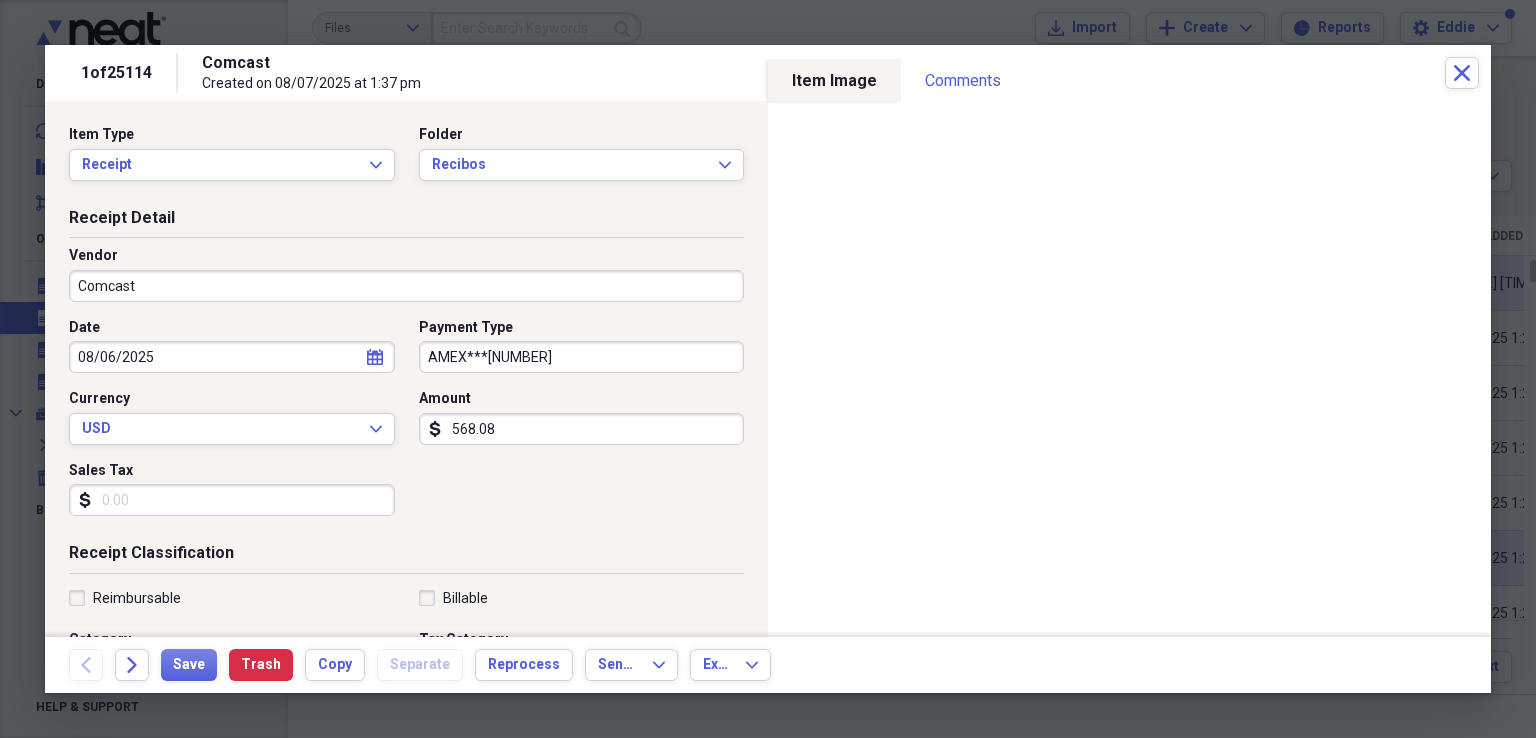 click on "568.08" at bounding box center [582, 429] 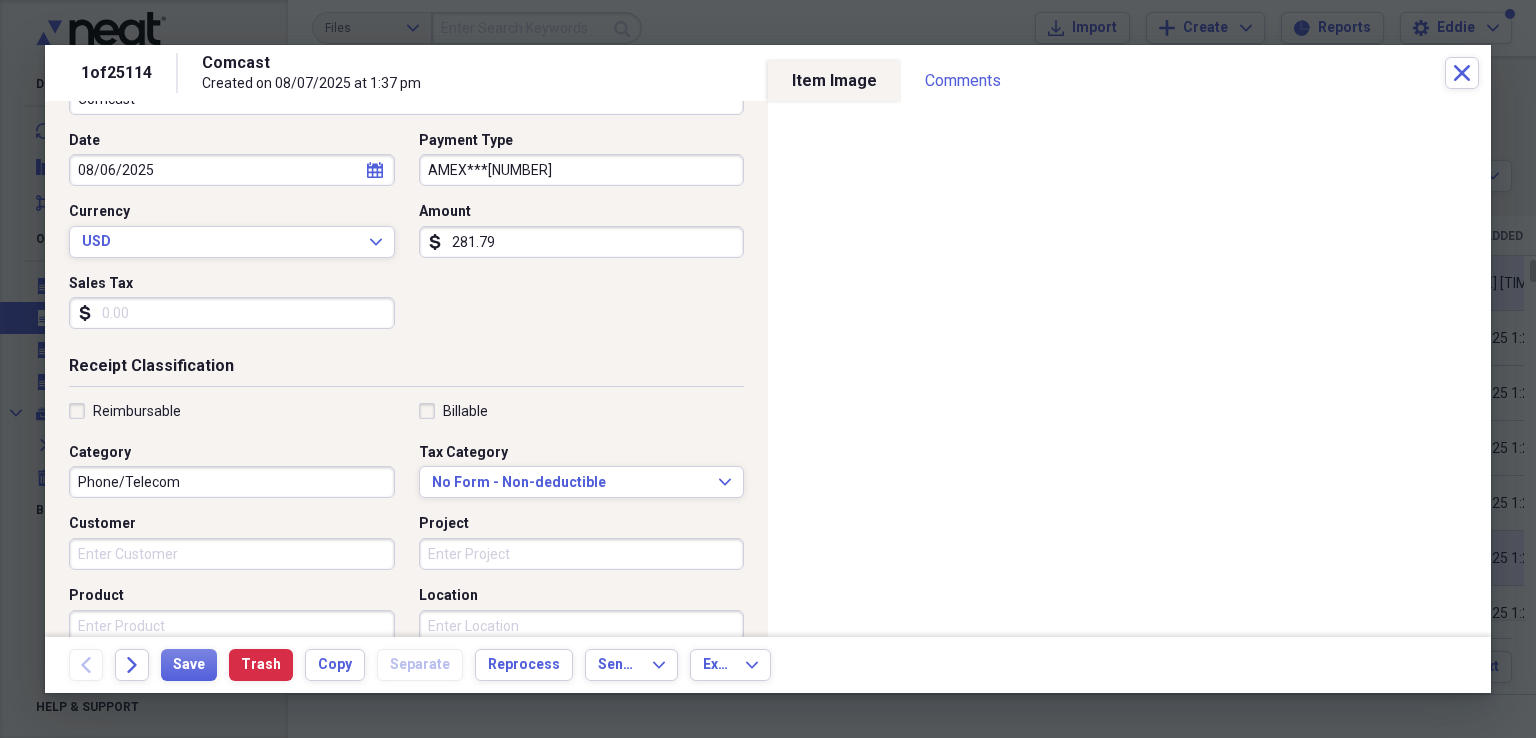 scroll, scrollTop: 484, scrollLeft: 0, axis: vertical 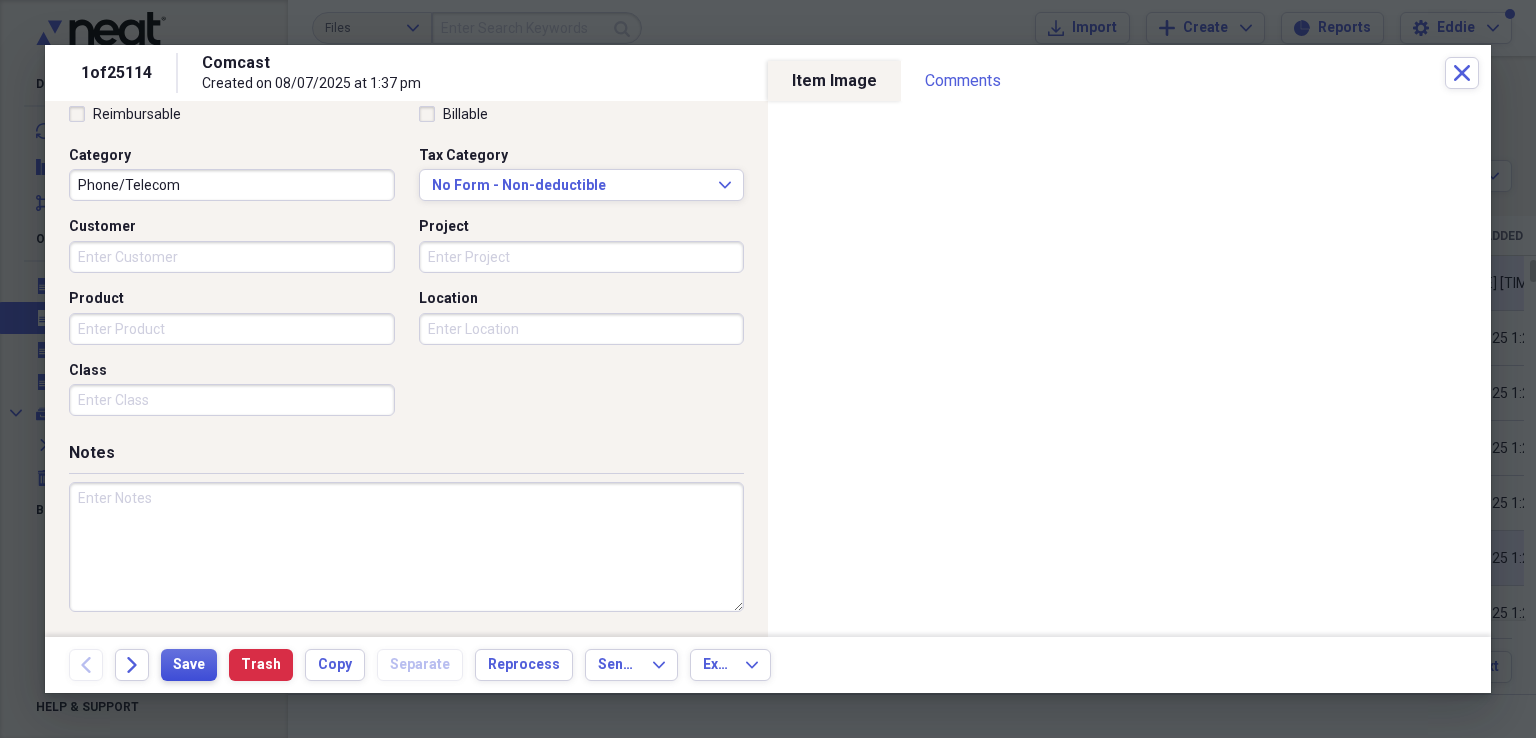 type on "281.79" 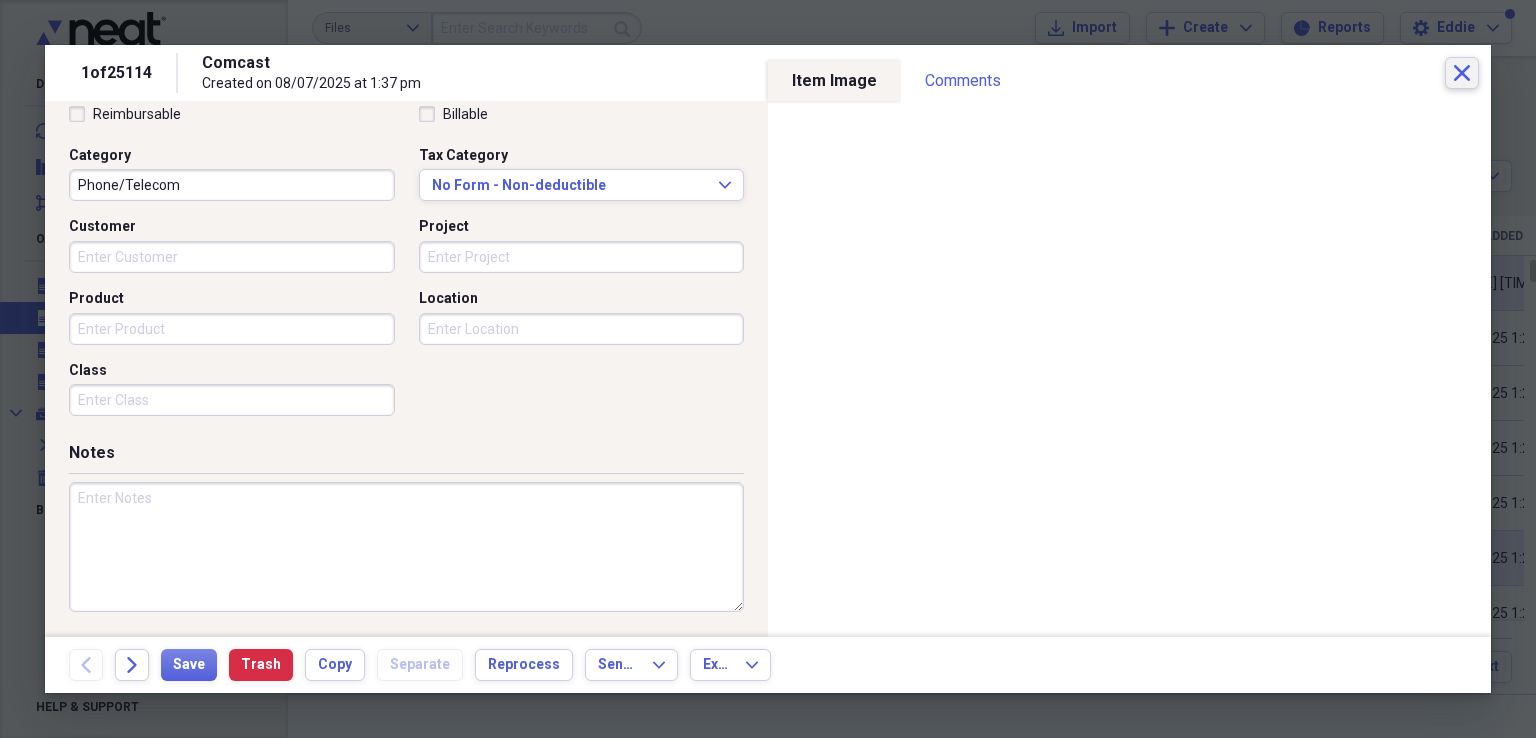 click on "Close" at bounding box center (1462, 73) 